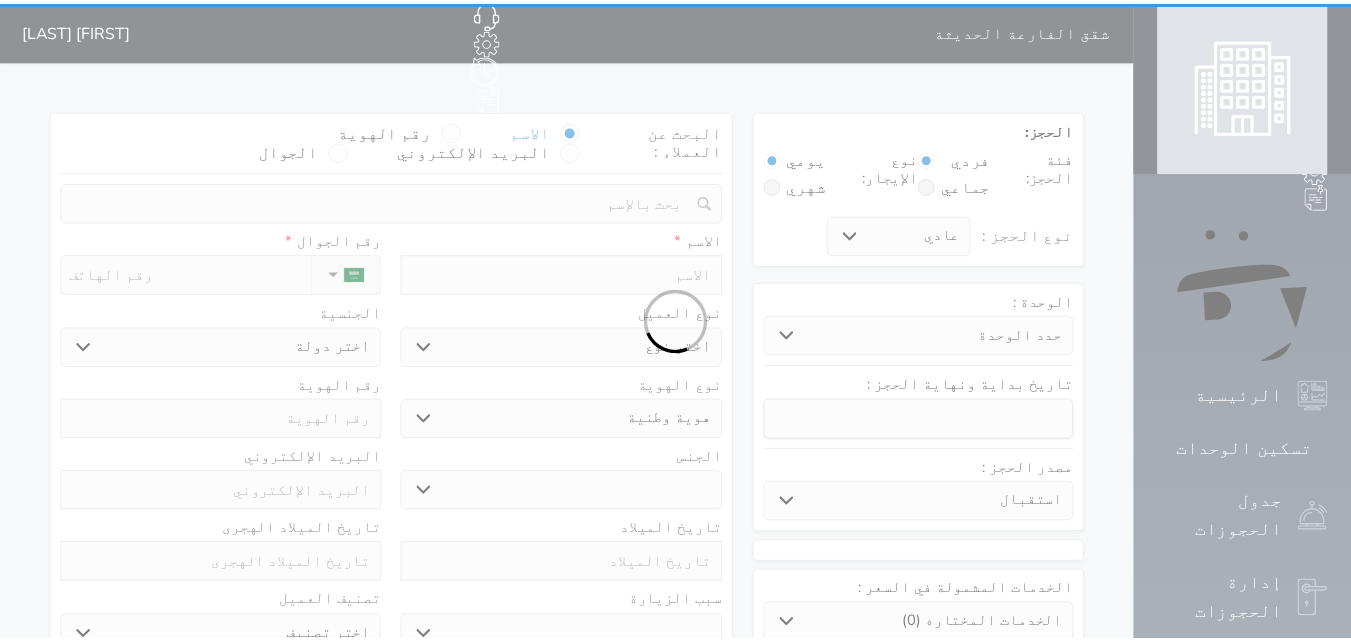 scroll, scrollTop: 0, scrollLeft: 0, axis: both 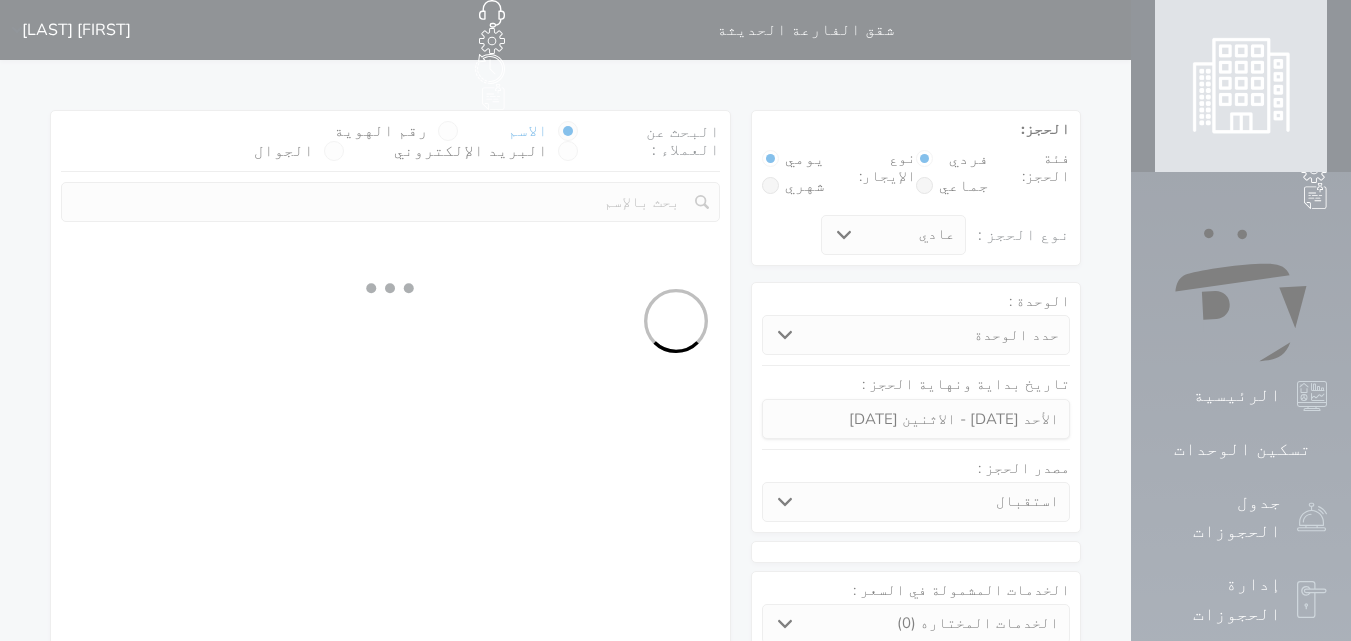 select on "[NUMBER]" 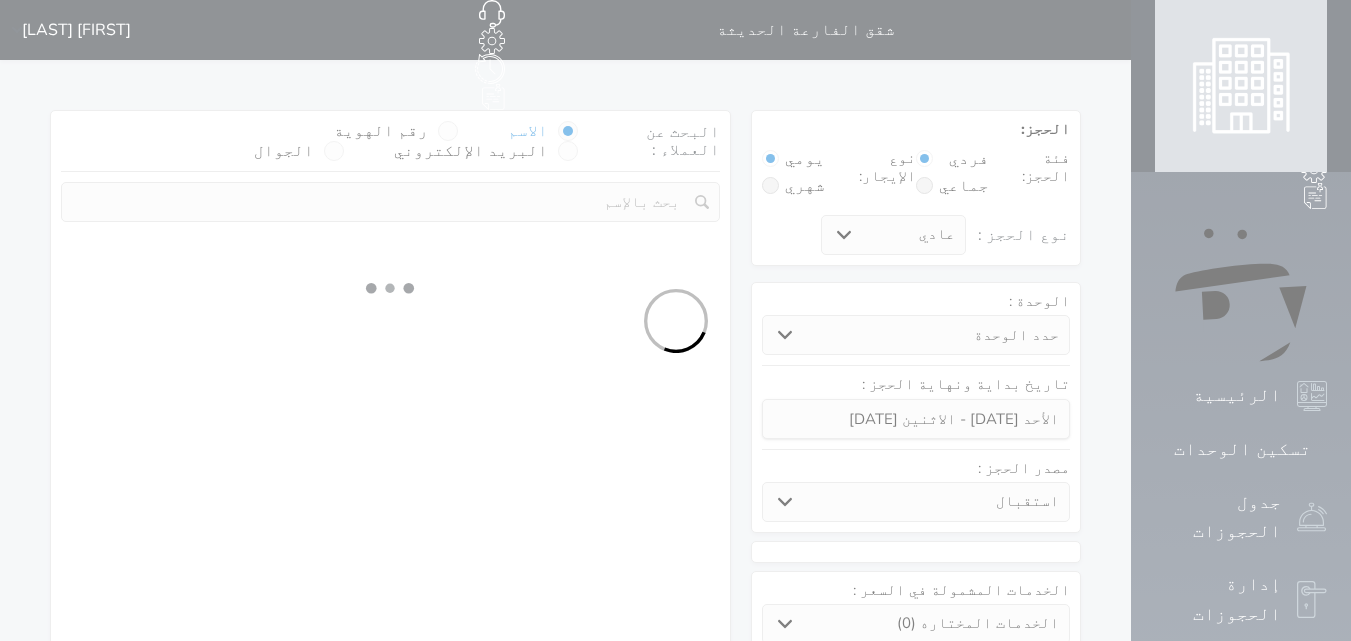 select on "1" 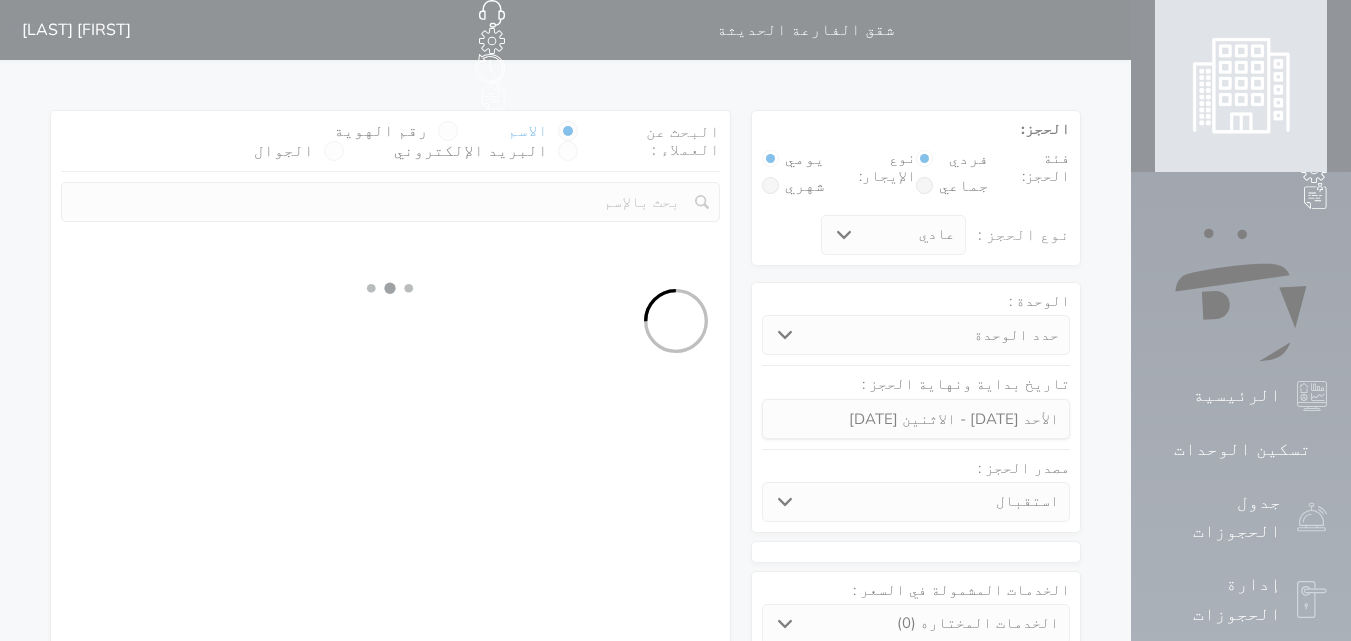 select on "113" 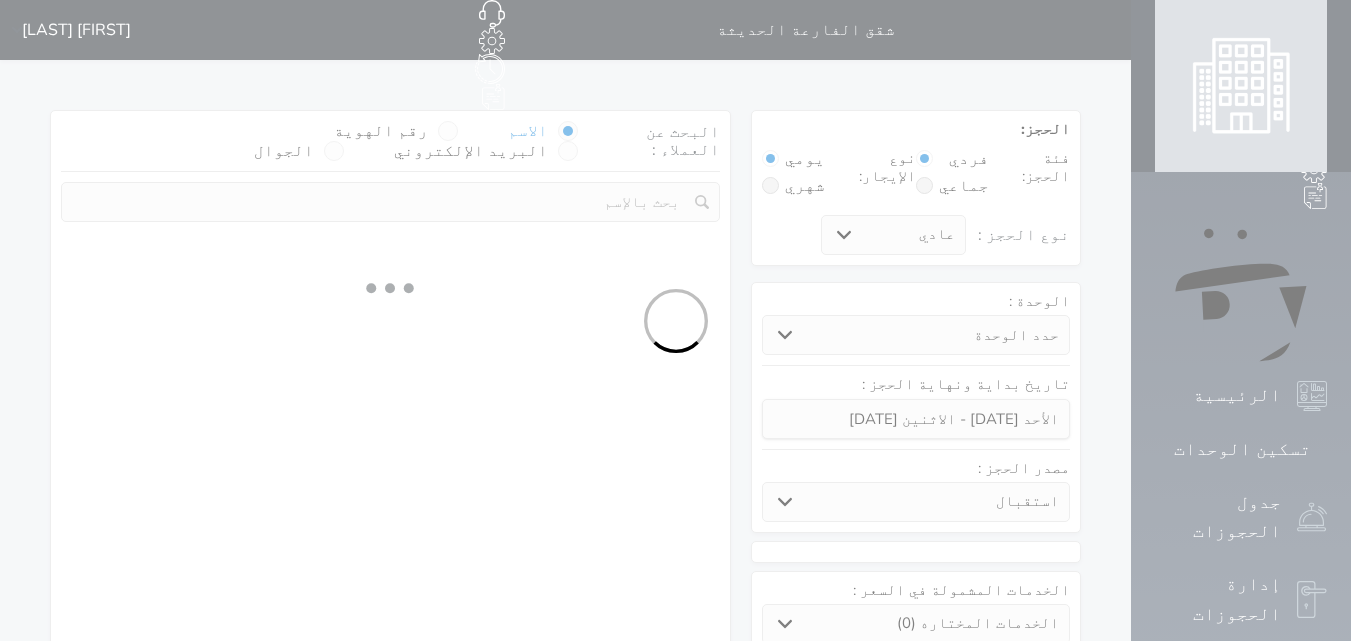 select on "1" 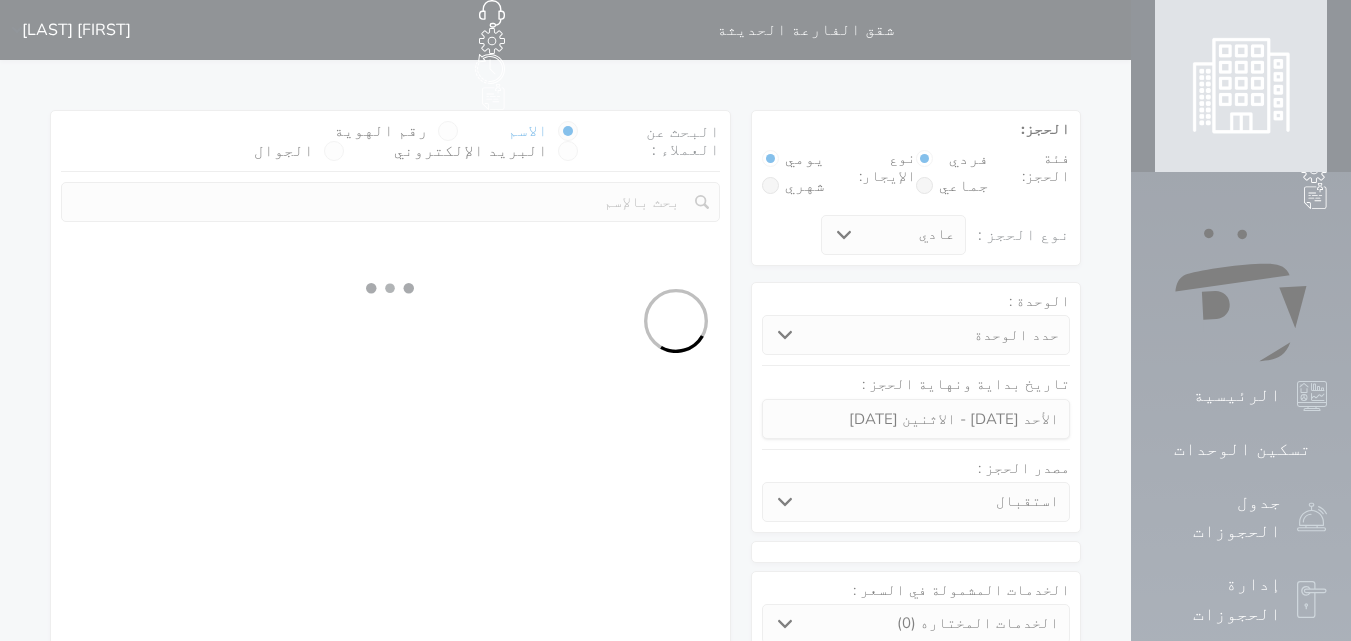 select 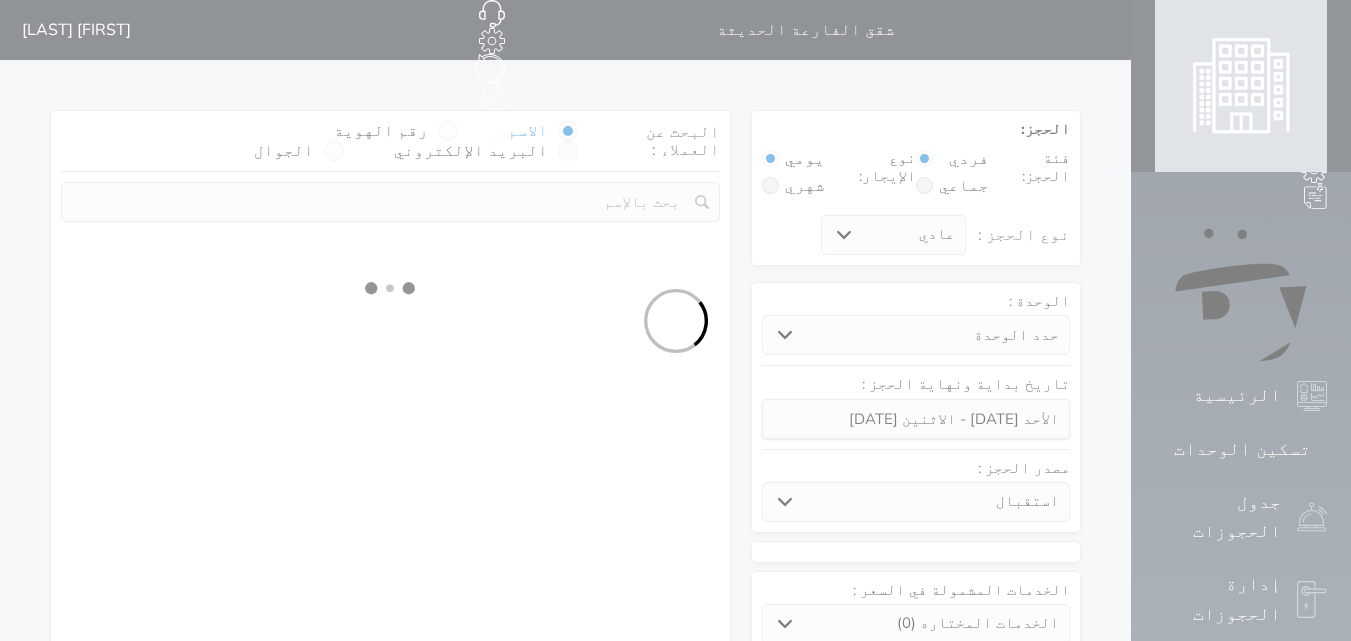 select on "7" 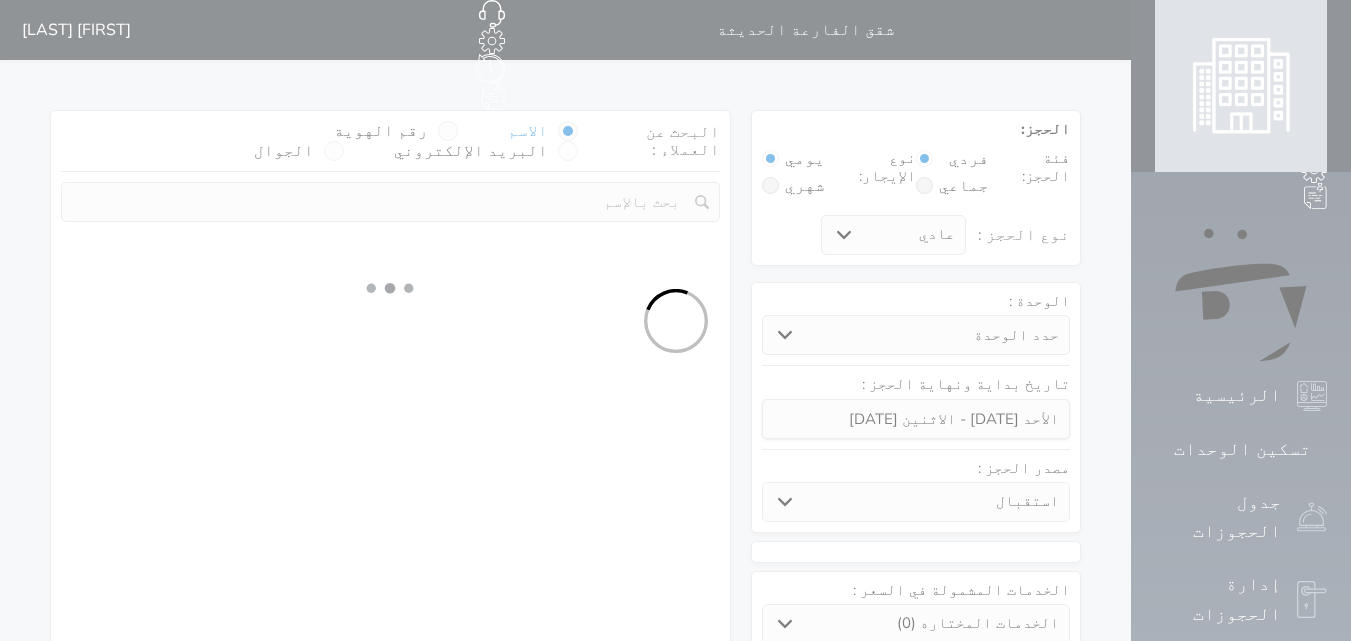 select 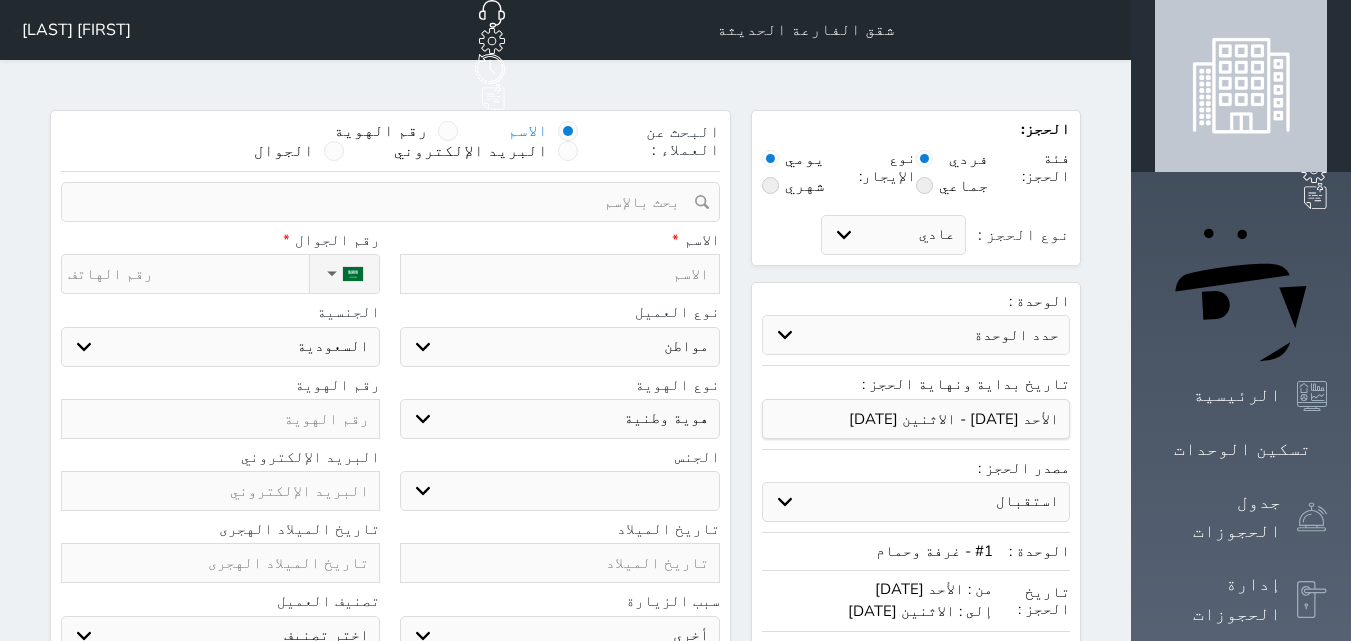 select 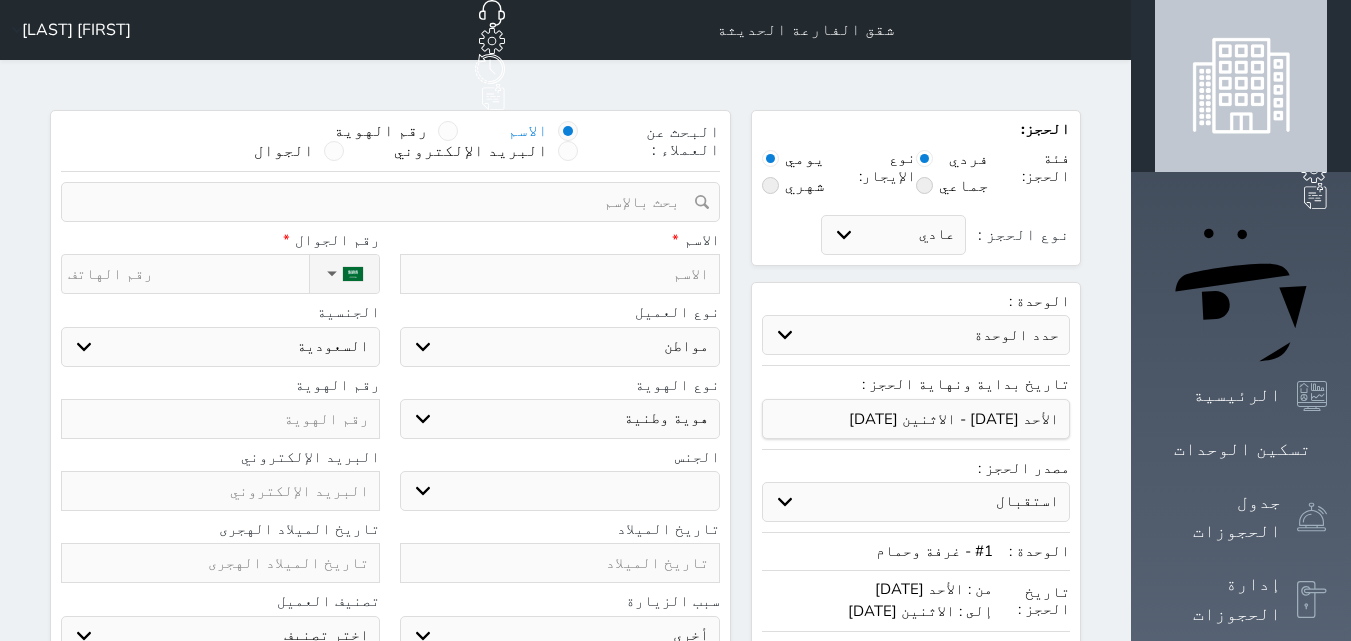 select 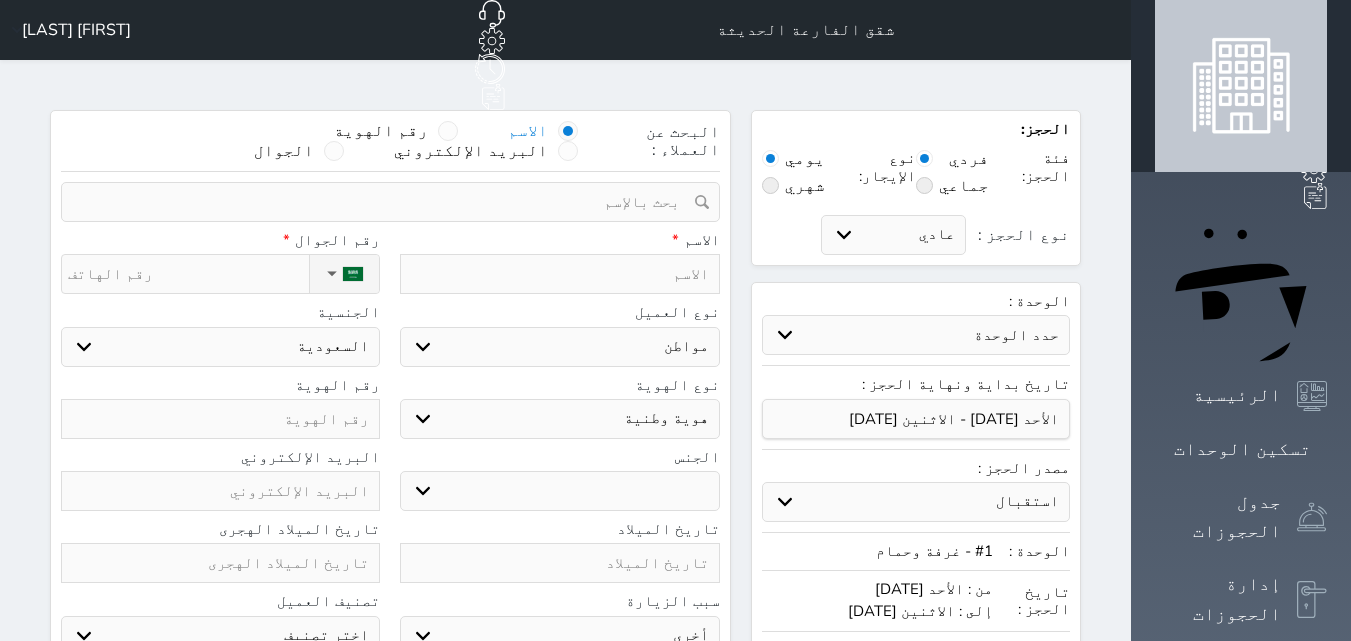 drag, startPoint x: 533, startPoint y: 204, endPoint x: 498, endPoint y: 201, distance: 35.128338 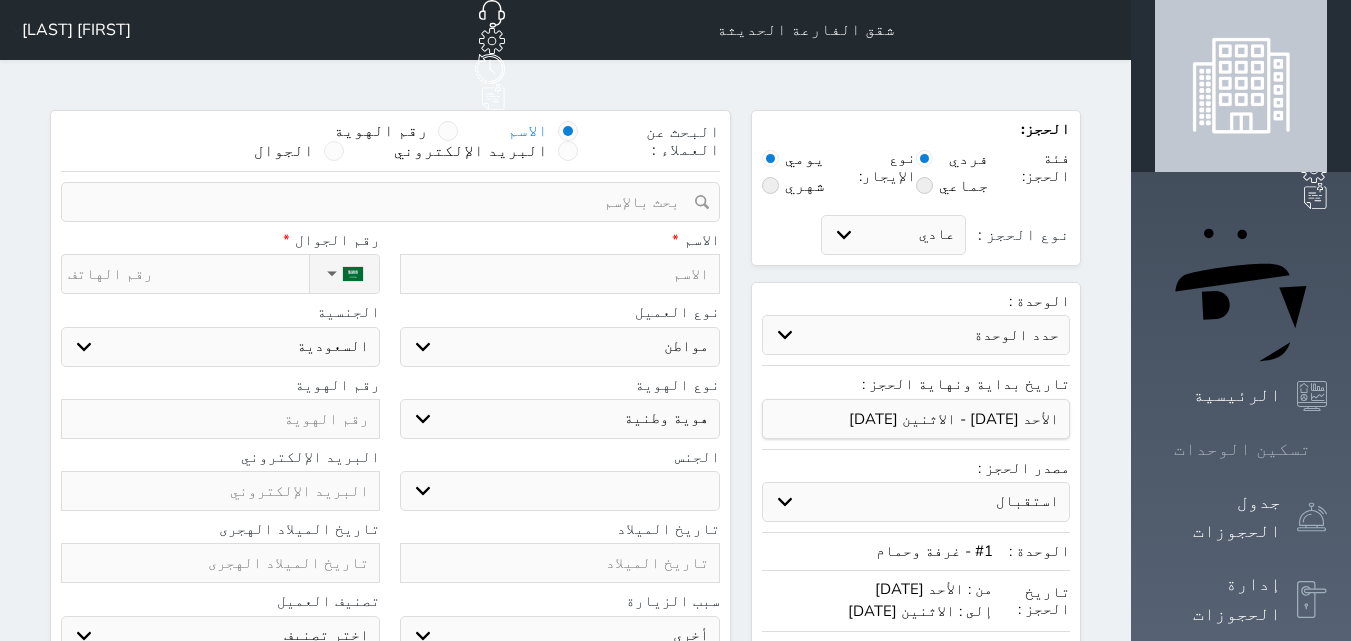 drag, startPoint x: 498, startPoint y: 201, endPoint x: 1257, endPoint y: 233, distance: 759.67426 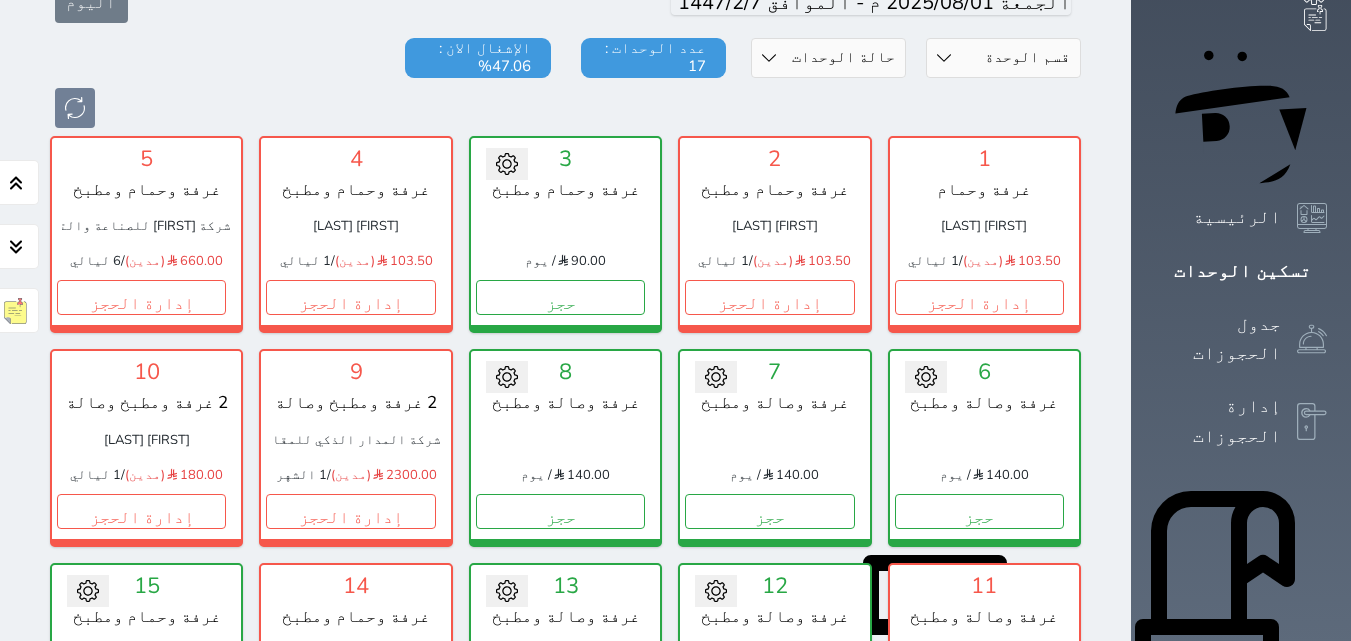 scroll, scrollTop: 278, scrollLeft: 0, axis: vertical 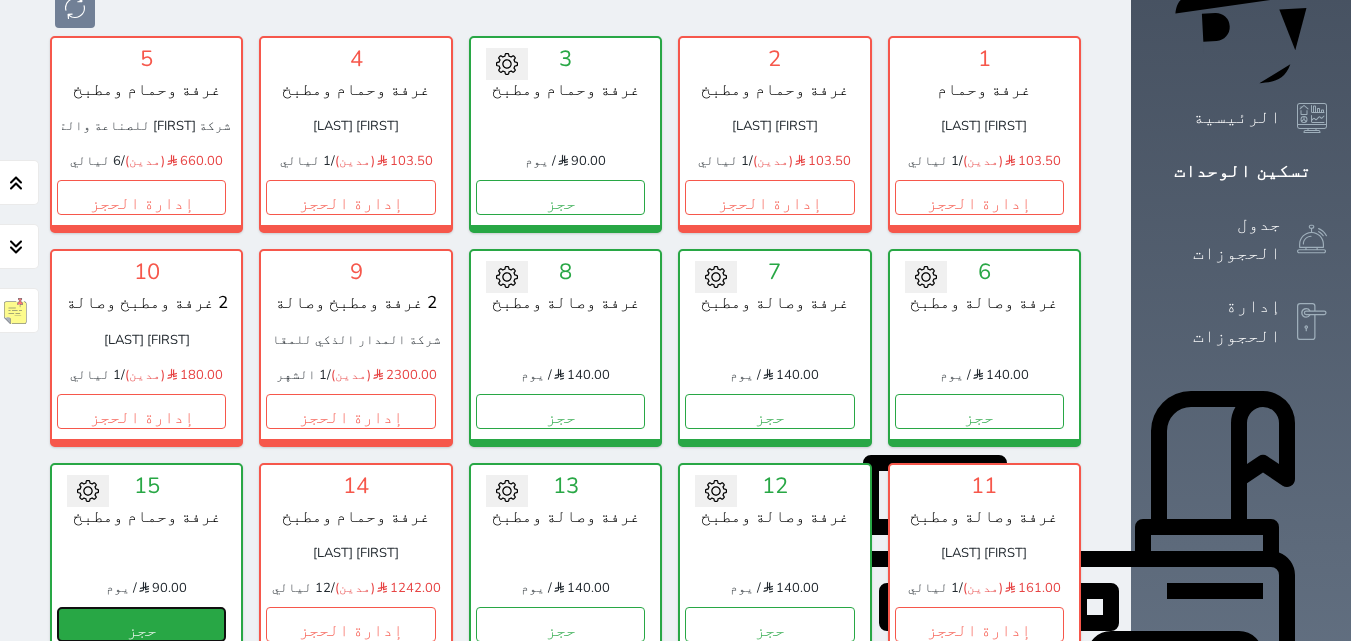 click on "حجز" at bounding box center (141, 624) 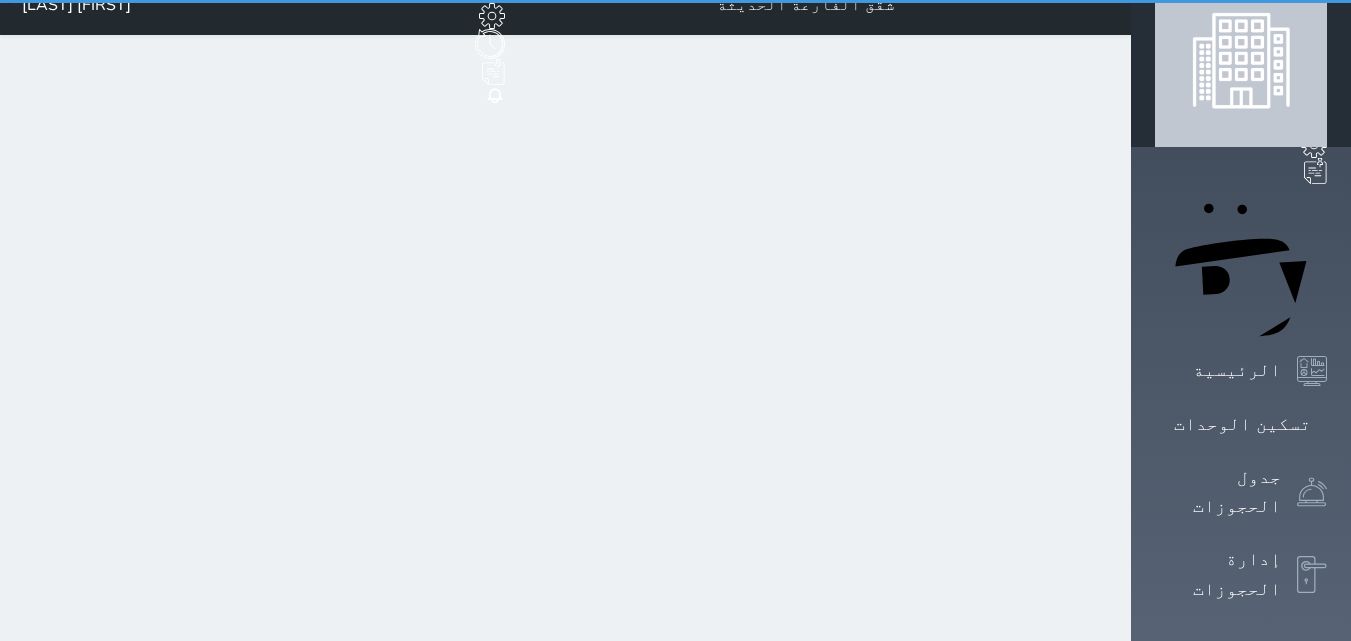 scroll, scrollTop: 0, scrollLeft: 0, axis: both 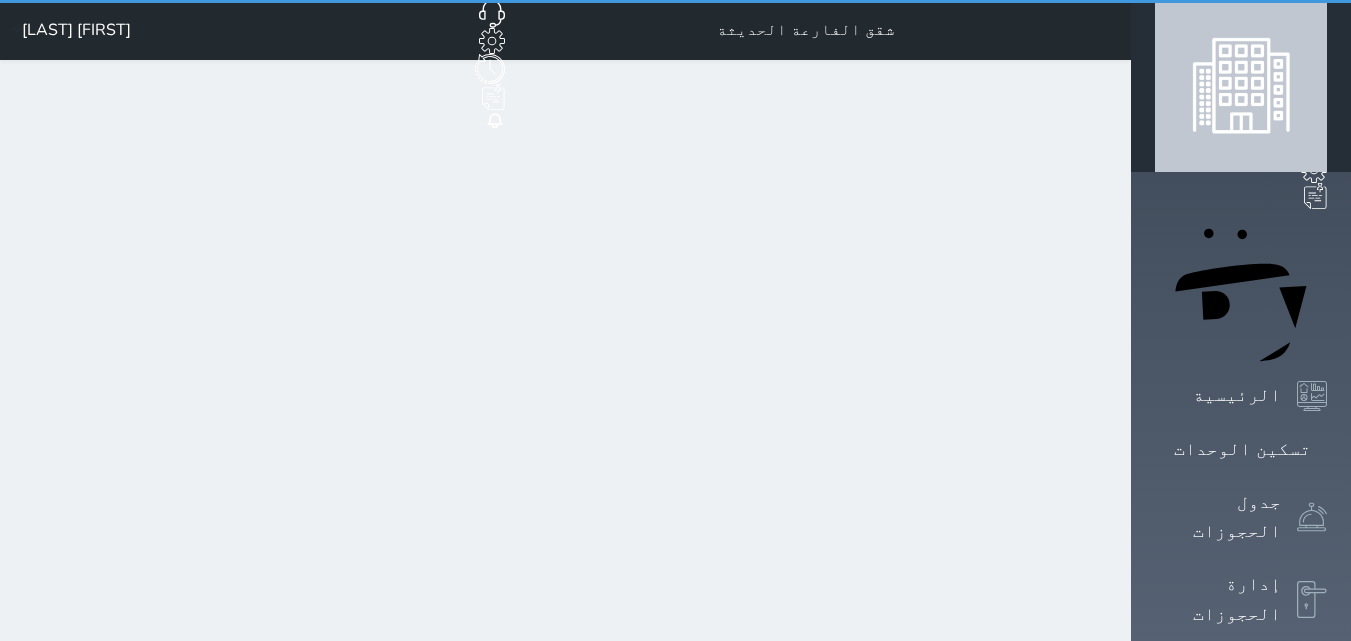 select on "1" 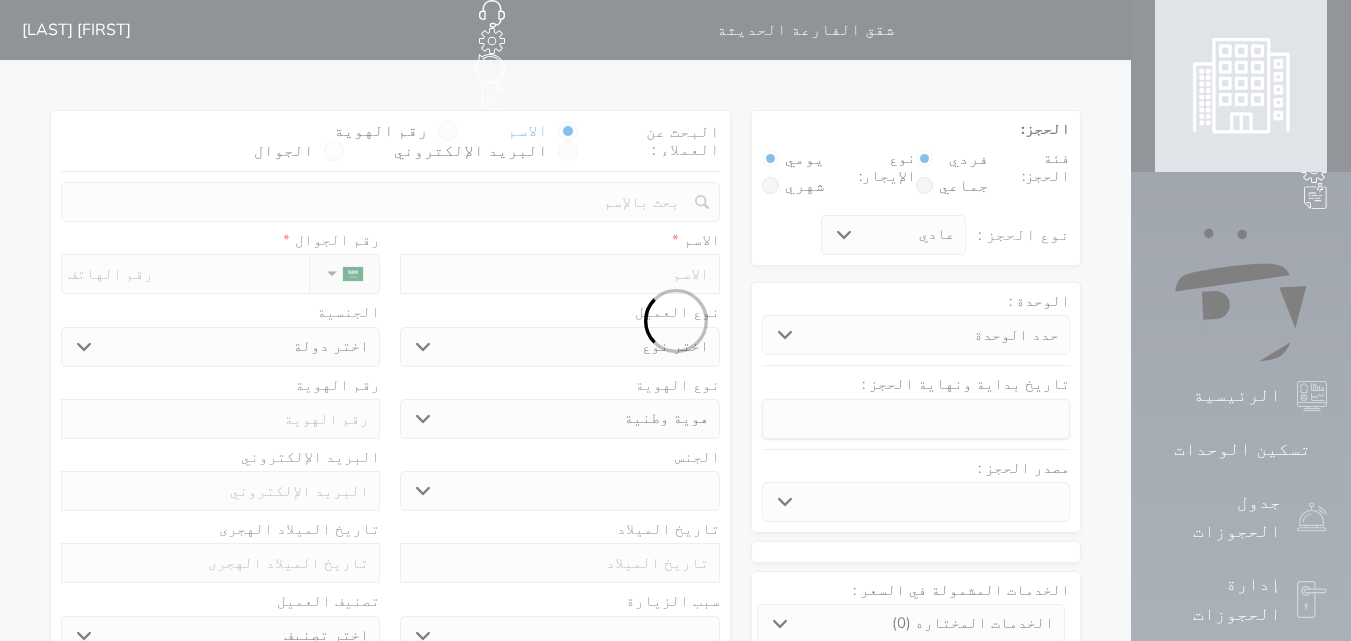 select 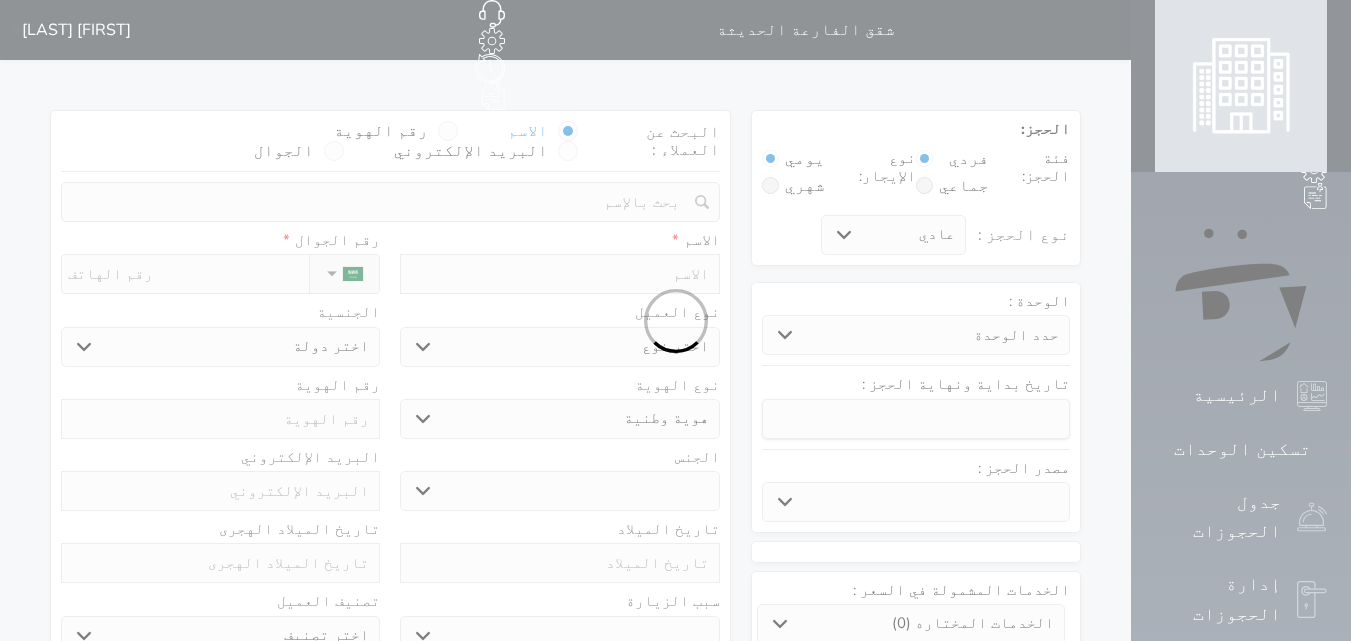 select 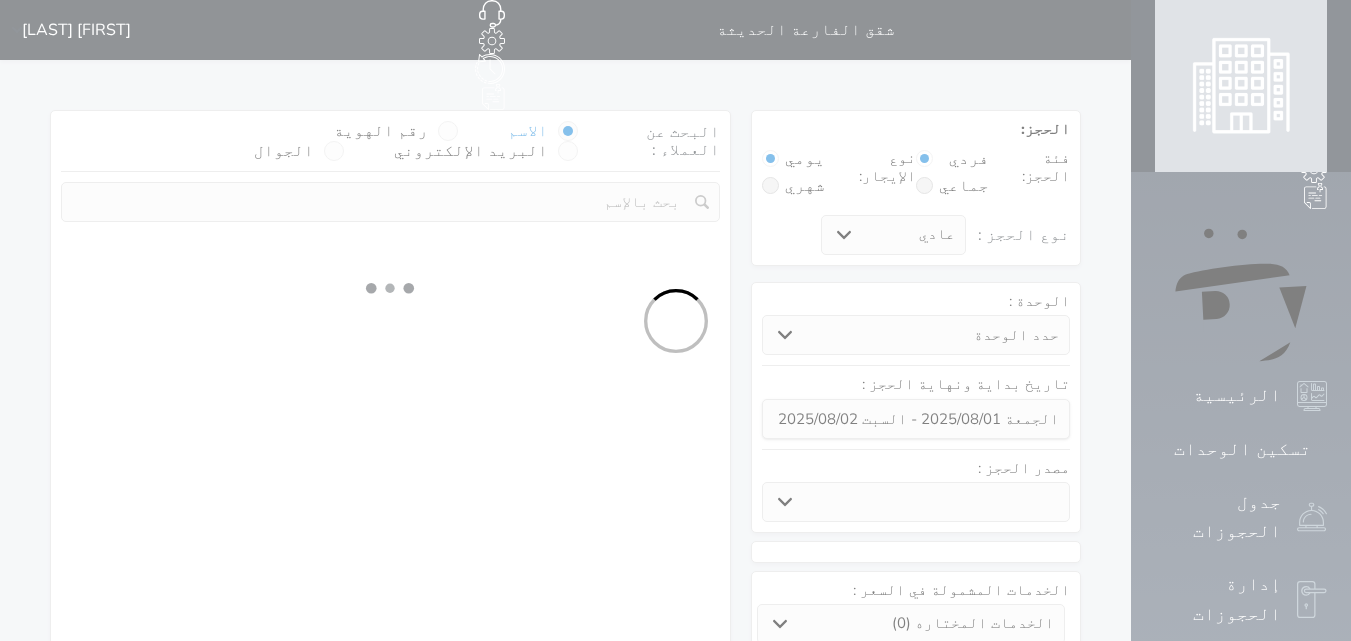 select 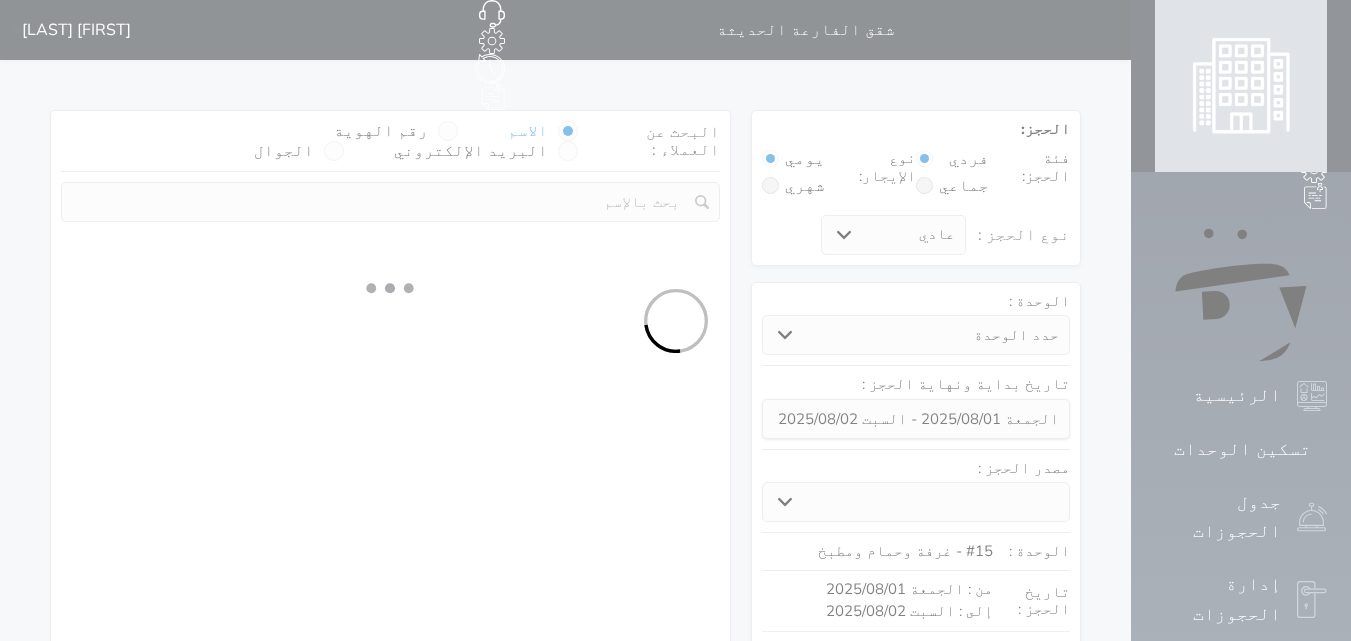 select on "1" 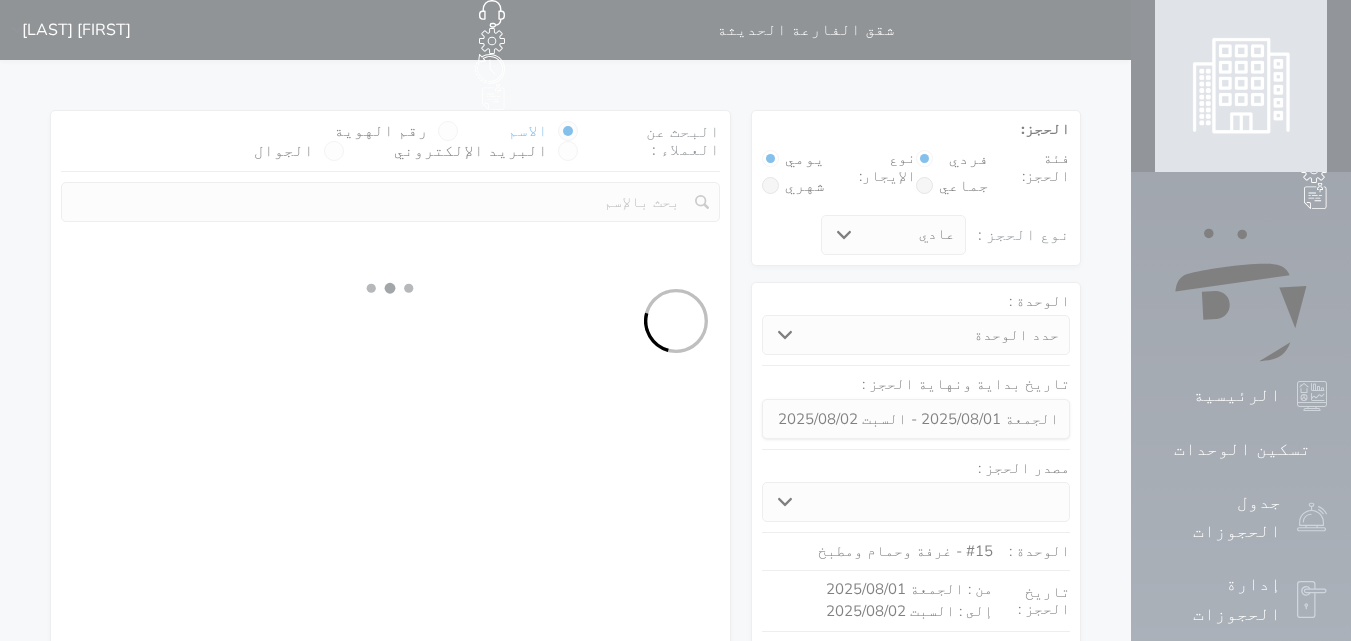 select on "113" 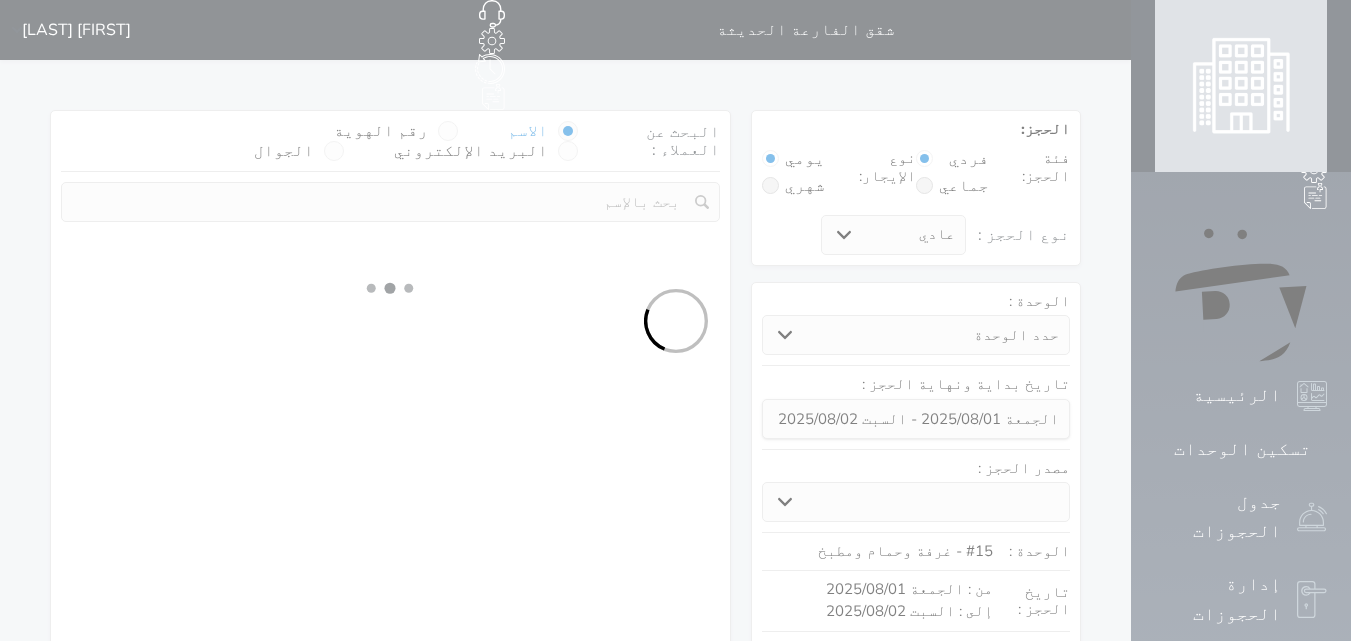 select on "1" 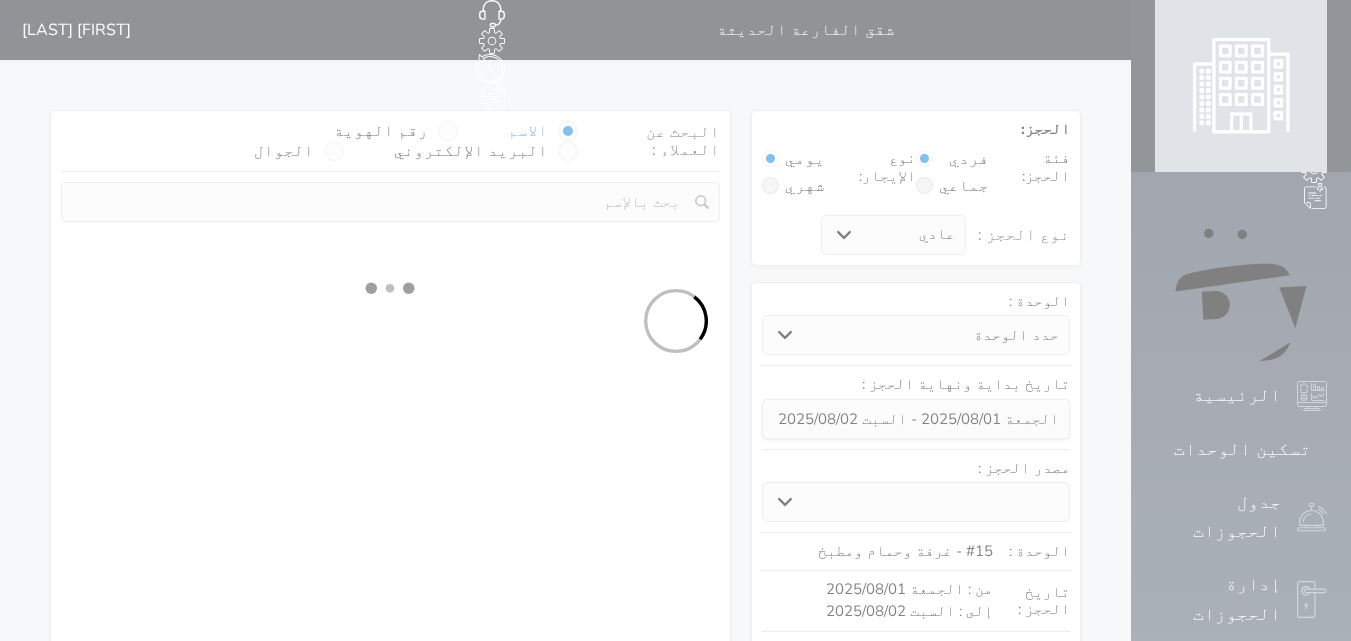select 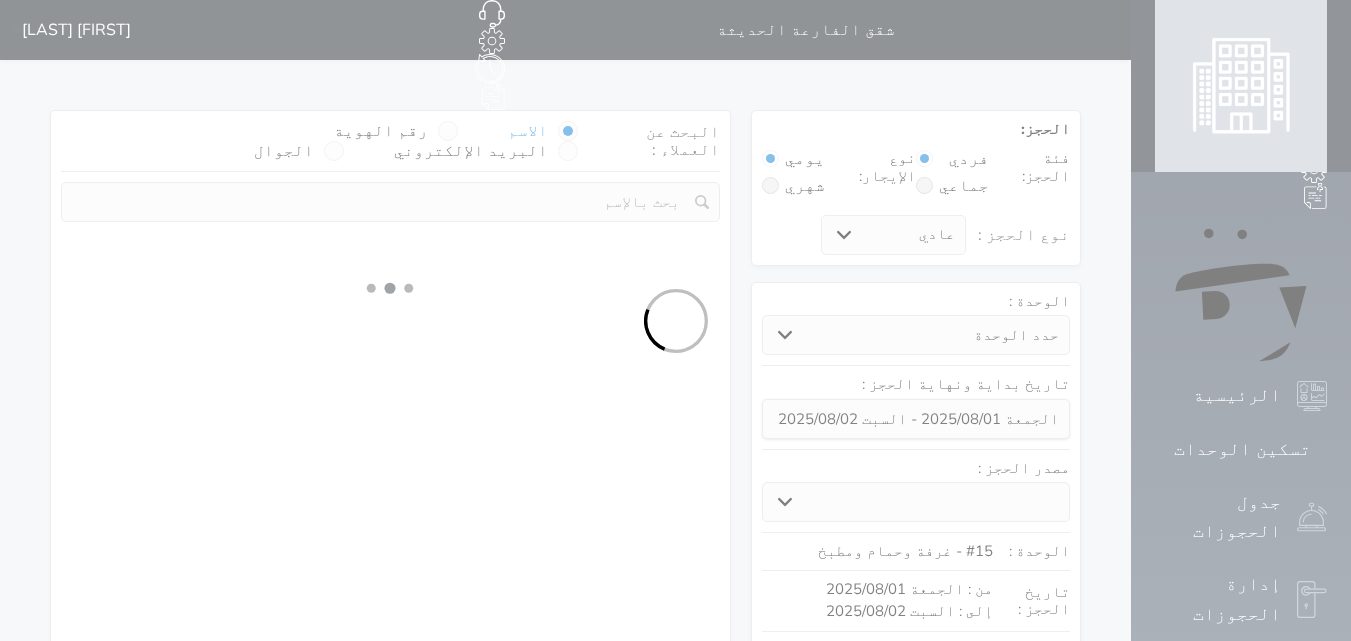 select on "7" 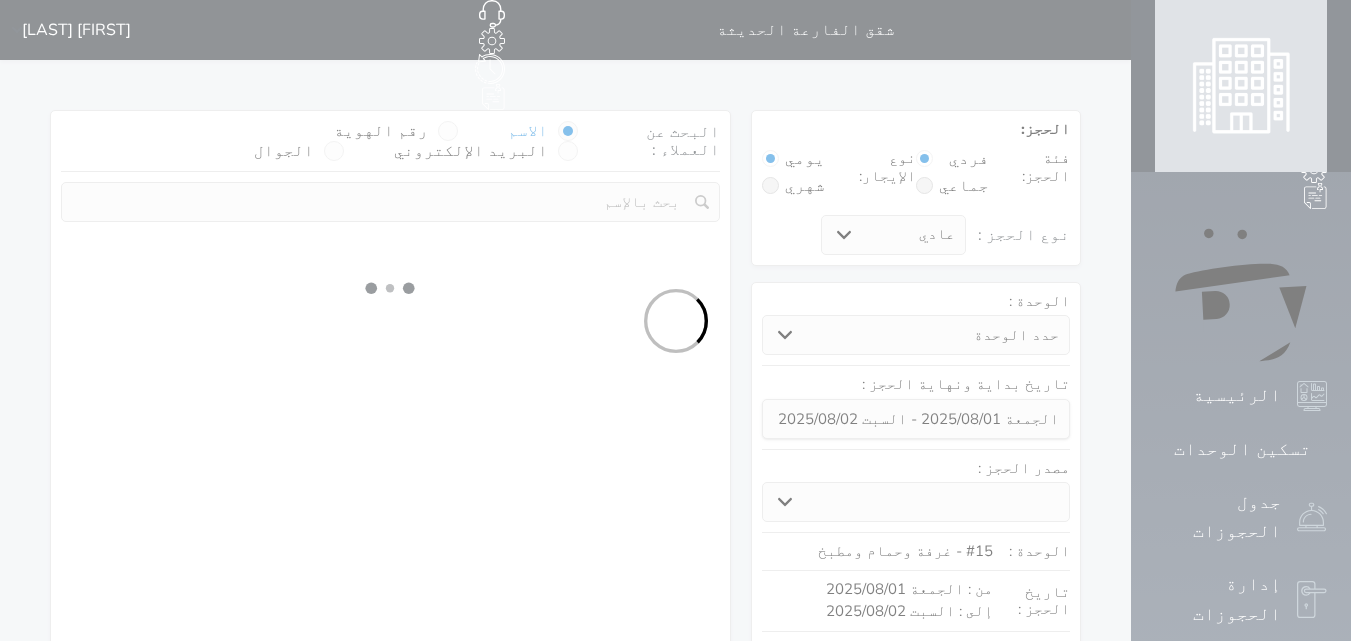 select 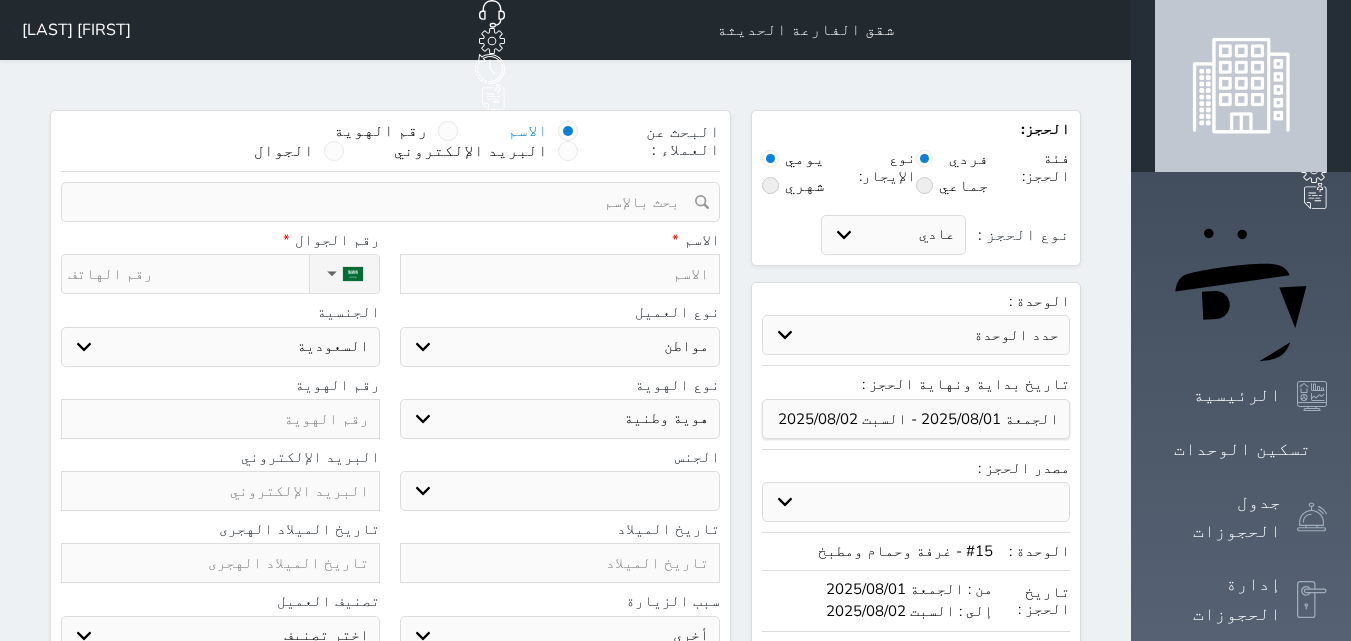 select 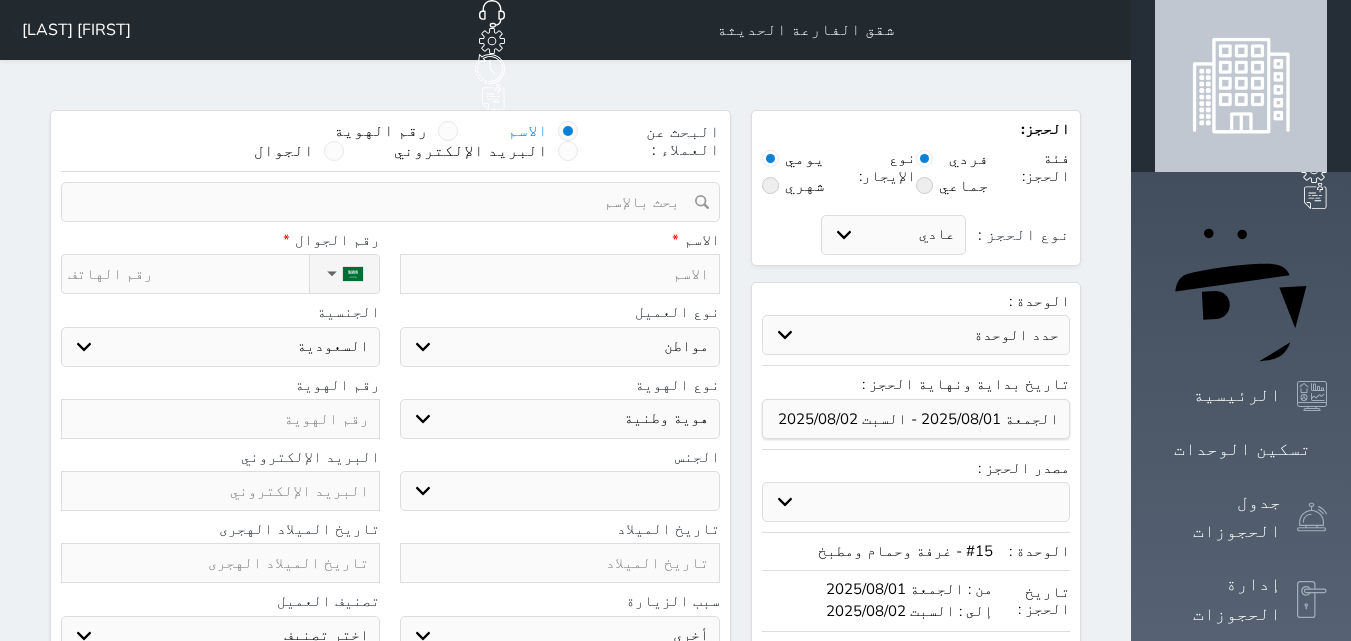 select 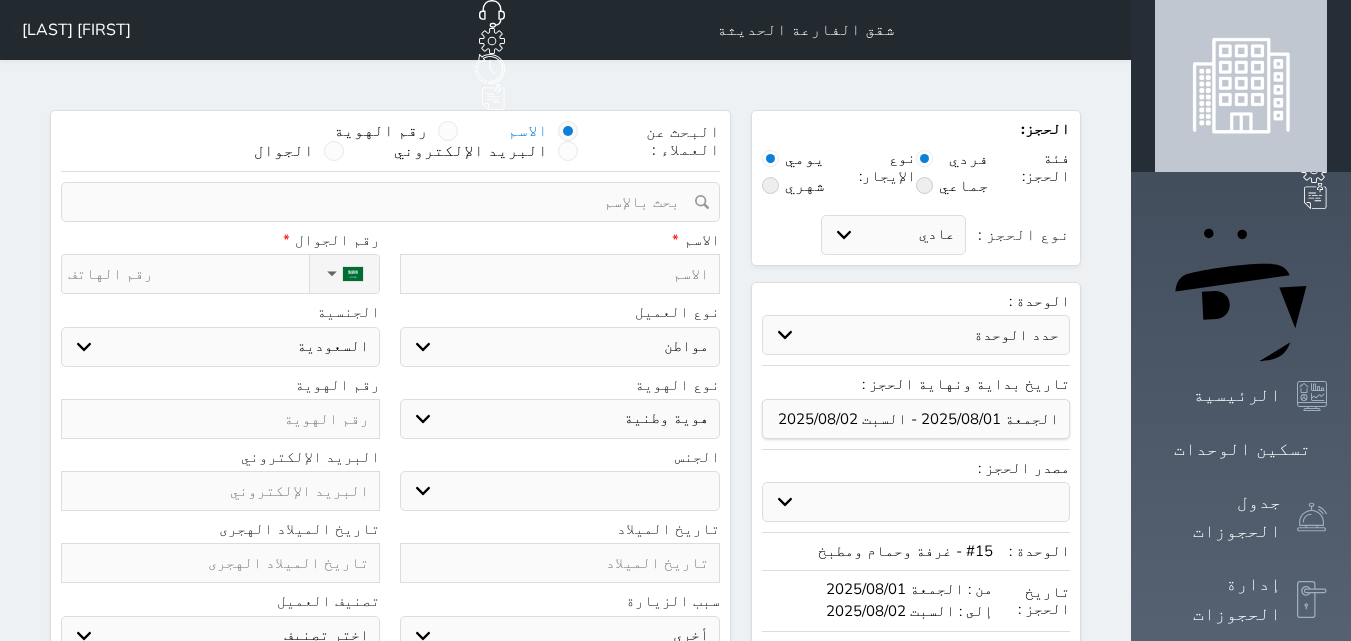 click at bounding box center [559, 274] 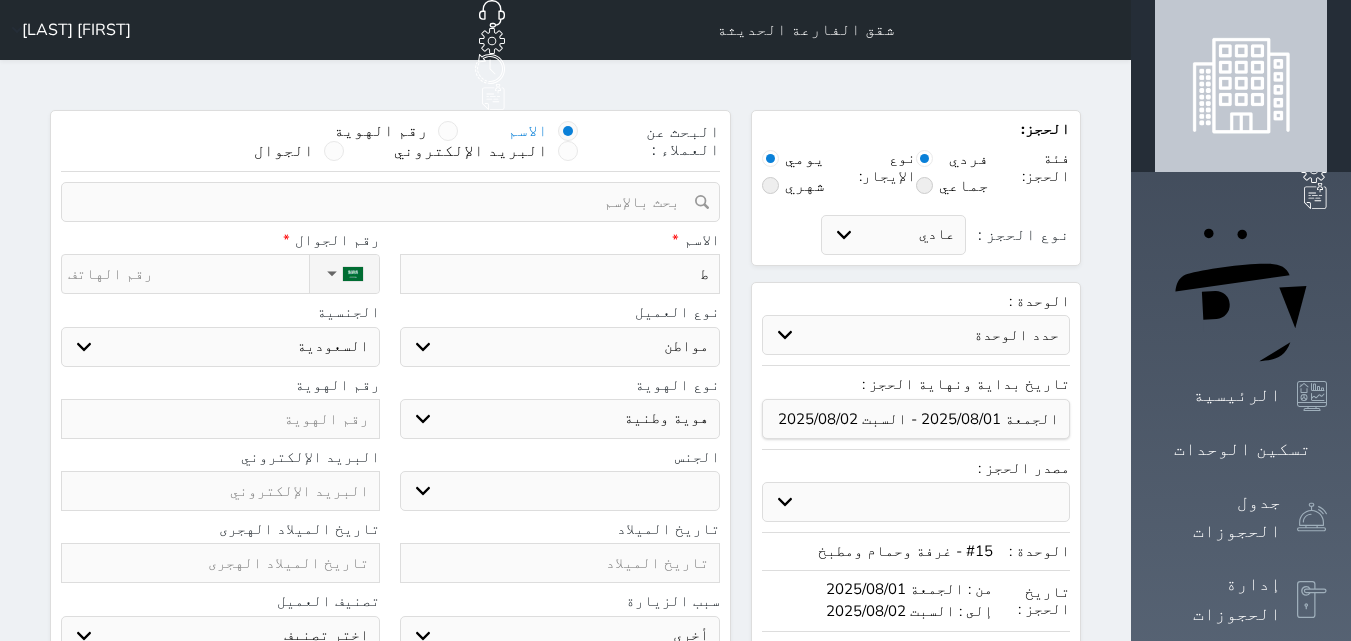 select 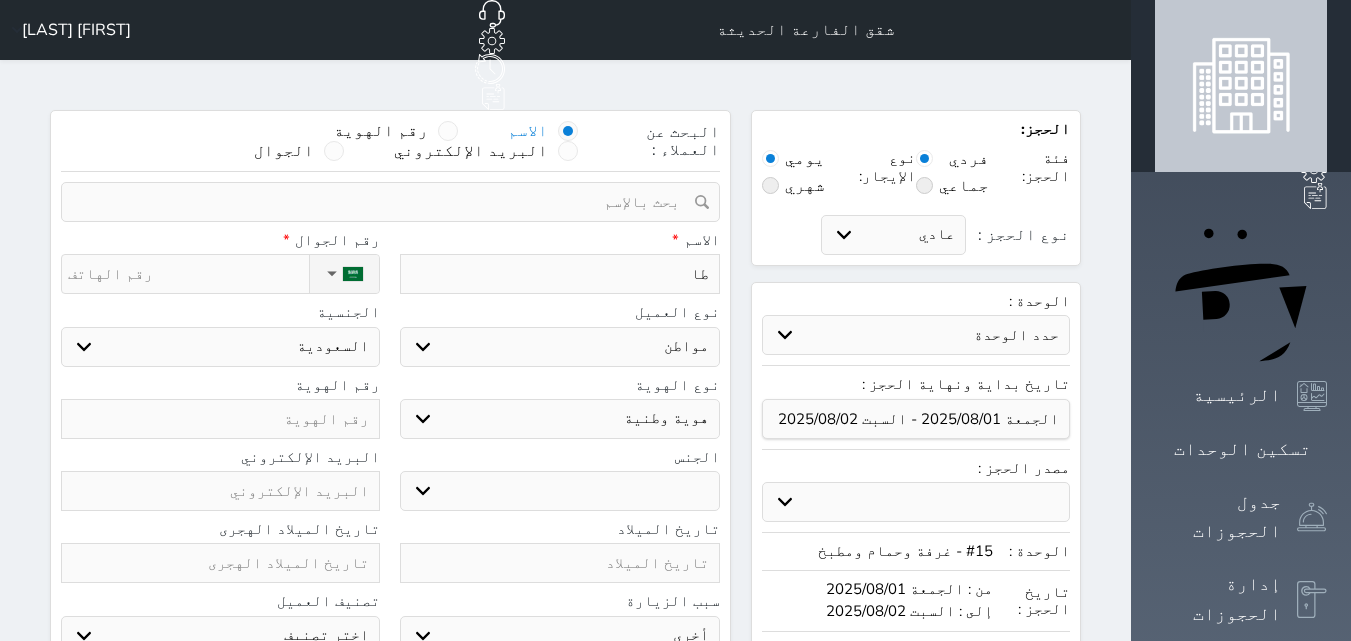 type on "[FIRST]" 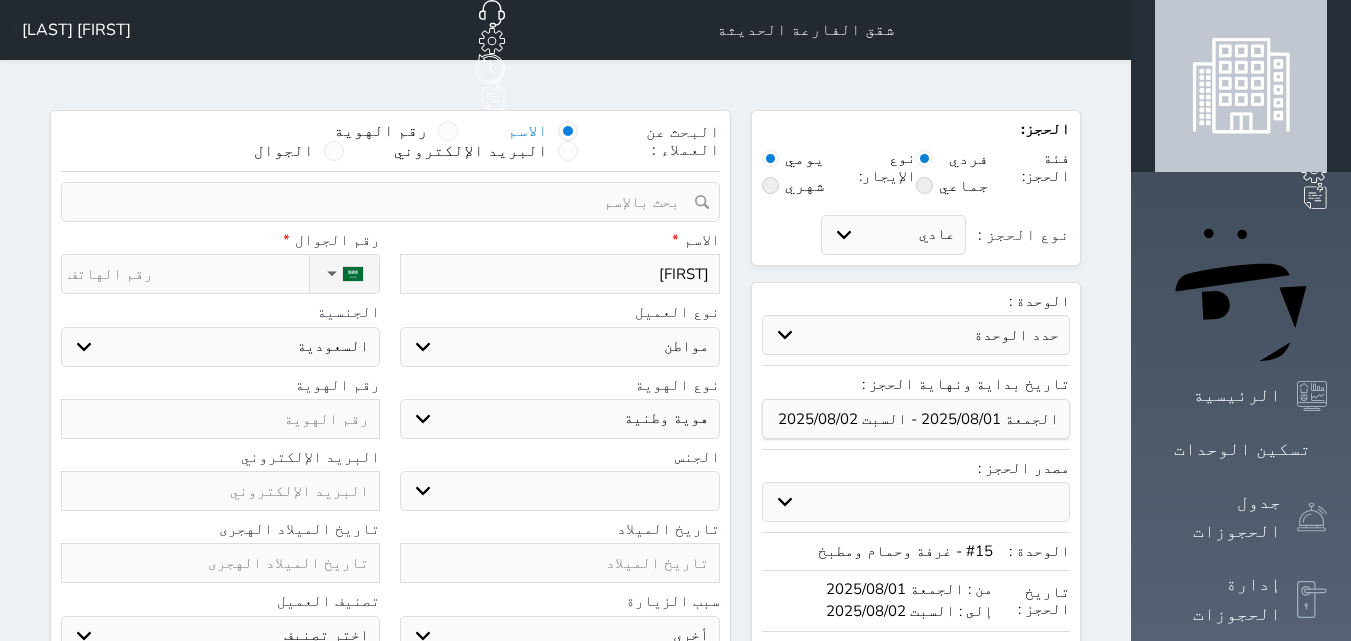 type on "طارق" 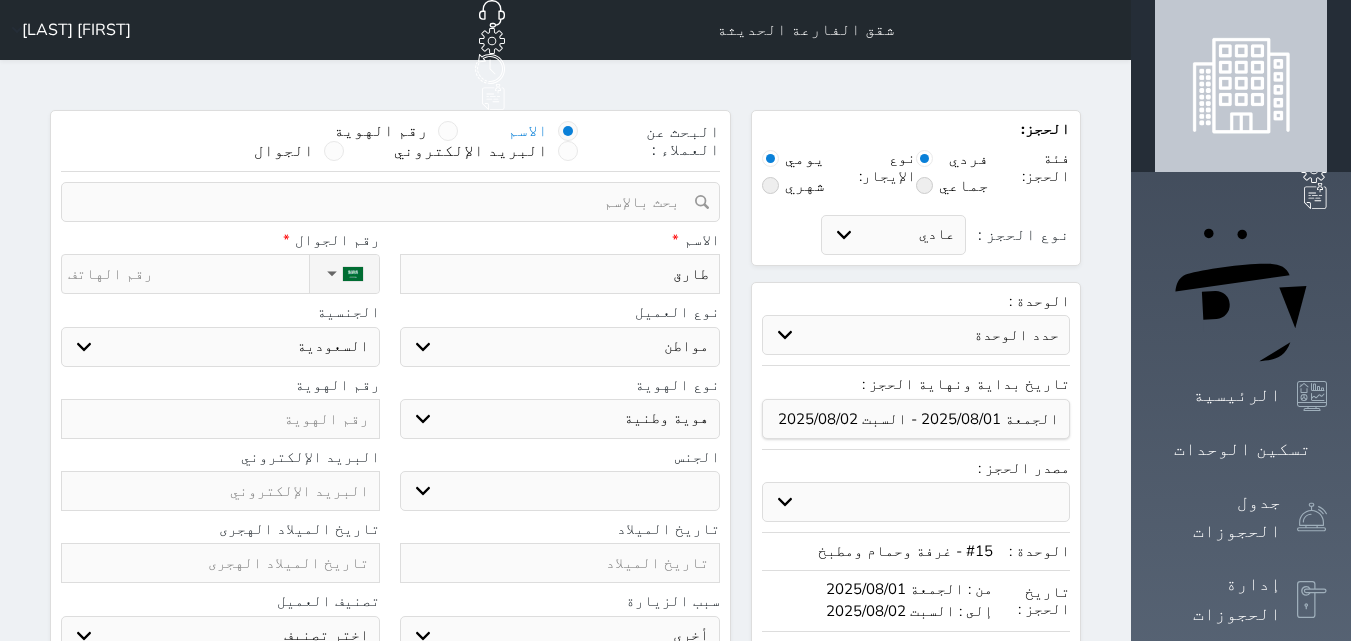 type on "طارق" 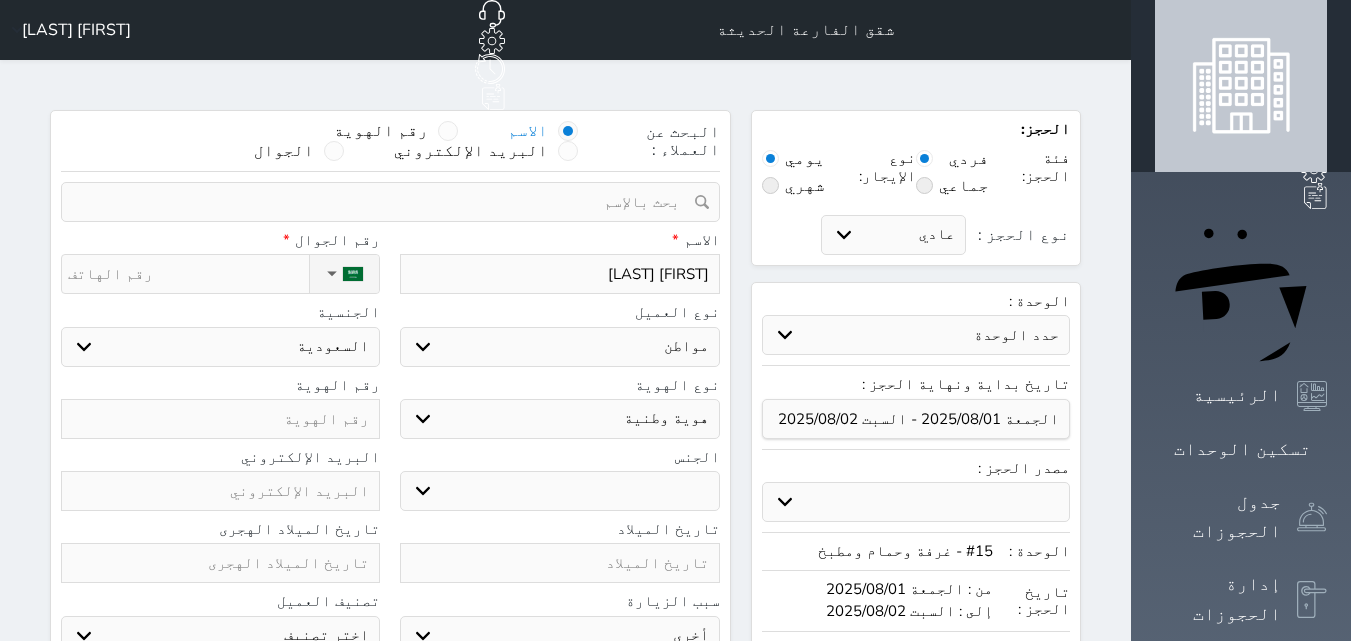type on "[FIRST] [LAST]" 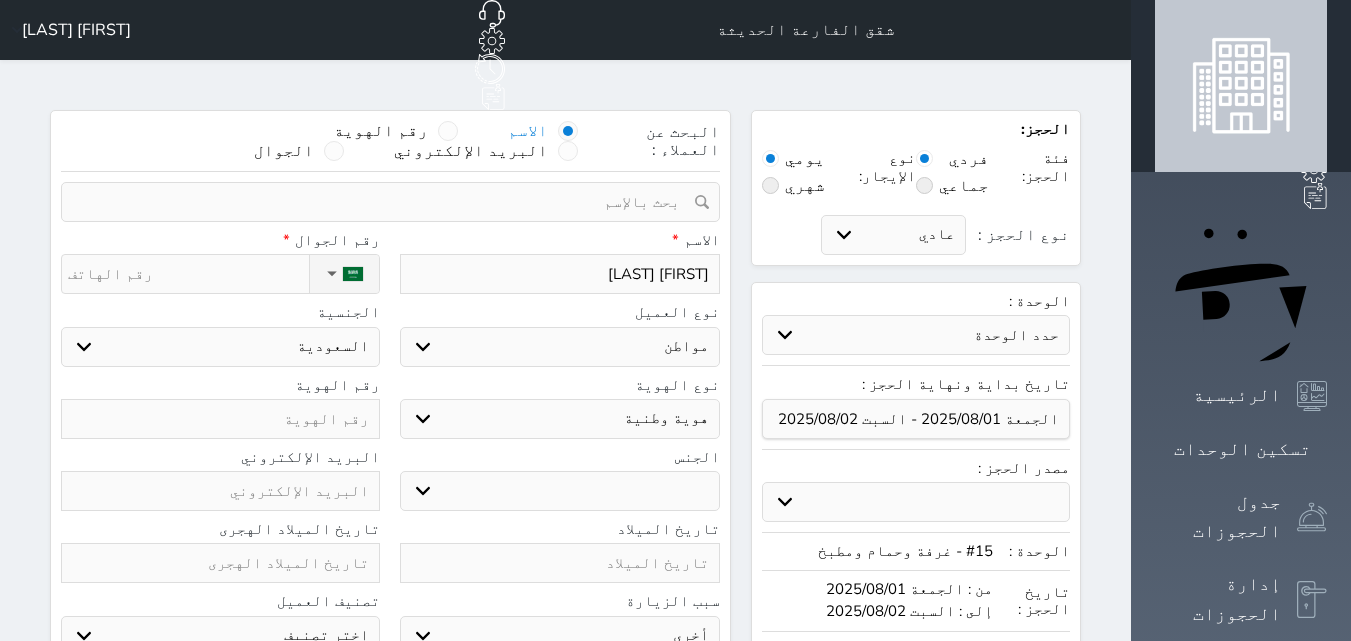 type on "[FIRST] [LAST]" 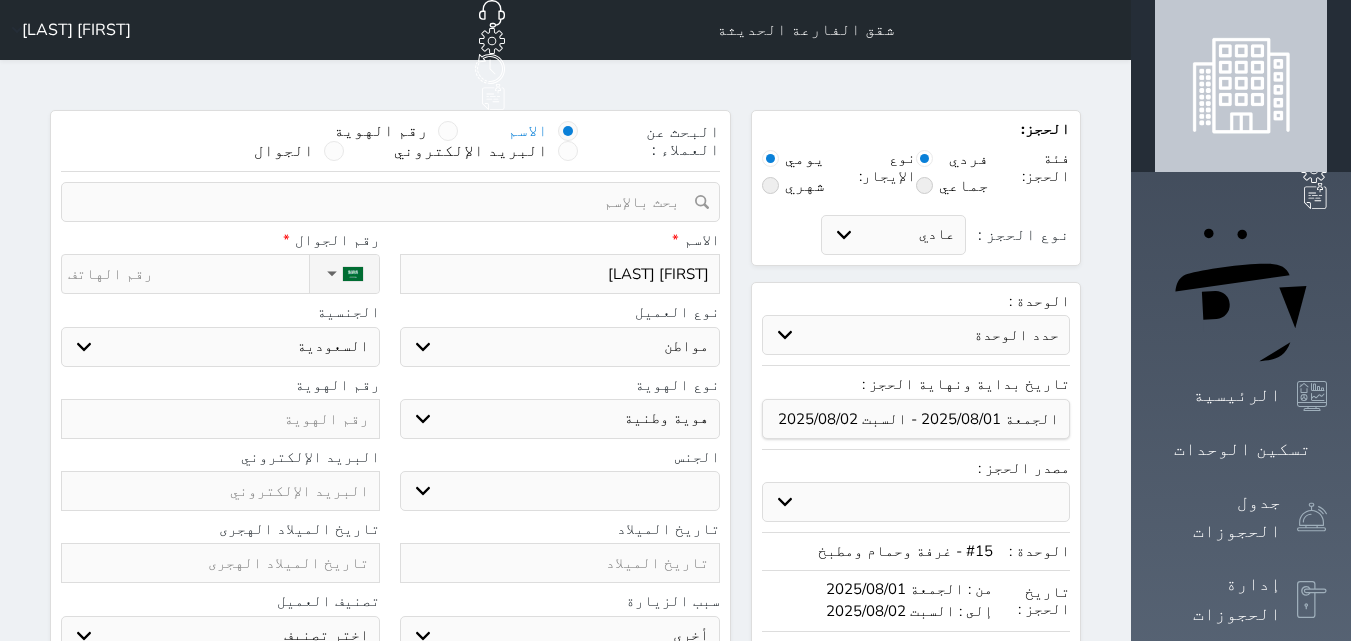 type on "[FIRST] [LAST]" 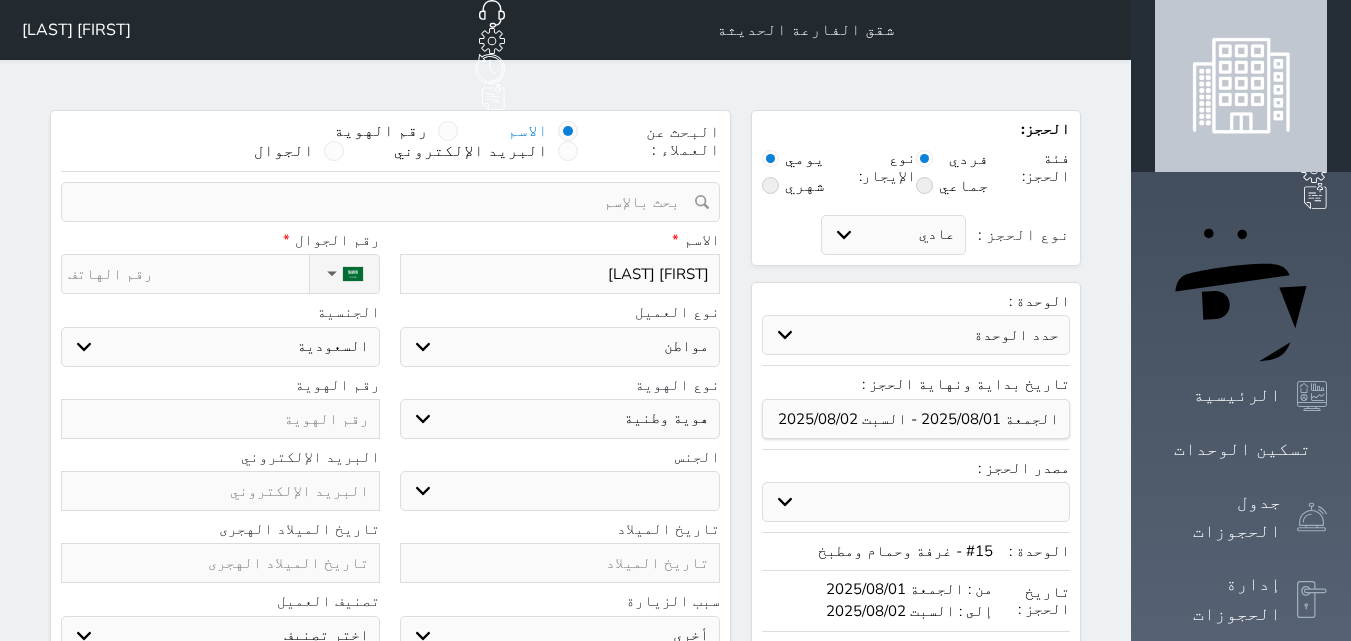 click on "اختر نوع   مواطن مواطن خليجي زائر مقيم" at bounding box center (559, 347) 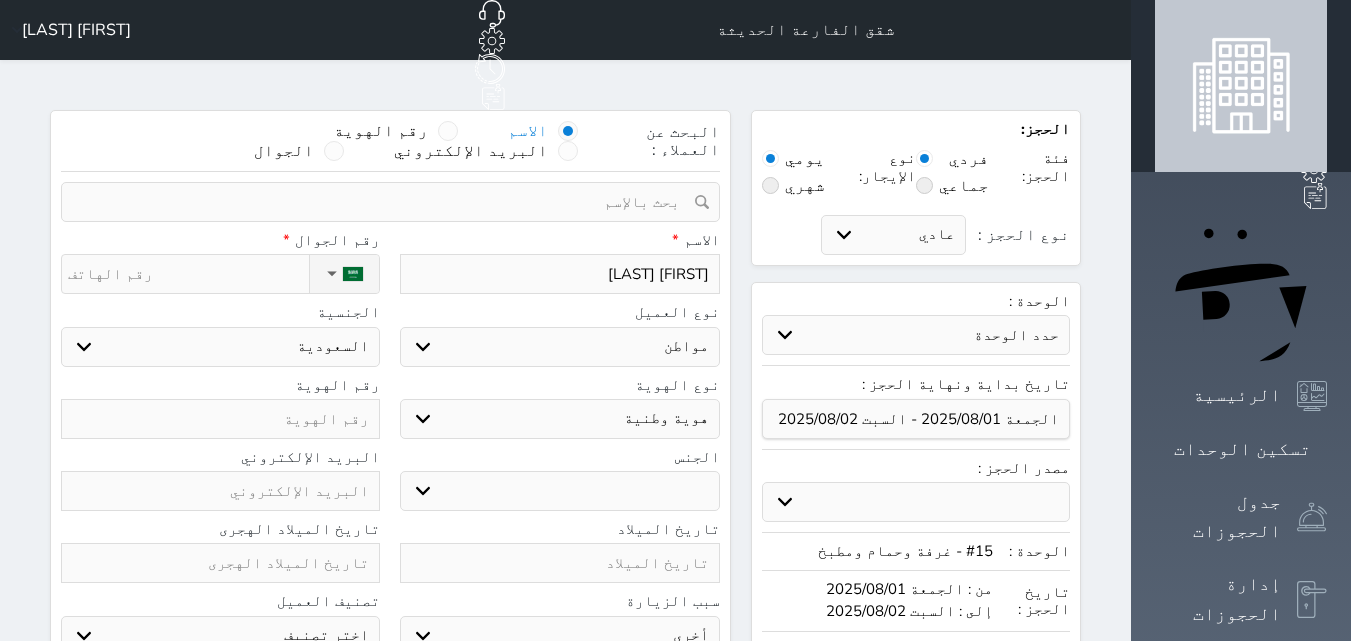 select on "4" 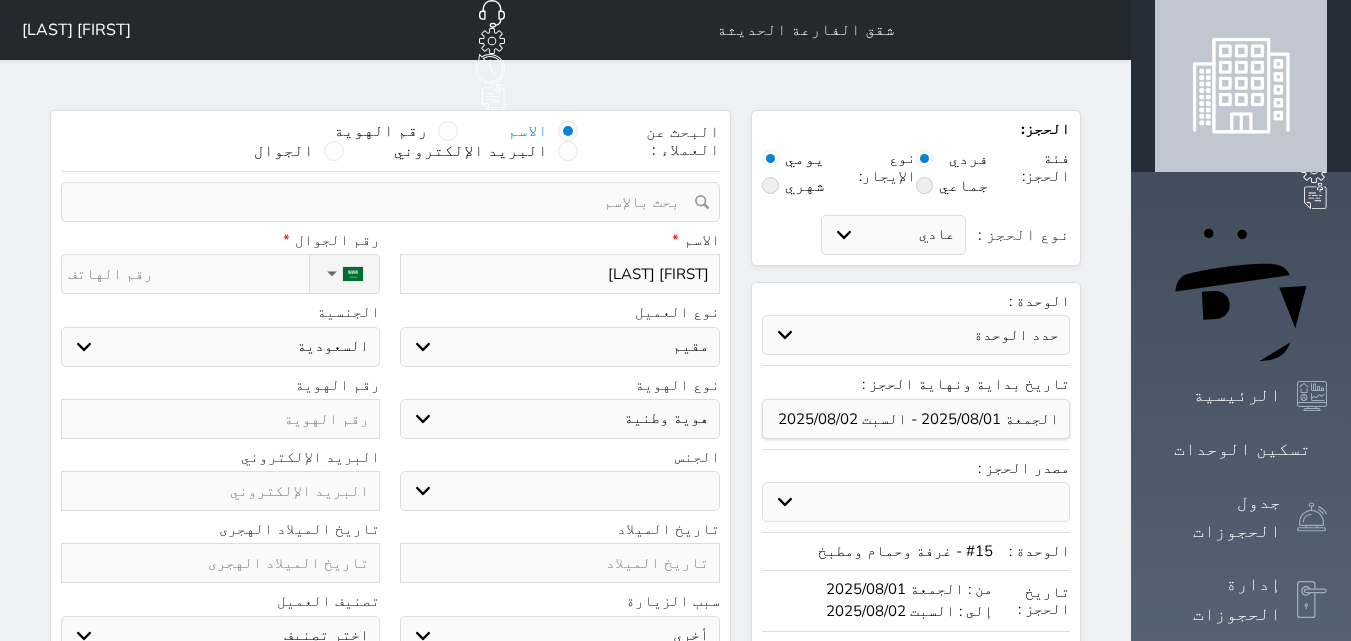 click on "اختر نوع   مواطن مواطن خليجي زائر مقيم" at bounding box center [559, 347] 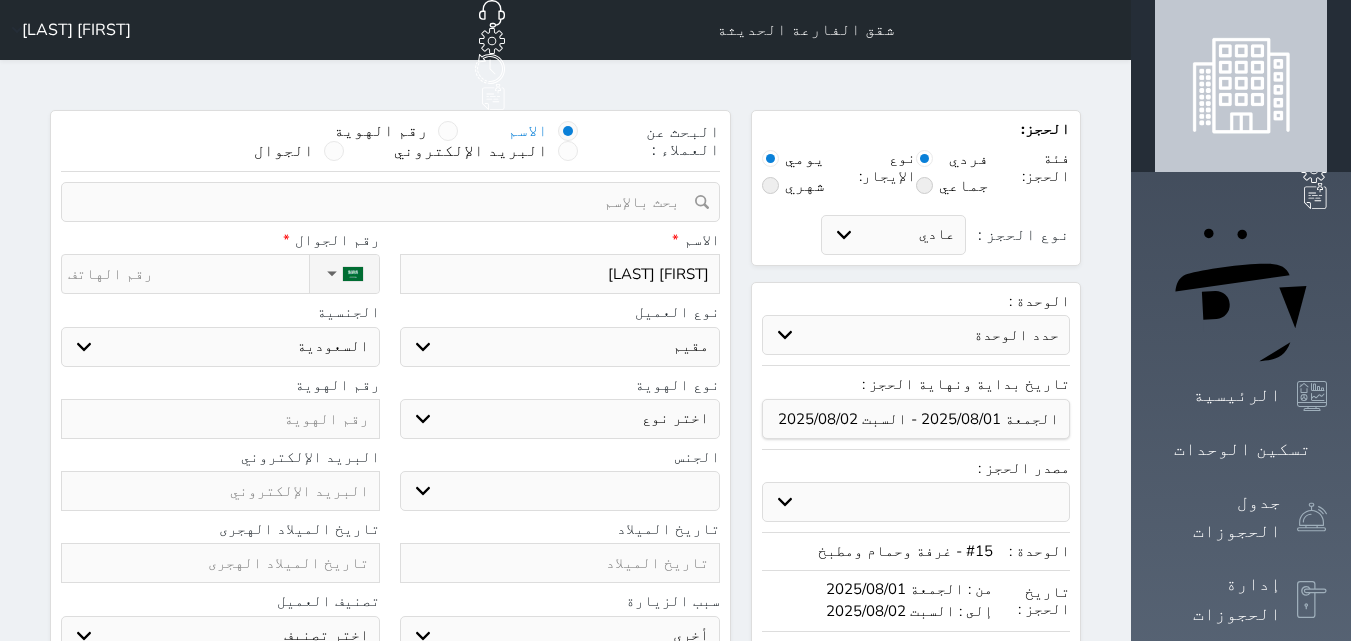 select 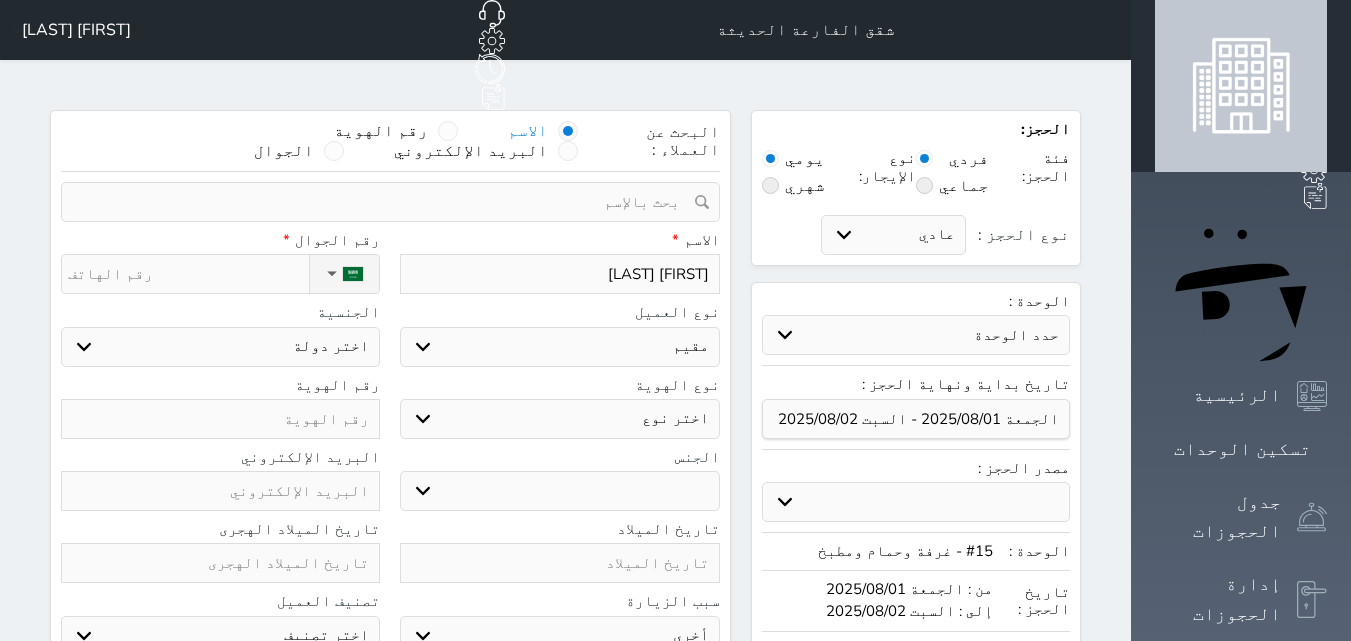 click on "اختر نوع   مقيم جواز السفر" at bounding box center (559, 419) 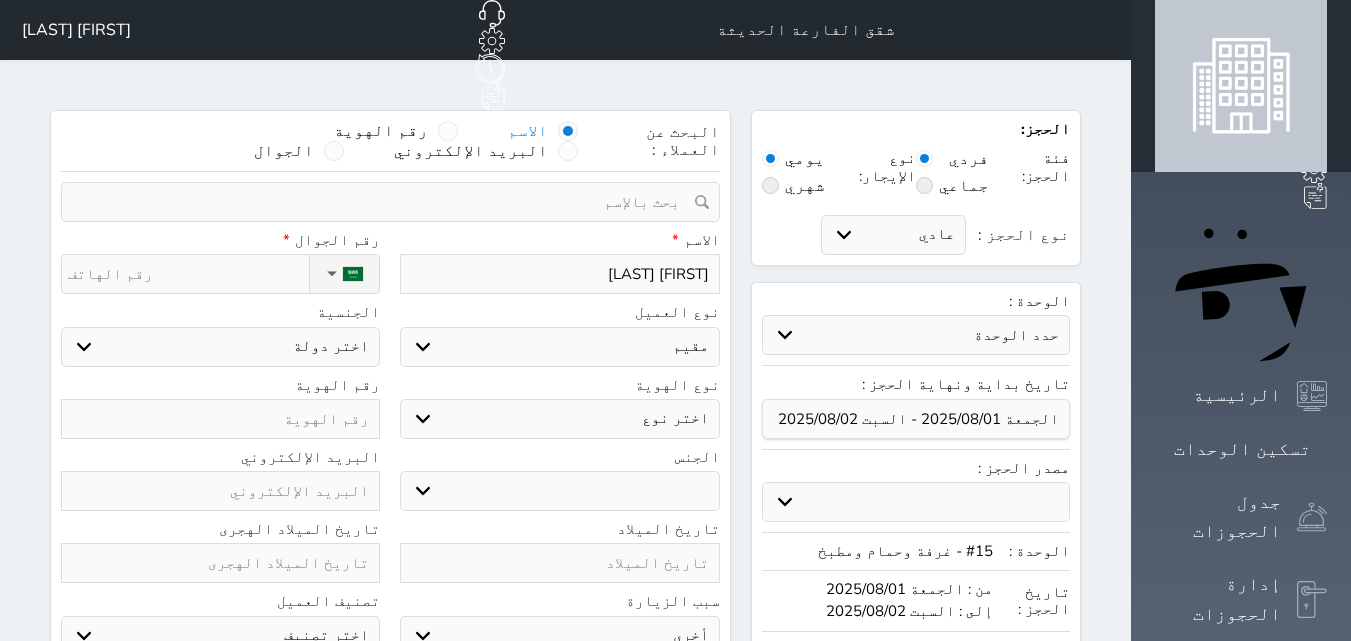 select on "4" 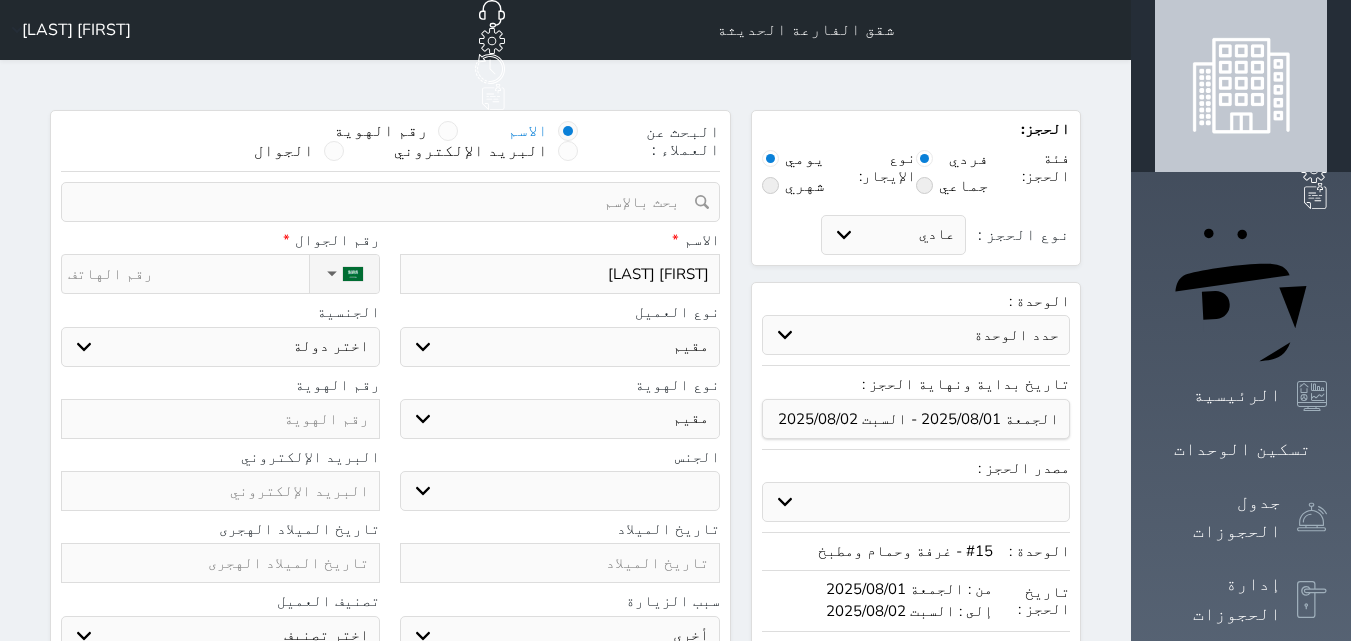 click on "اختر نوع   مقيم جواز السفر" at bounding box center (559, 419) 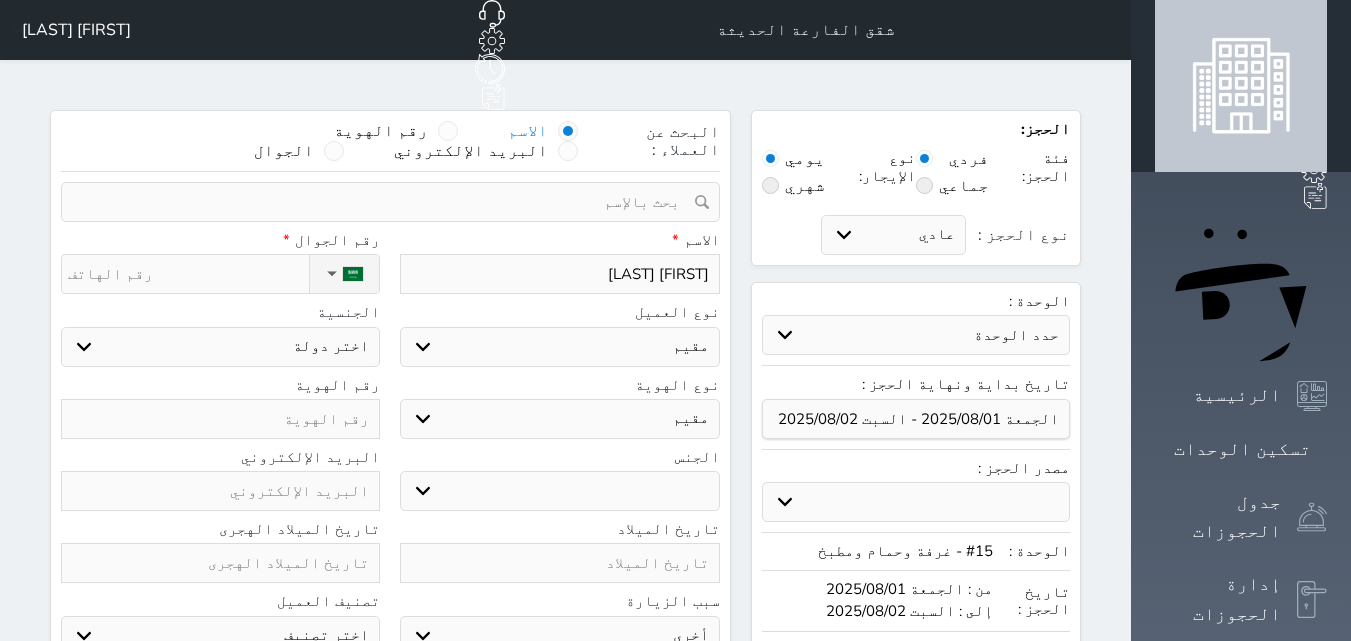 select 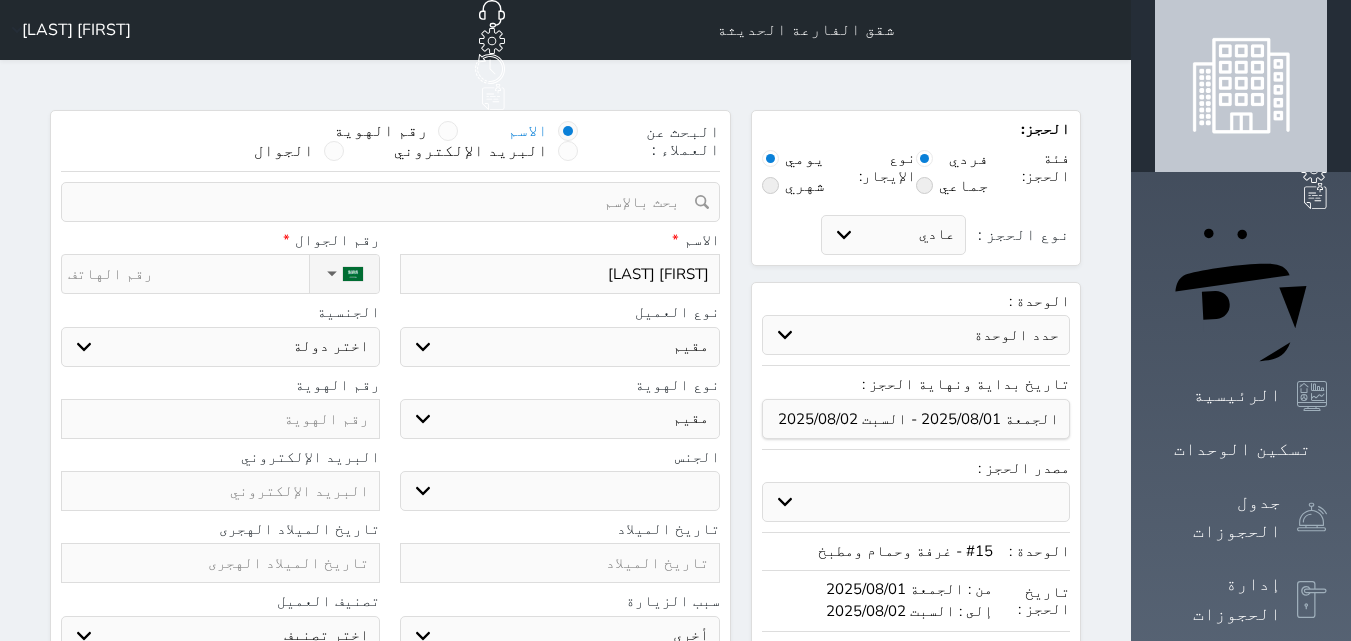click on "ذكر   انثى" at bounding box center [559, 491] 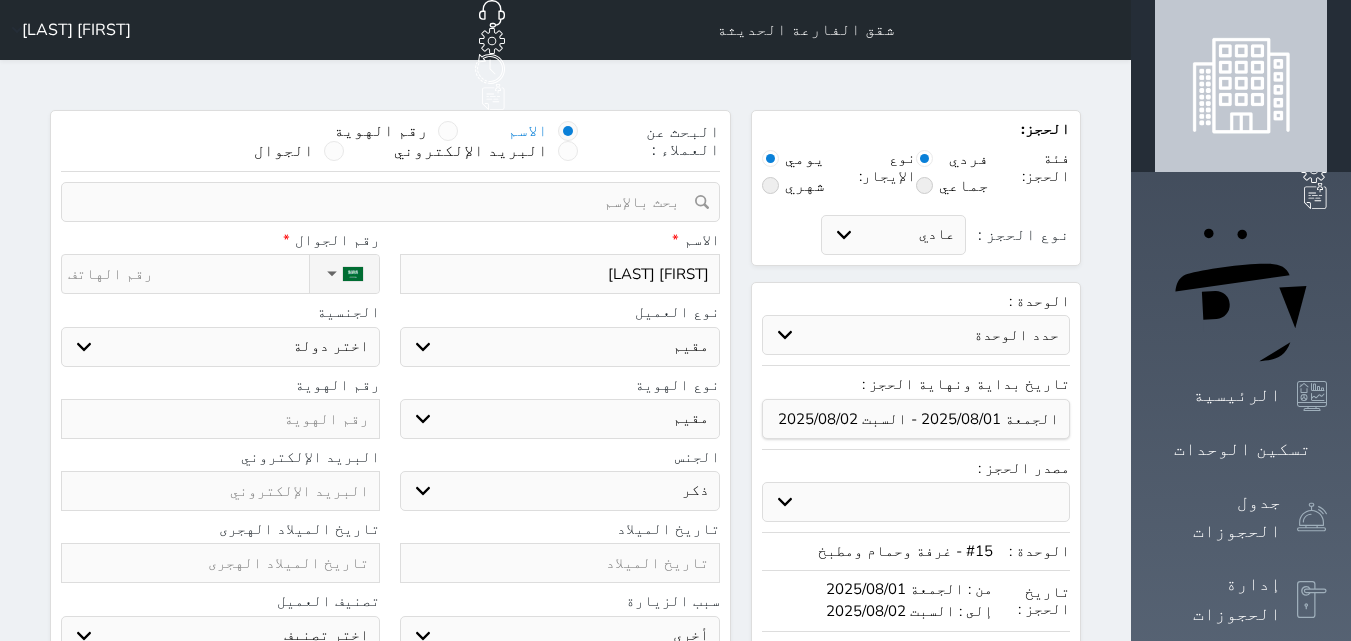 click on "ذكر   انثى" at bounding box center [559, 491] 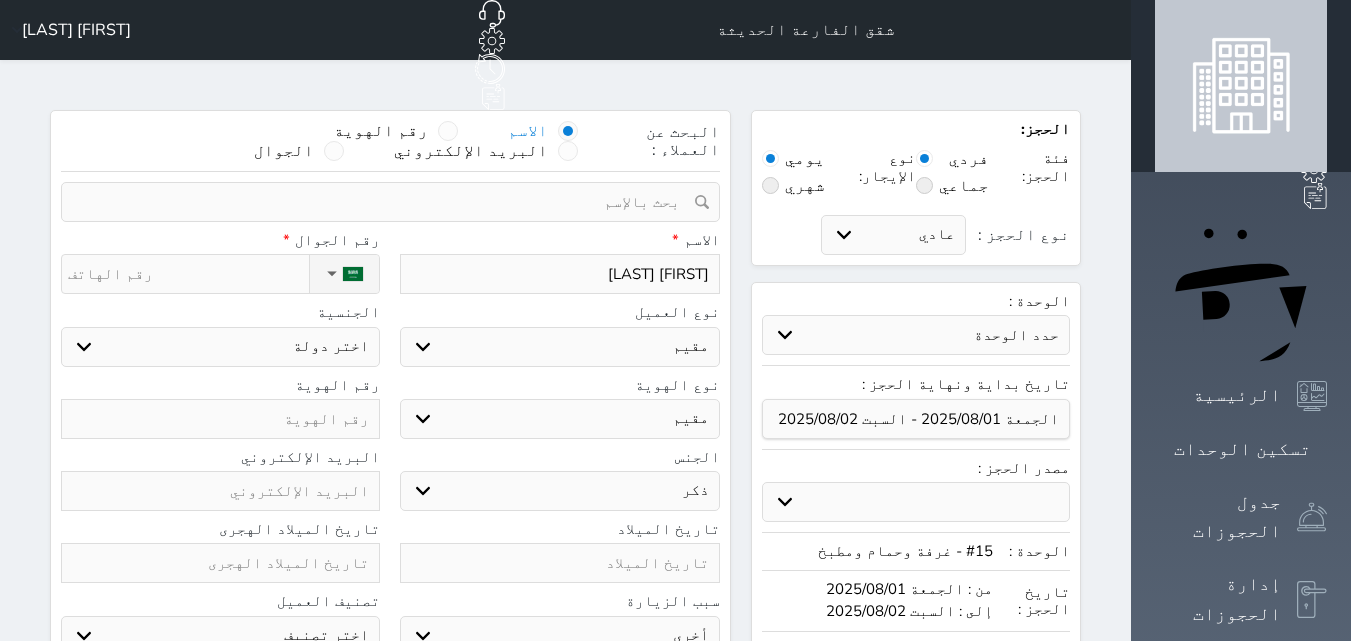 type on "0" 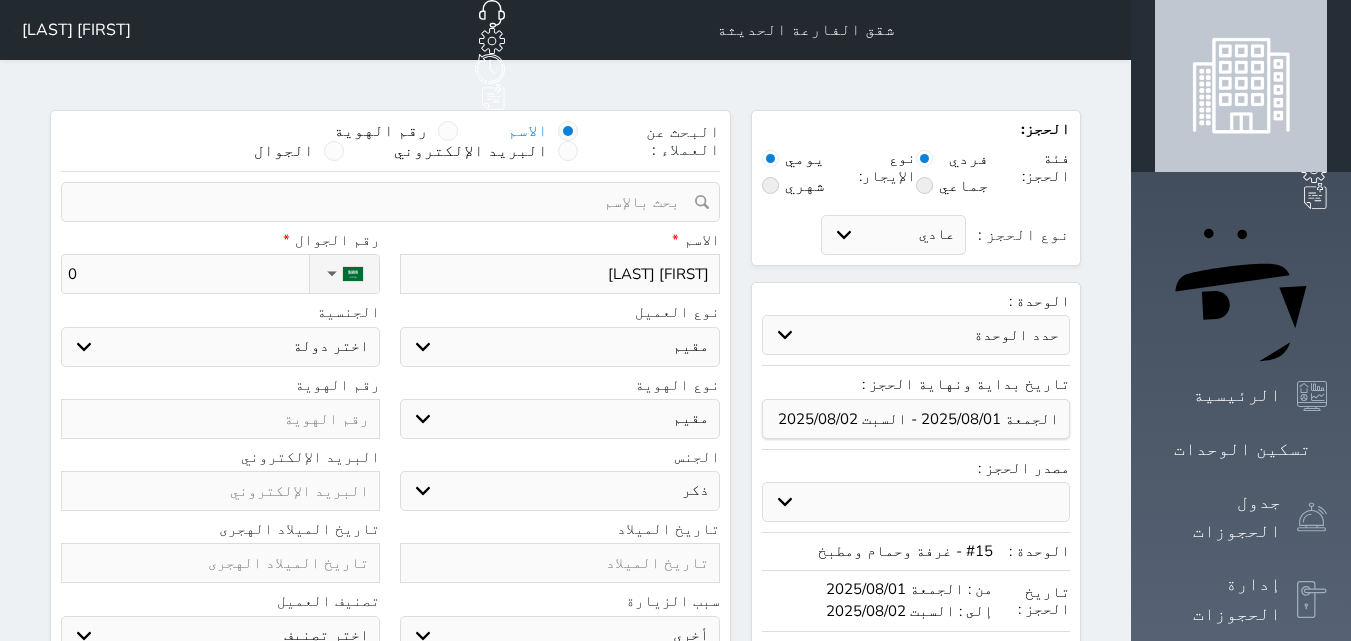 select 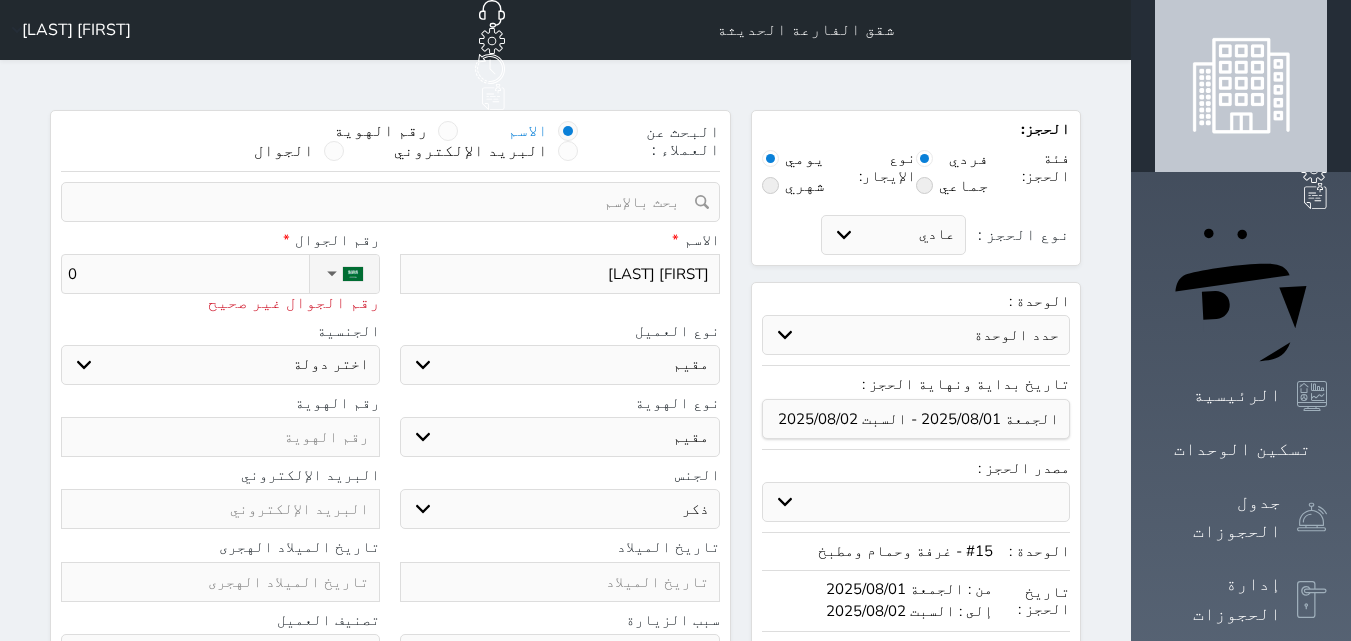 type on "05" 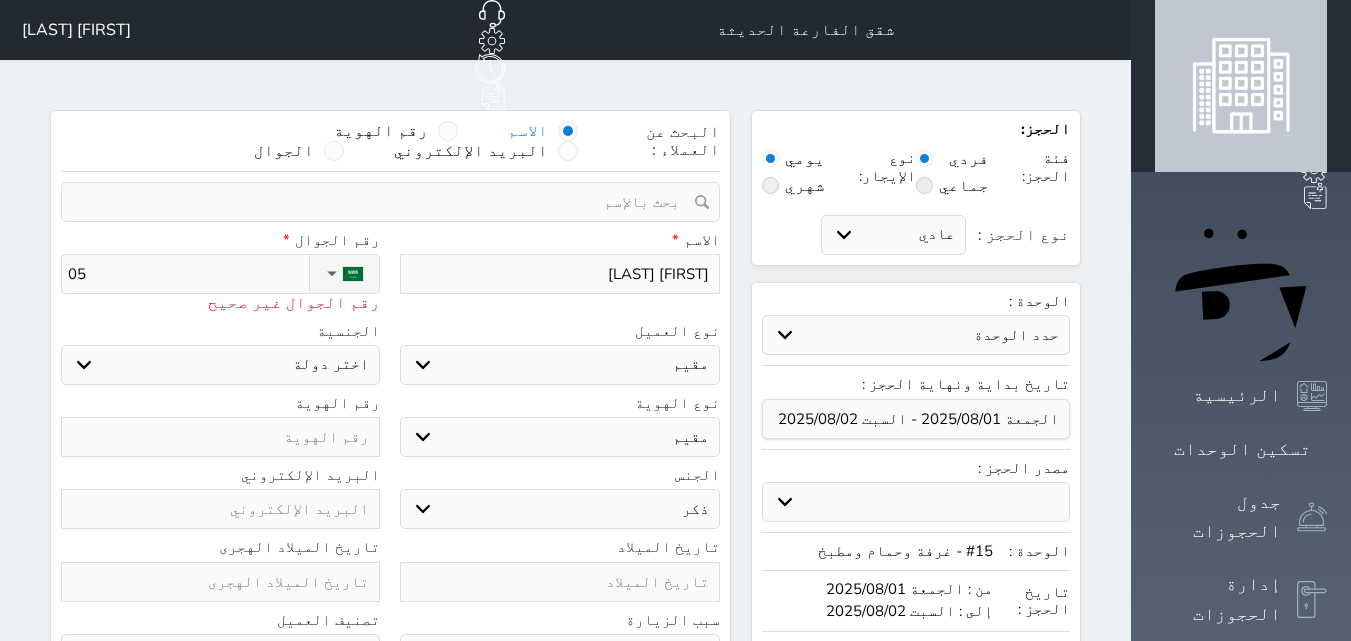 type on "055" 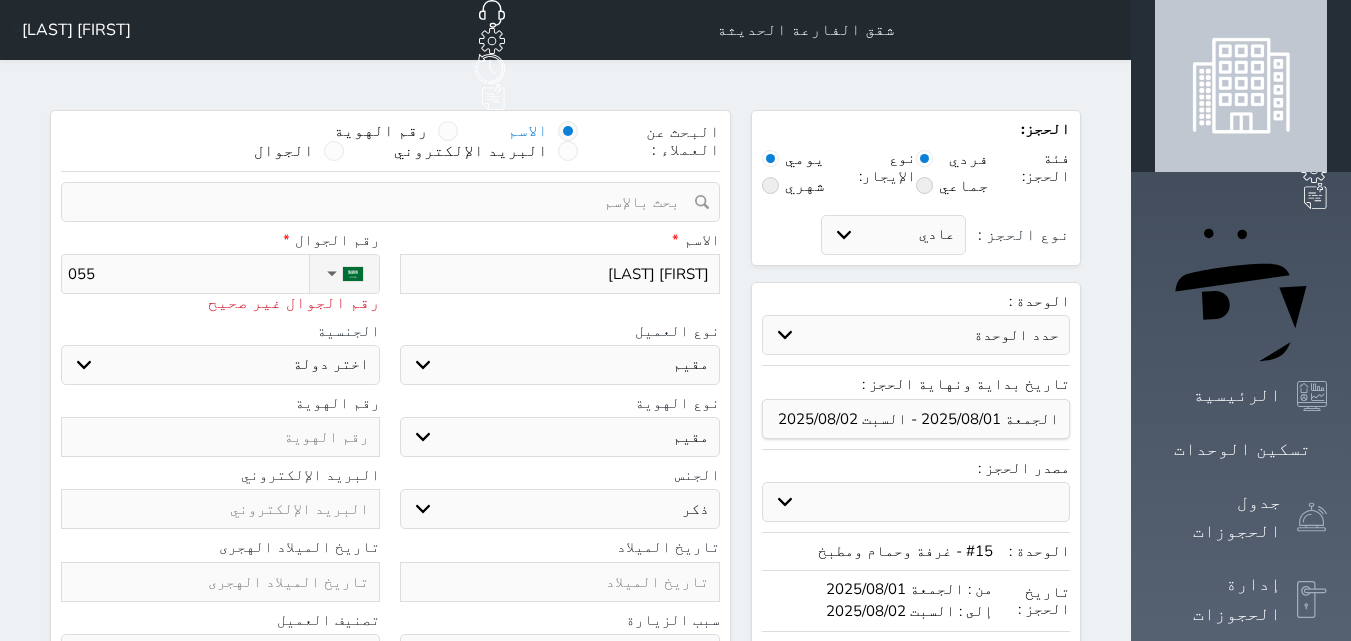 type on "0559" 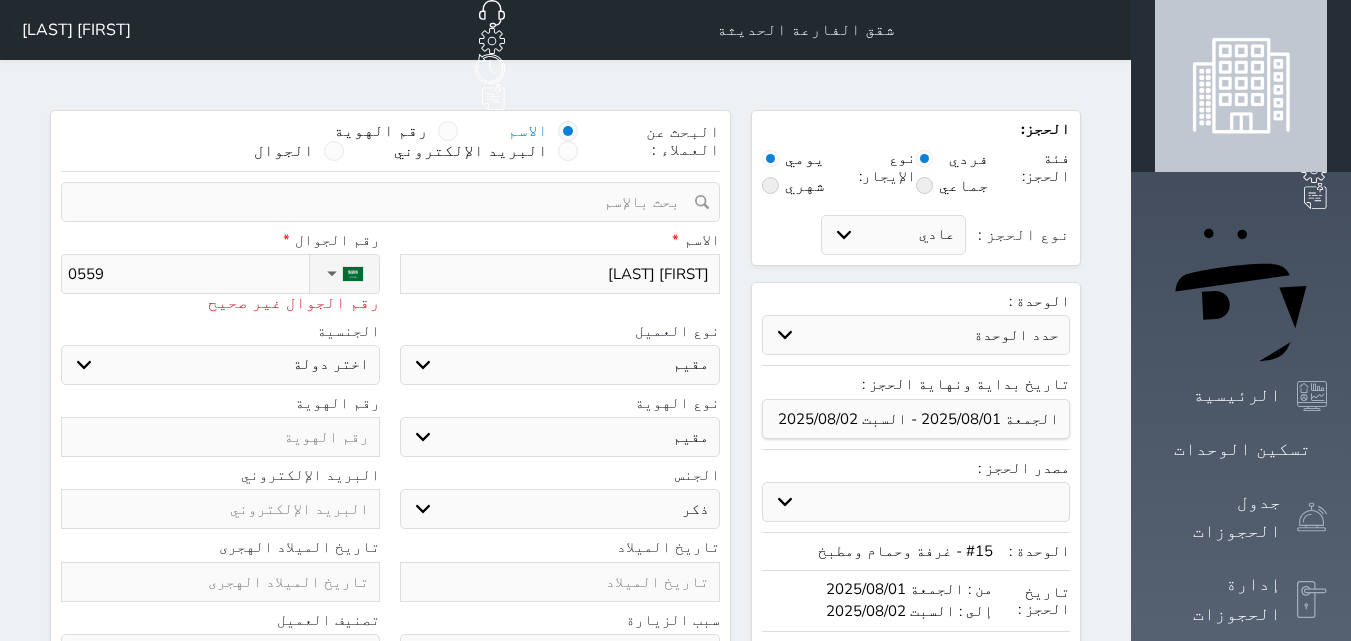 type on "[PHONE]" 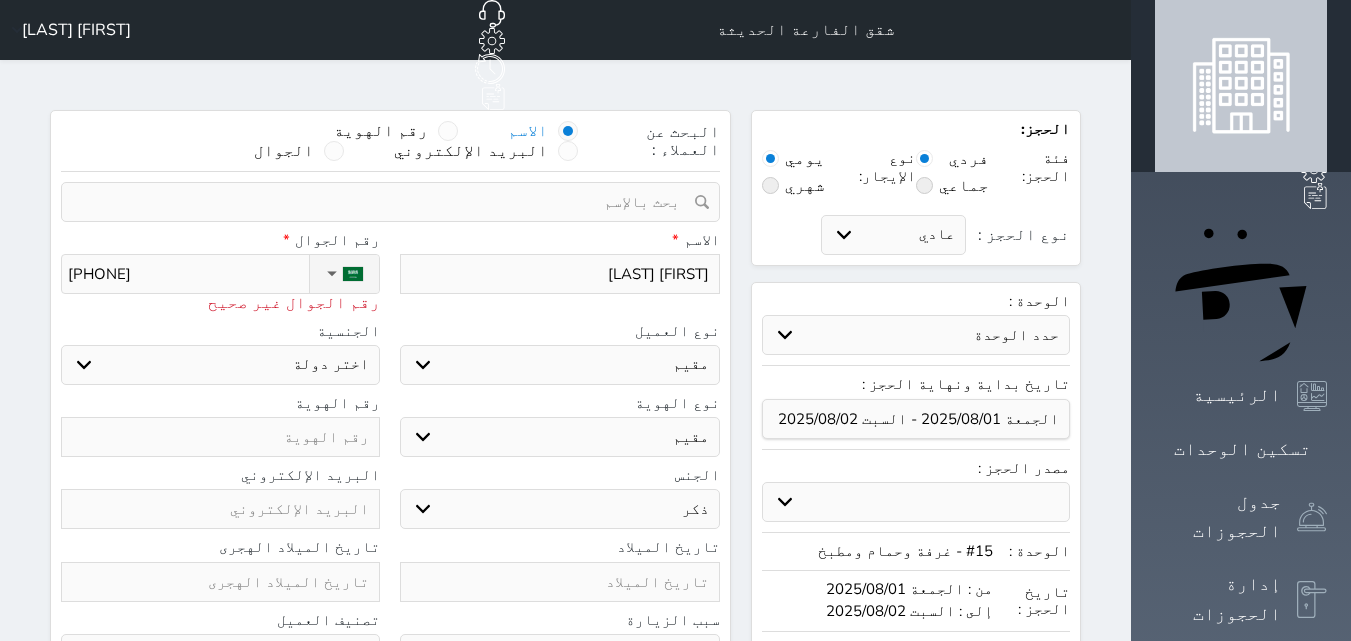 type on "[PHONE]" 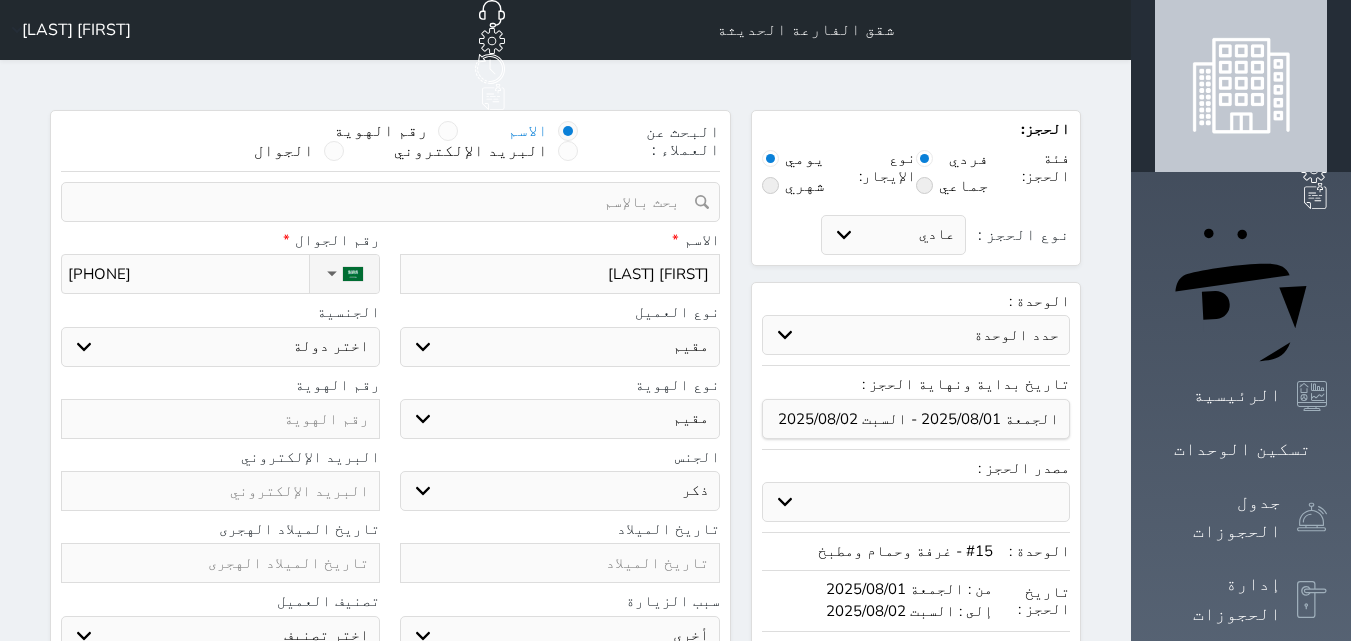 type on "[PHONE]" 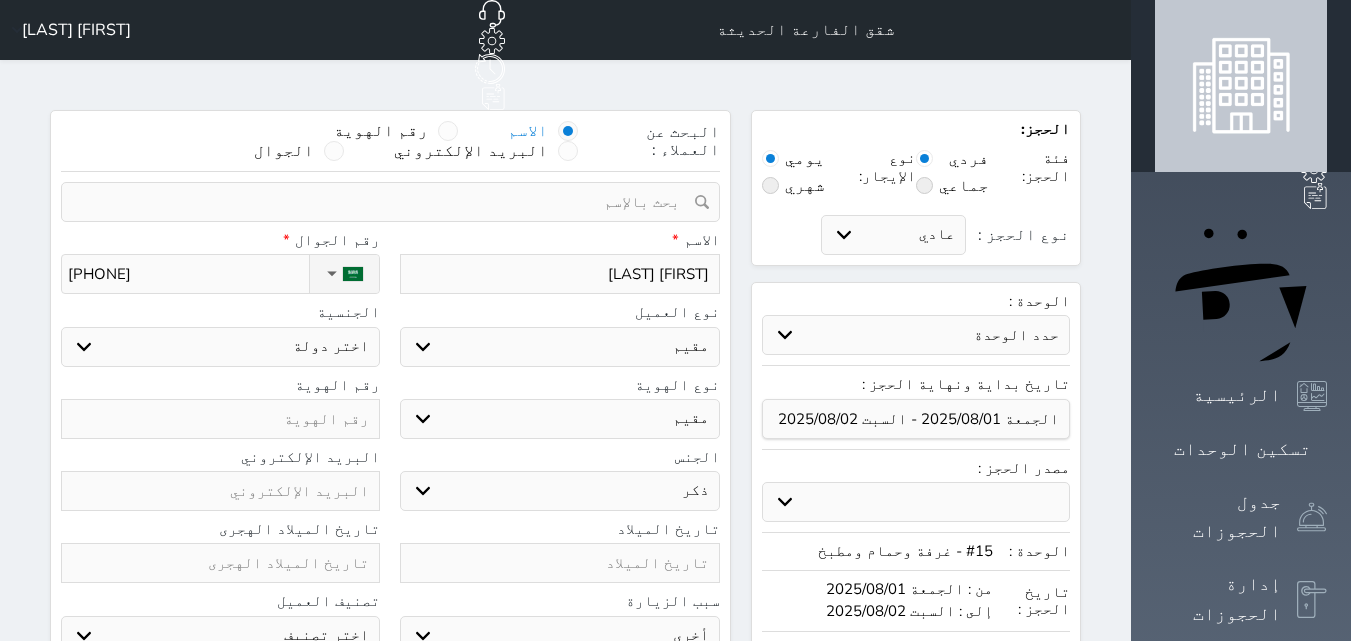 click on "اختر دولة
اثيوبيا
اجنبي بجواز سعودي
اخرى
اذربيجان
ارتيريا
ارمينيا
ازبكستان
اسبانيا
استراليا
استونيا" at bounding box center [220, 347] 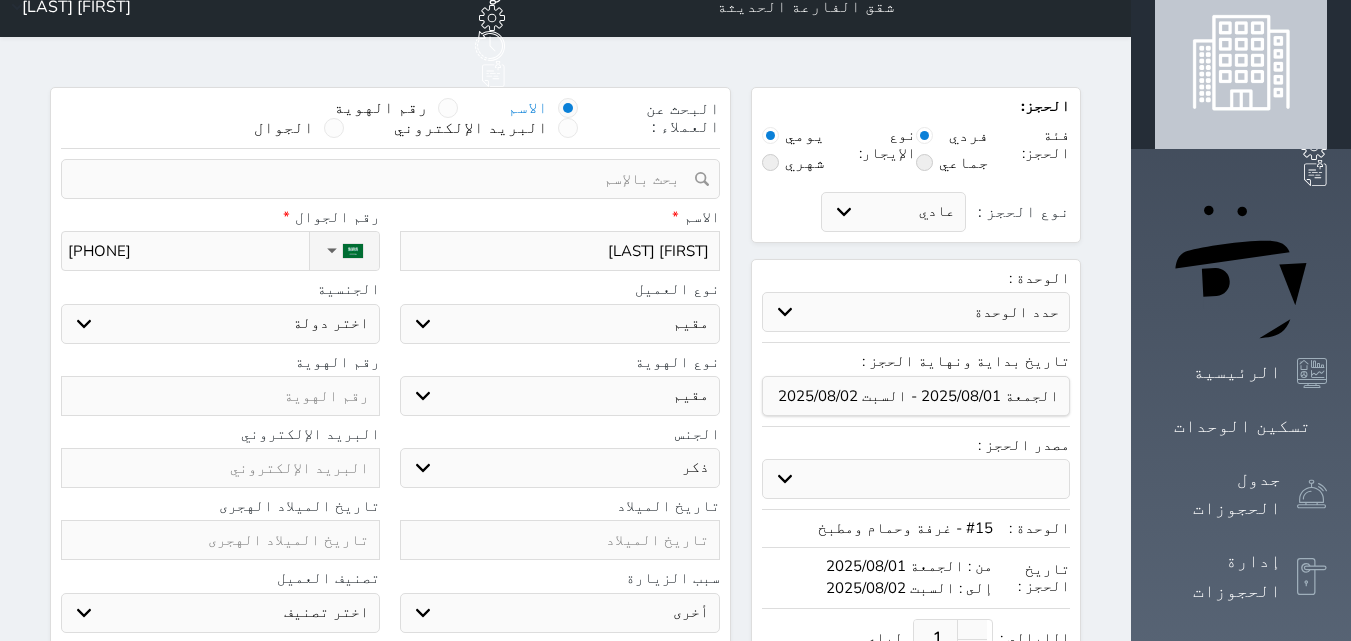 scroll, scrollTop: 0, scrollLeft: 0, axis: both 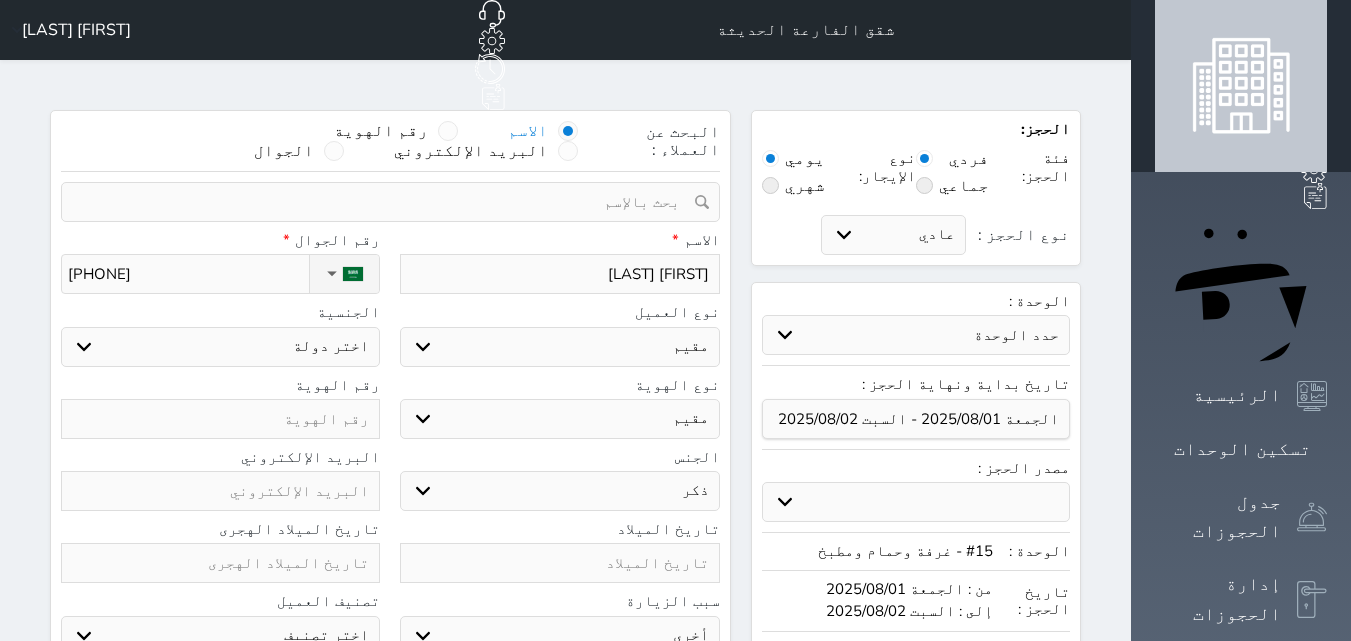 click on "اختر دولة
اثيوبيا
اجنبي بجواز سعودي
اخرى
اذربيجان
ارتيريا
ارمينيا
ازبكستان
اسبانيا
استراليا
استونيا" at bounding box center (220, 347) 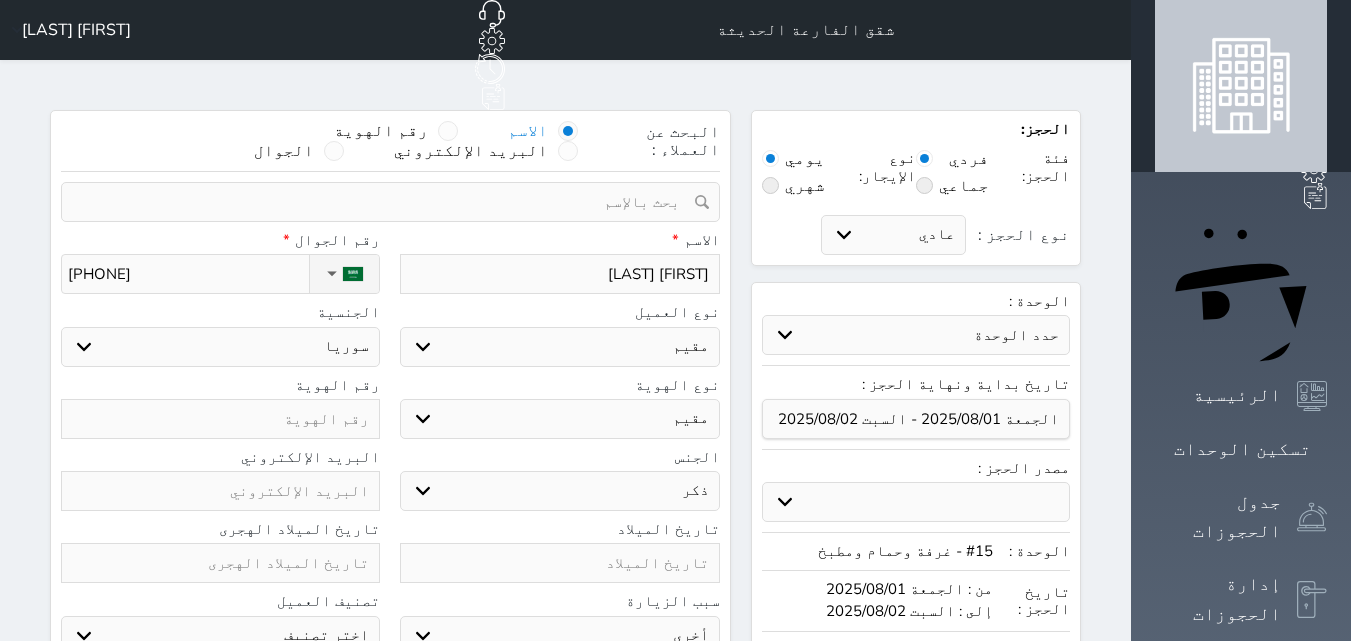 click on "اختر دولة
اثيوبيا
اجنبي بجواز سعودي
اخرى
اذربيجان
ارتيريا
ارمينيا
ازبكستان
اسبانيا
استراليا
استونيا" at bounding box center [220, 347] 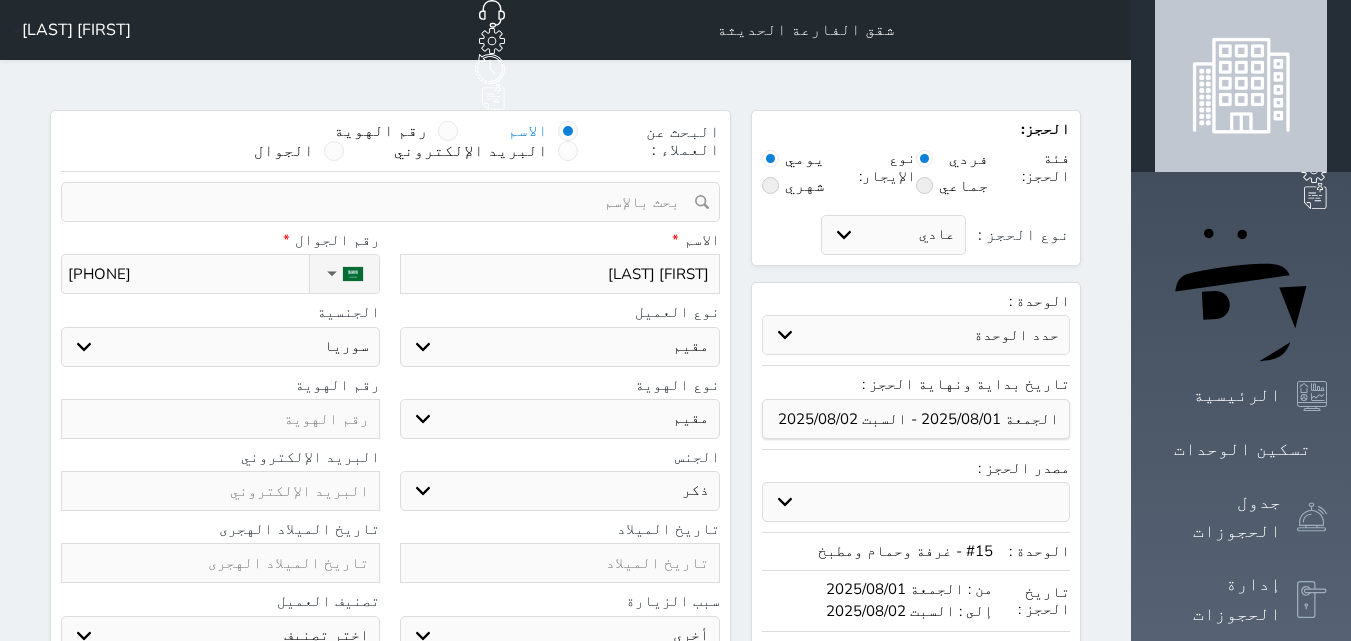 type on "2" 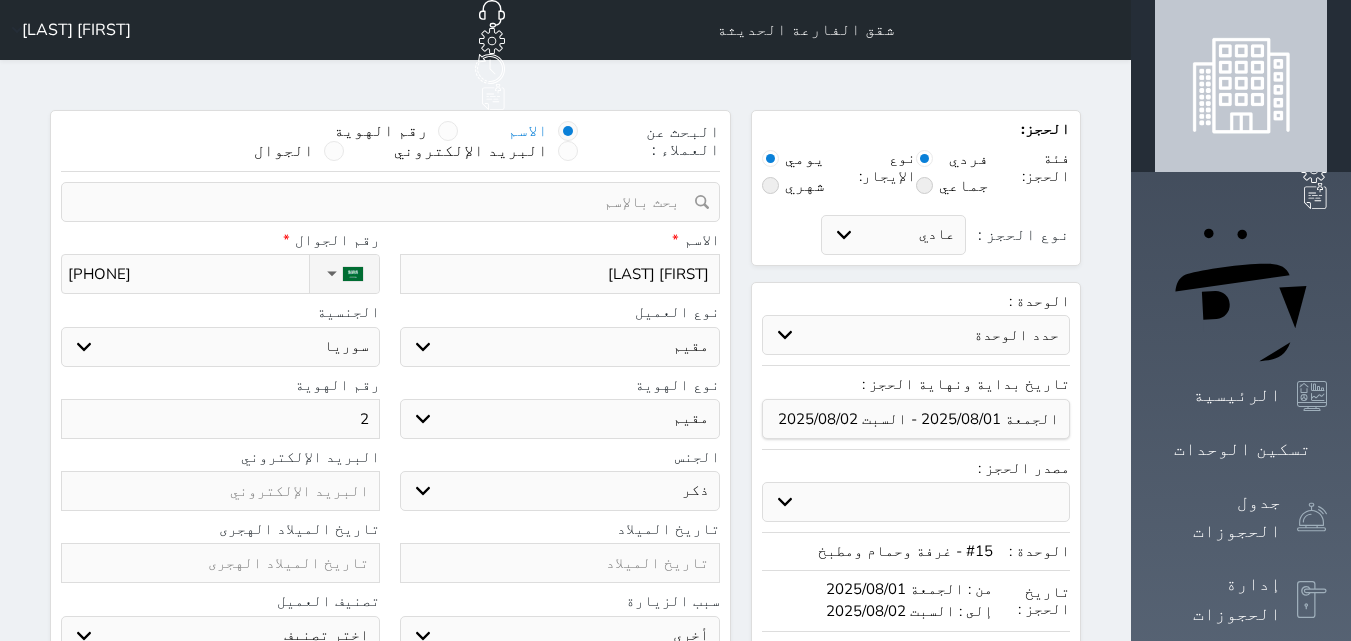 type on "22" 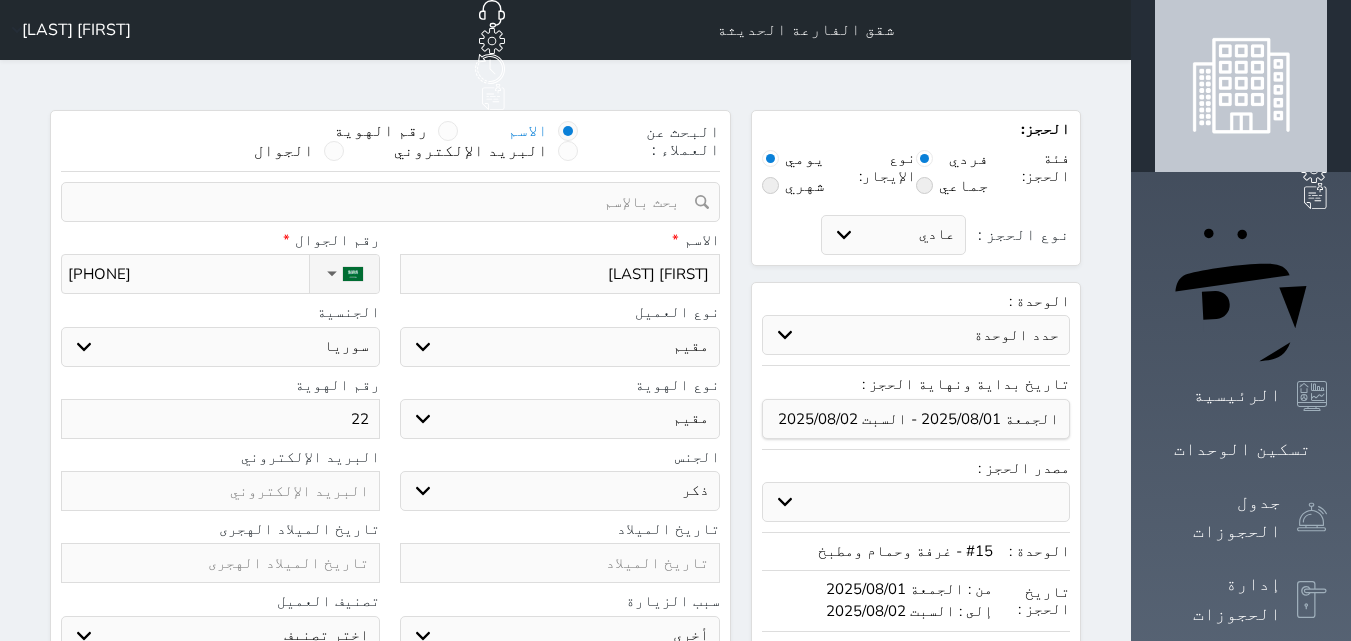 type on "220" 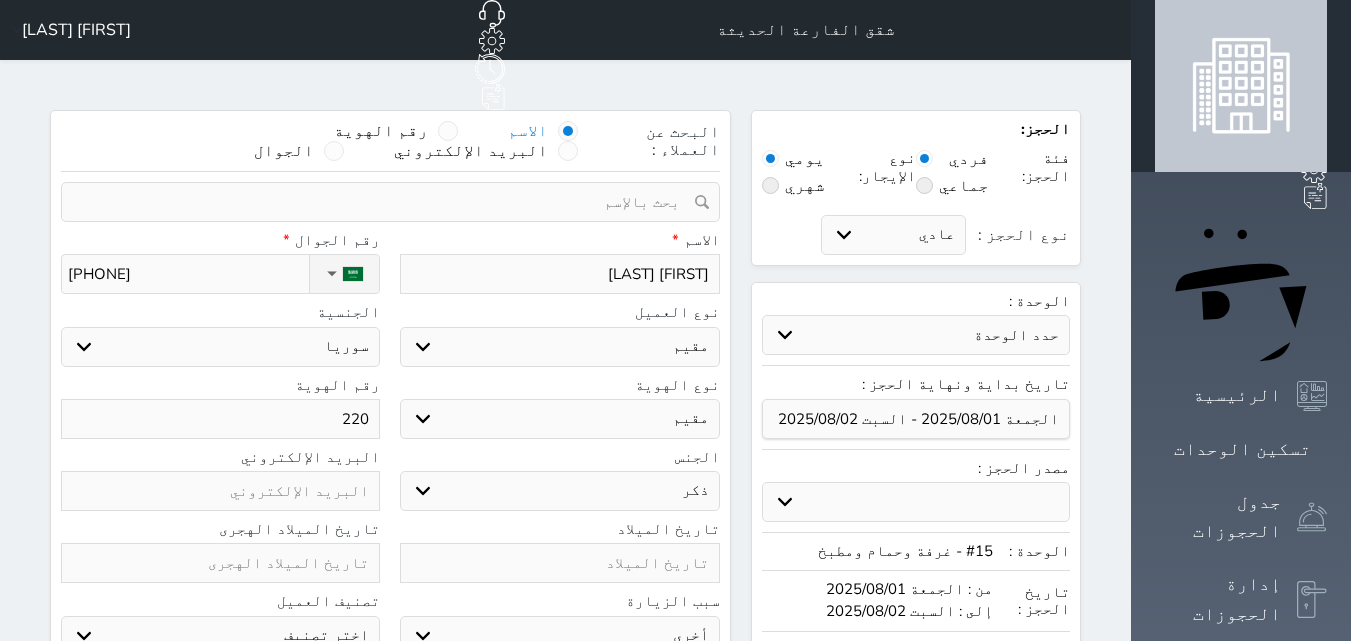 type on "2203" 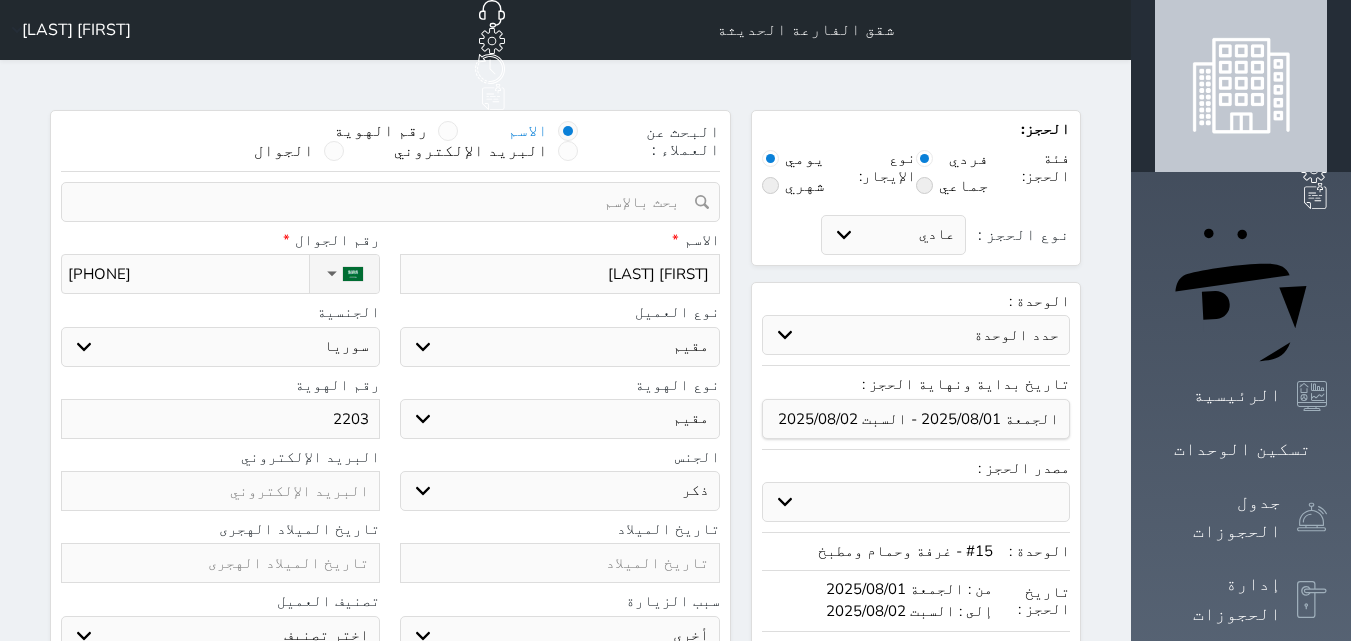 type on "[NUMBER]" 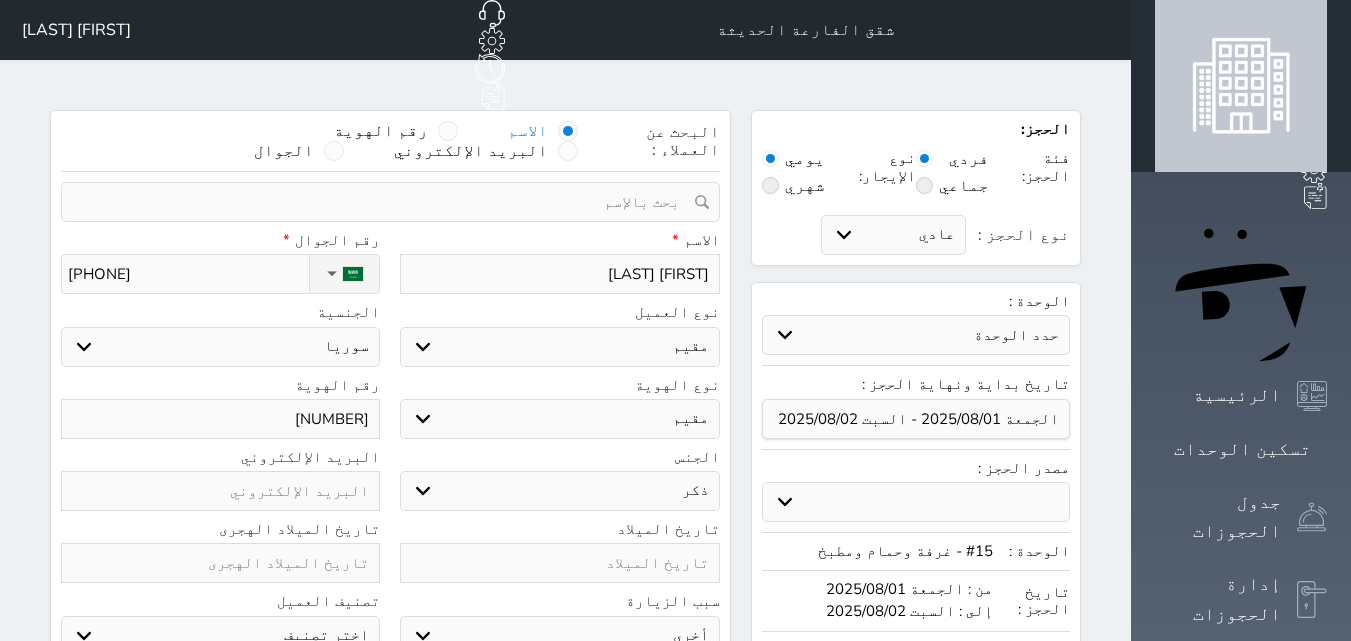 type on "[NUMBER]" 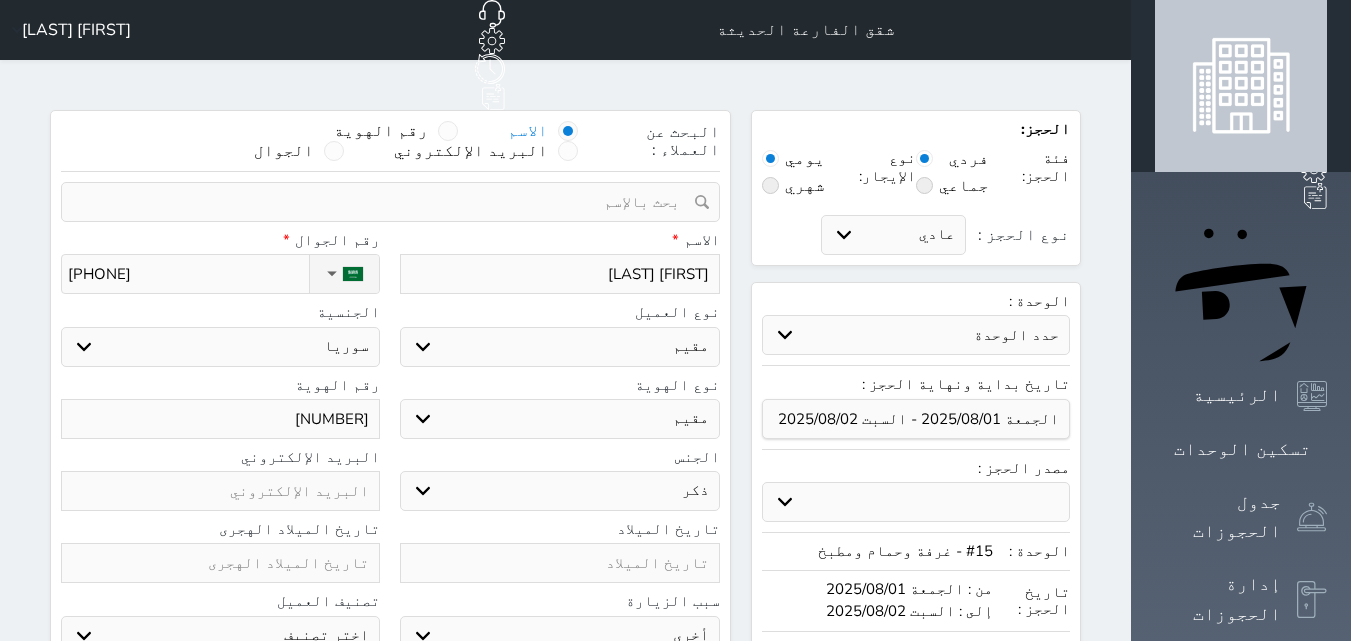 click on "اختر تصنيف
مميز
خاص
غير مرغوب فيه" at bounding box center [220, 636] 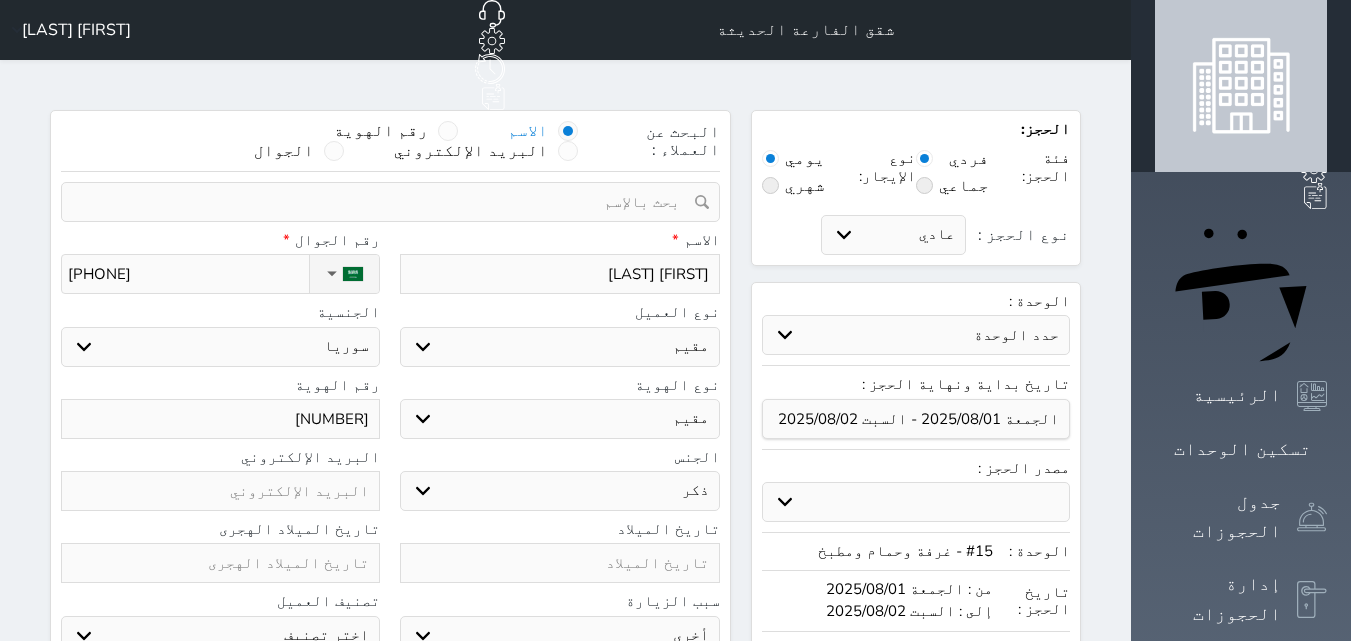 select on "9004" 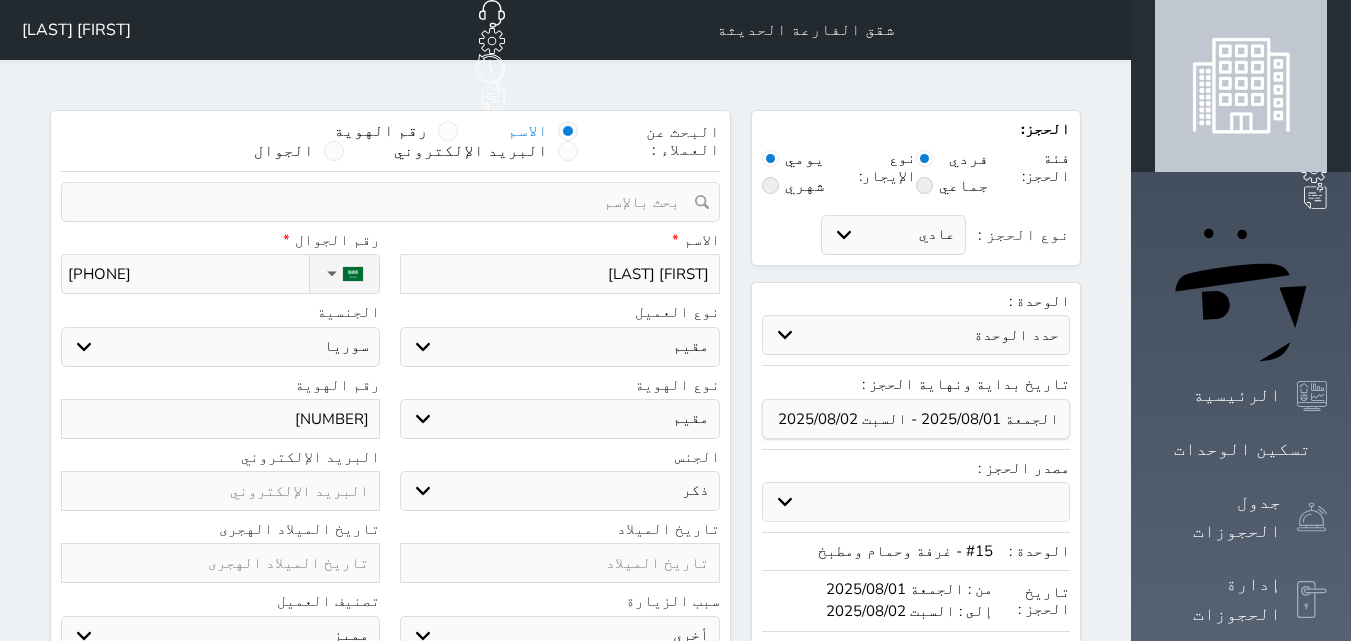 click on "اختر تصنيف
مميز
خاص
غير مرغوب فيه" at bounding box center (220, 636) 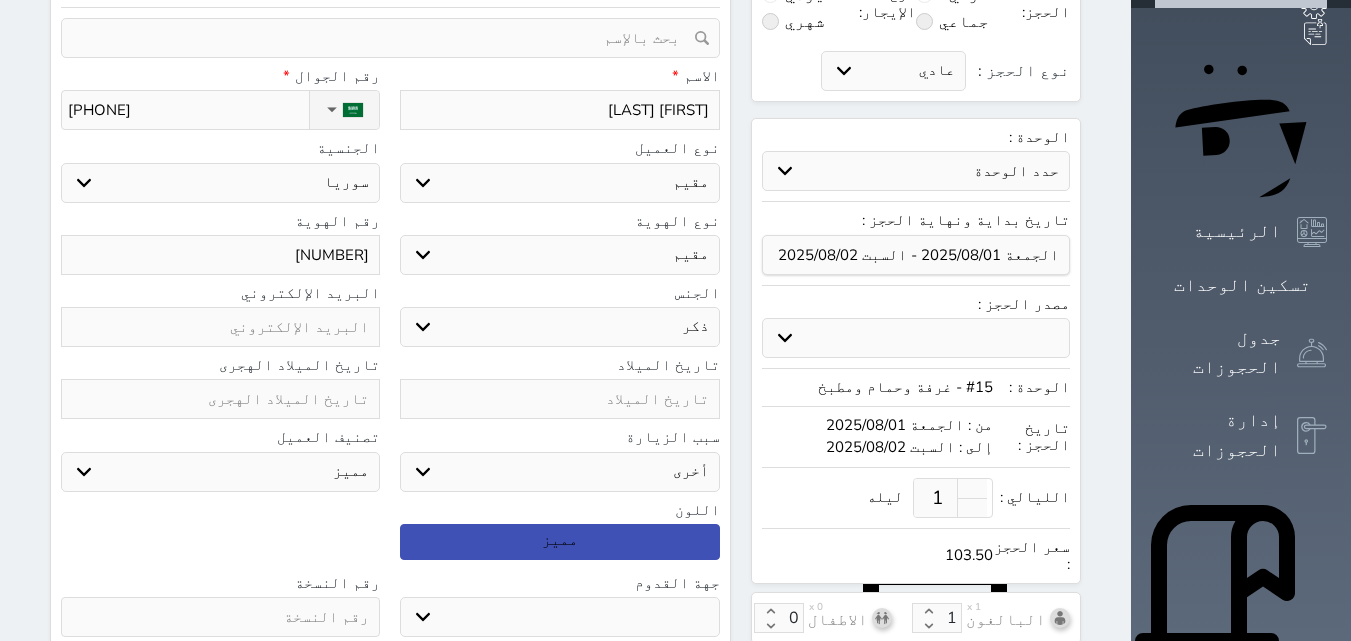 scroll, scrollTop: 200, scrollLeft: 0, axis: vertical 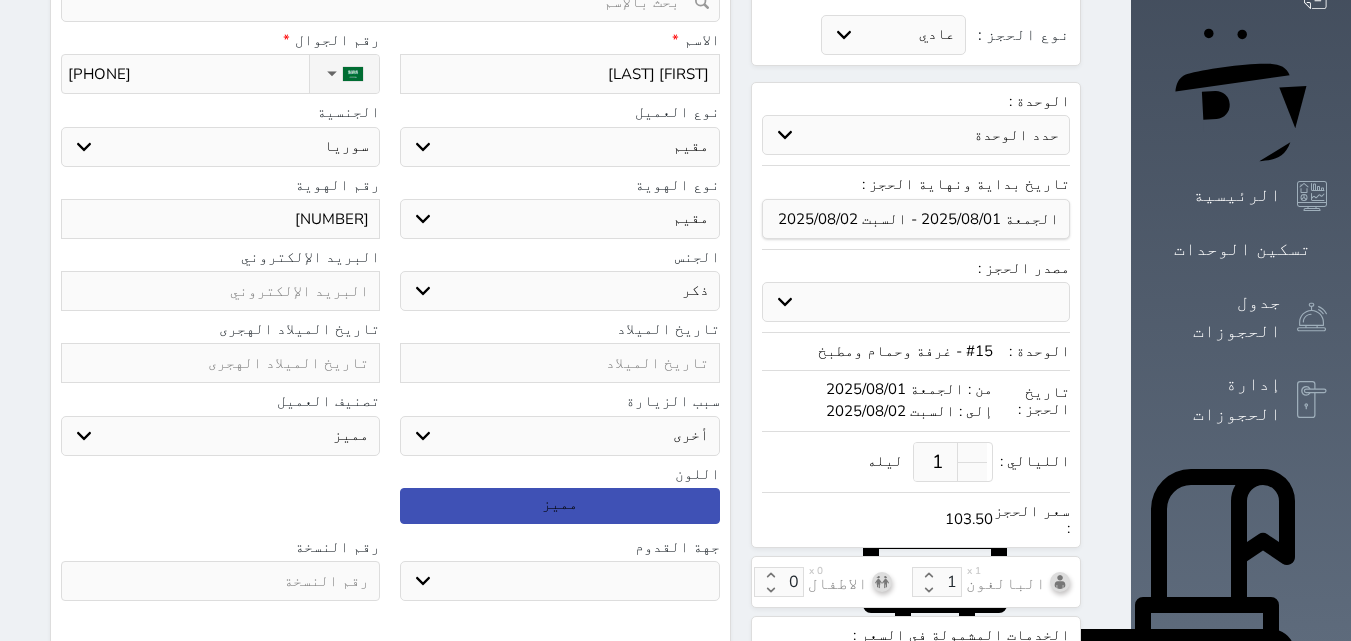 click on "جو بحر ارض" at bounding box center [559, 581] 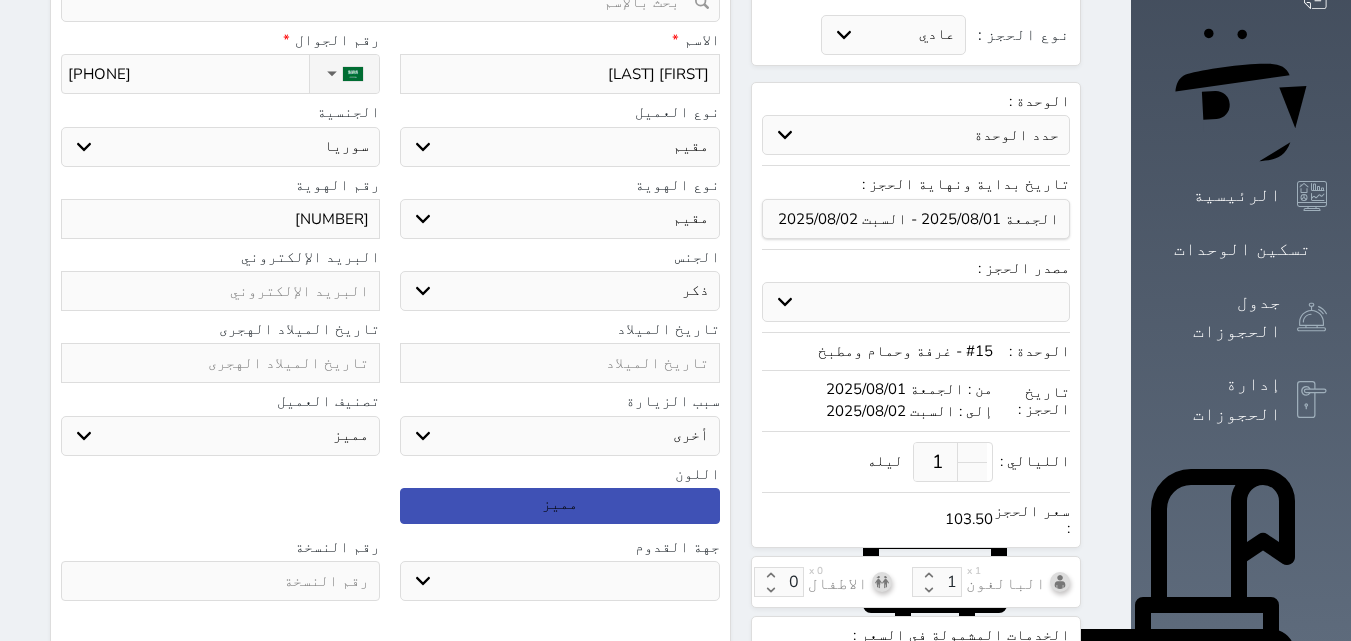 select on "9" 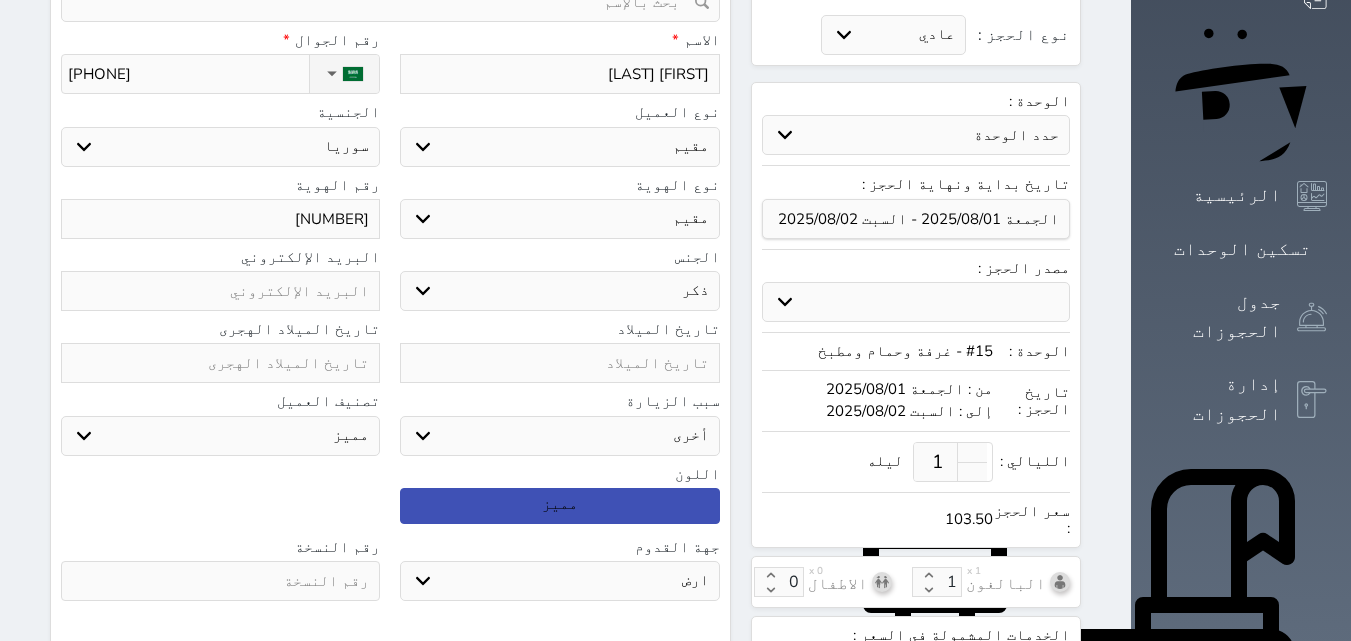 click on "جو بحر ارض" at bounding box center (559, 581) 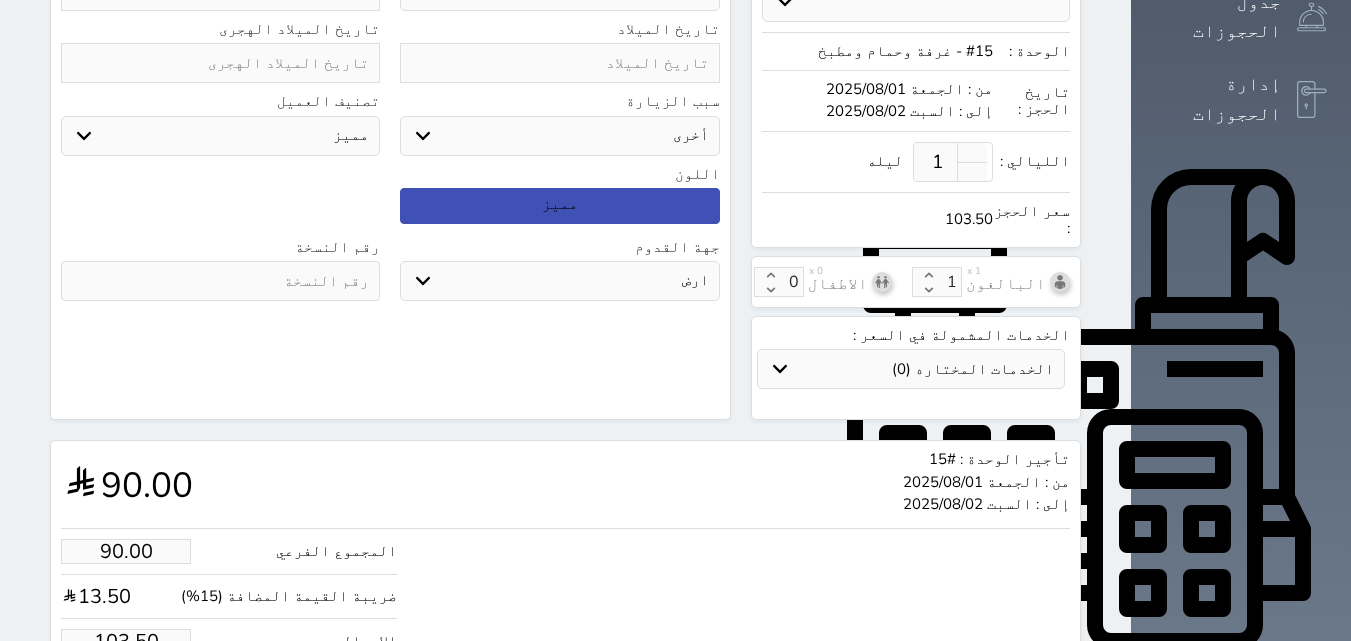 scroll, scrollTop: 548, scrollLeft: 0, axis: vertical 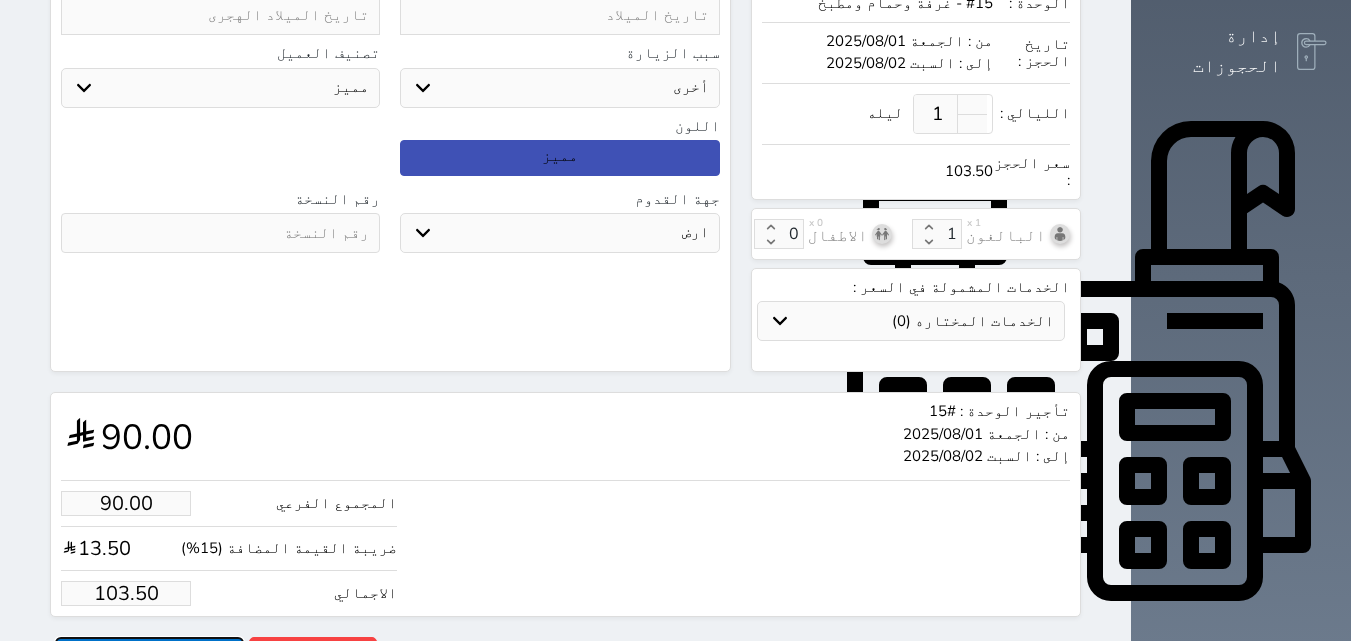 click on "حجز" at bounding box center (149, 654) 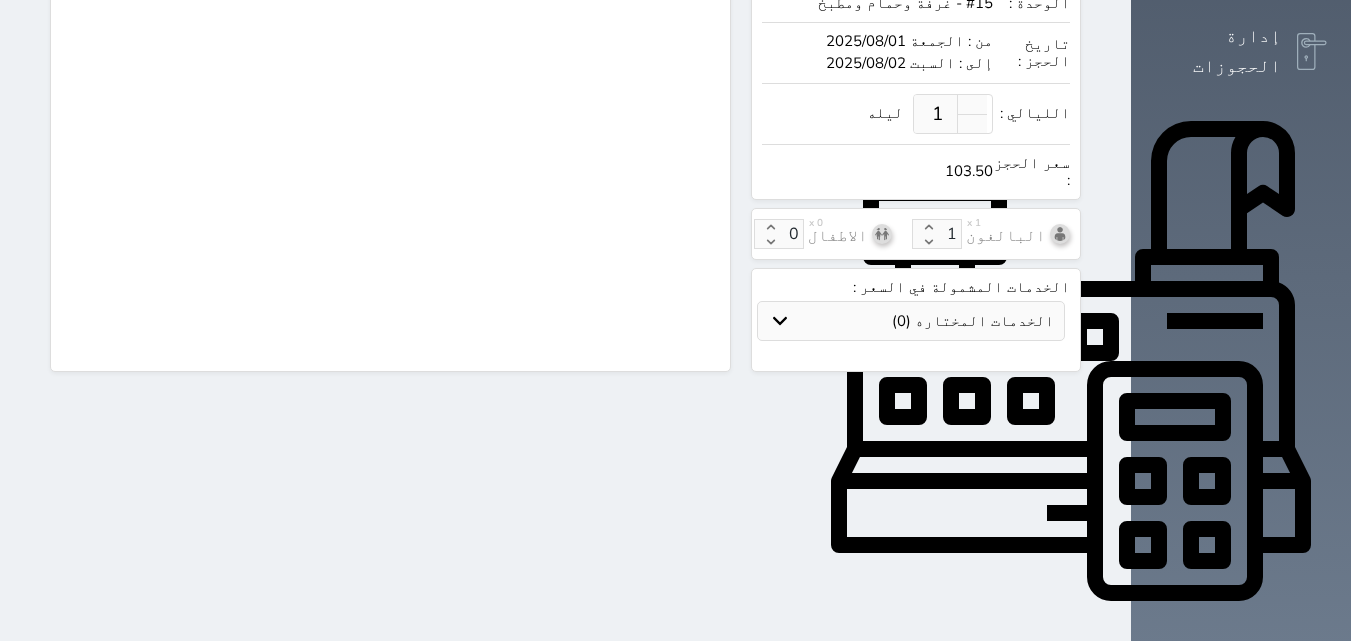 scroll, scrollTop: 545, scrollLeft: 0, axis: vertical 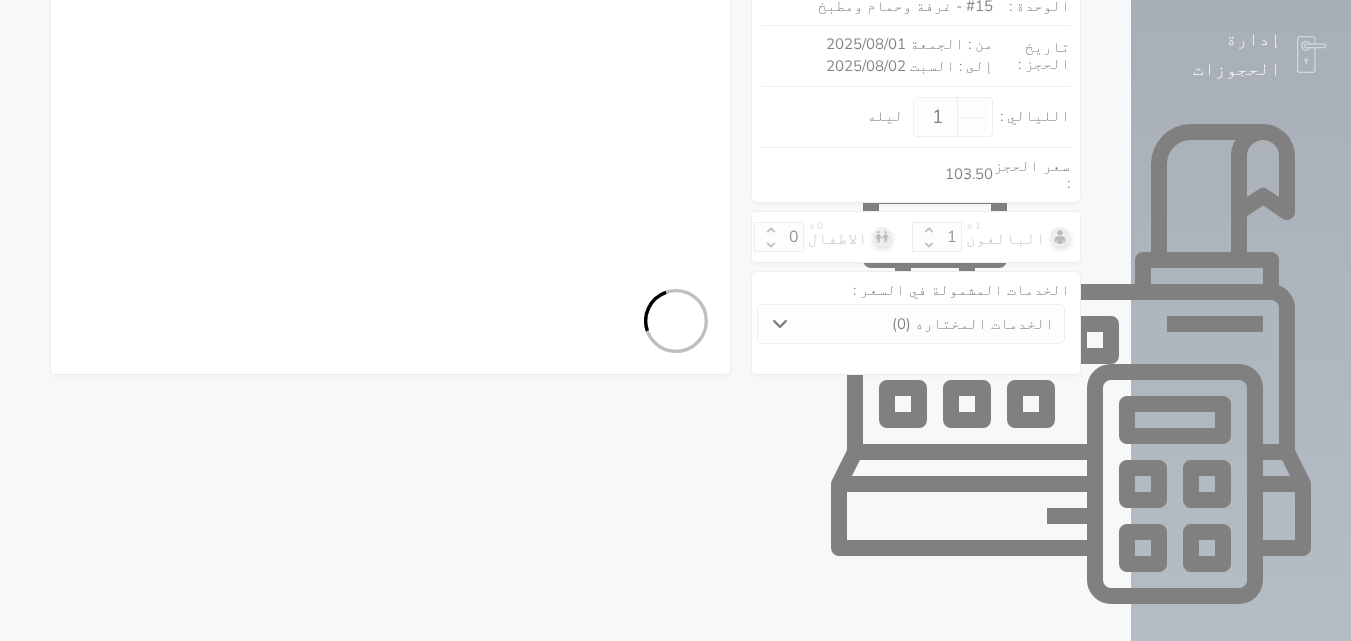 select on "4" 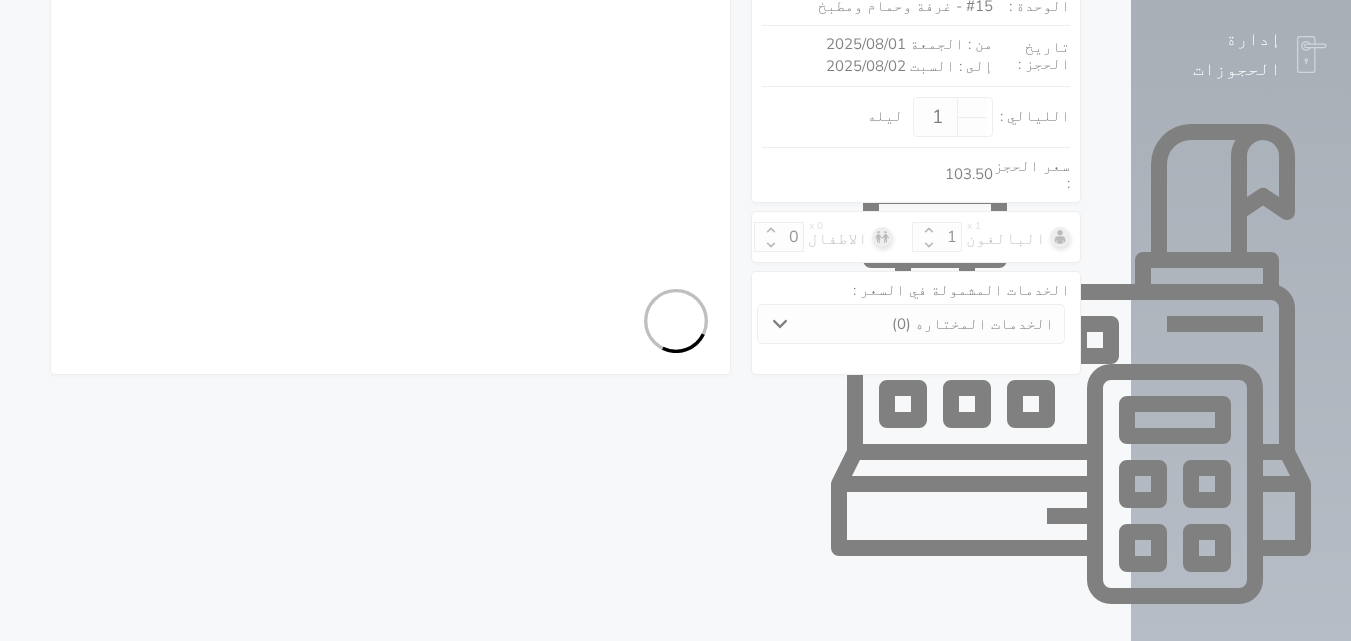 select on "104" 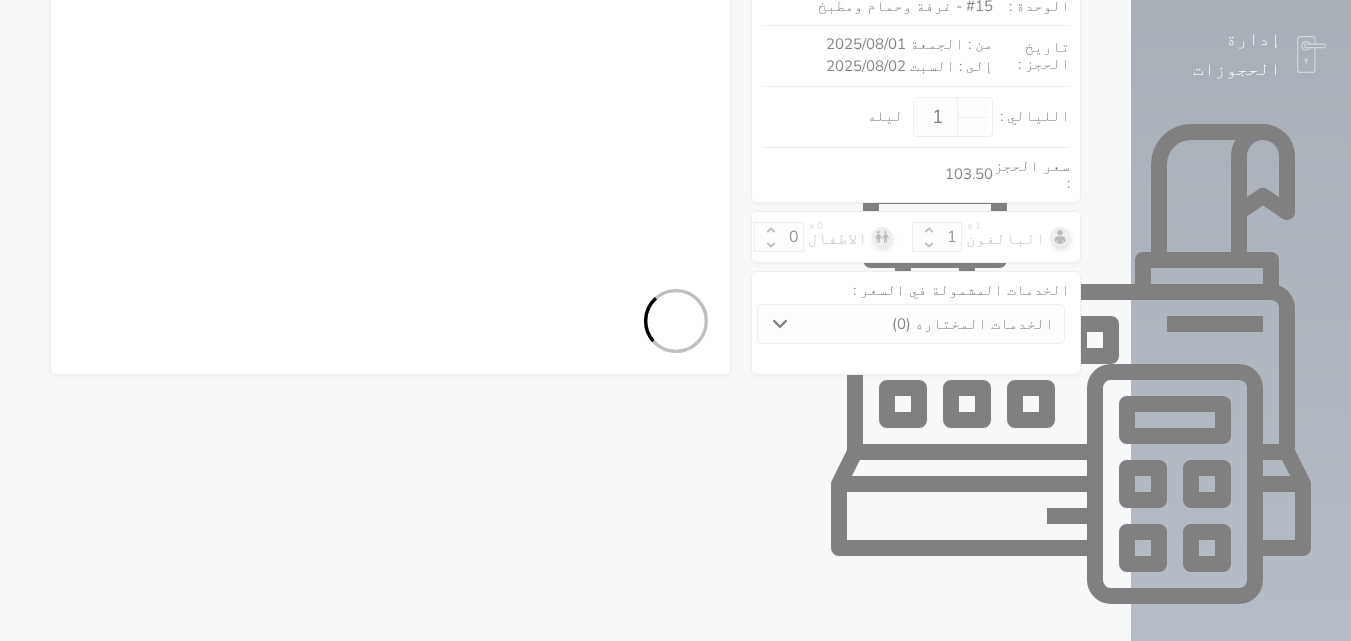 select on "4" 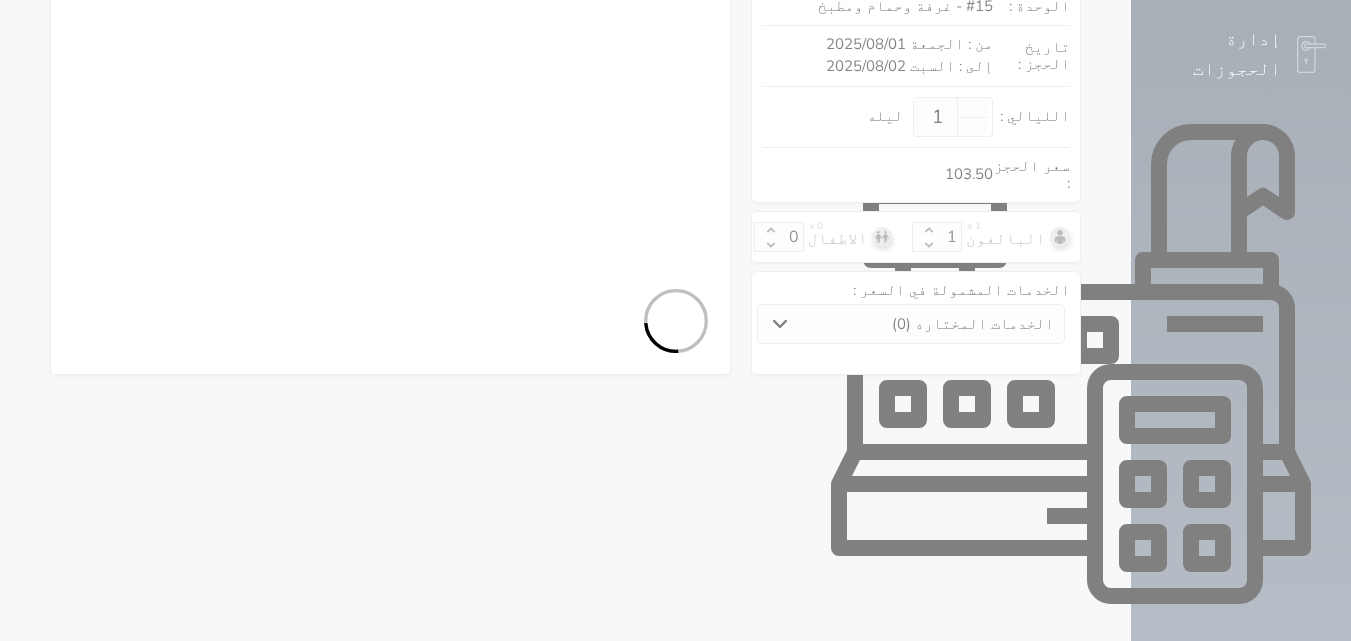 select on "7" 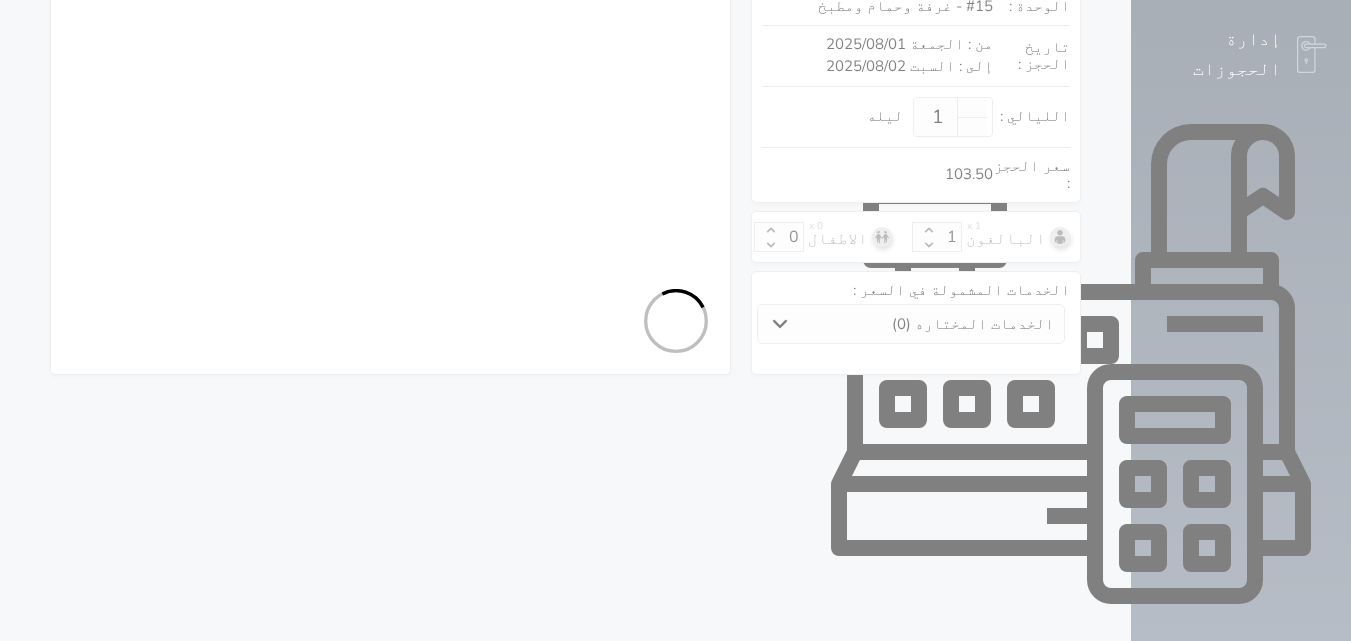 select on "9004" 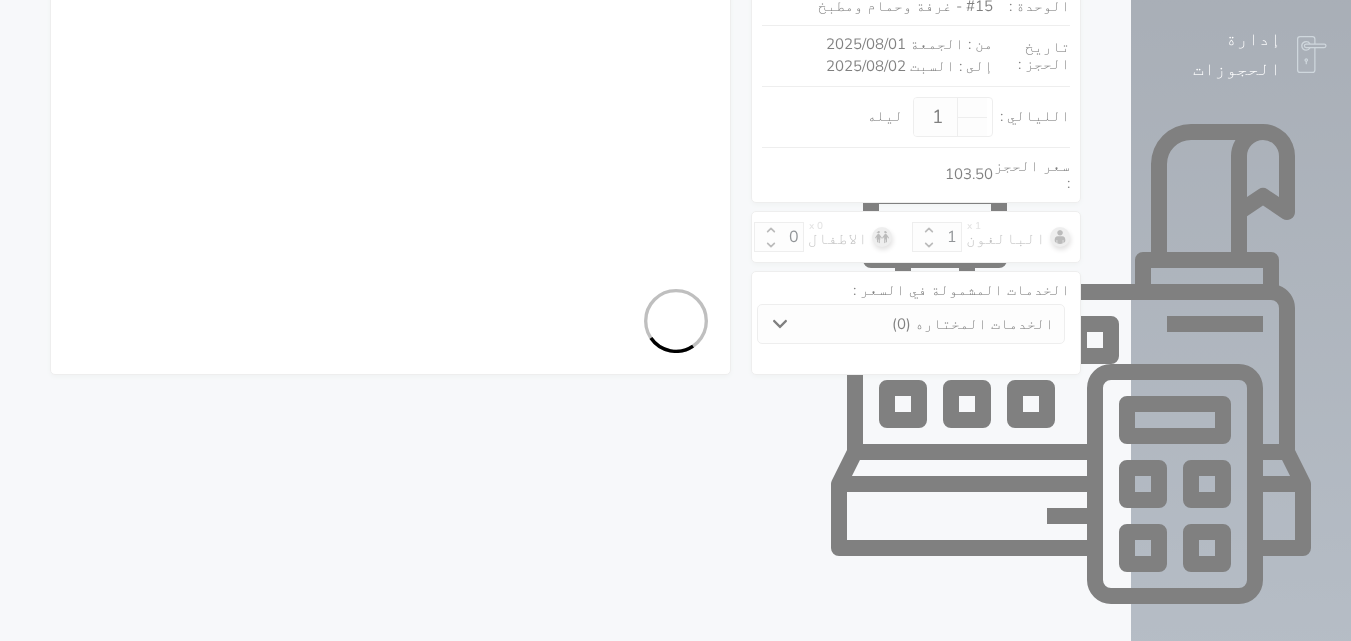 select on "9" 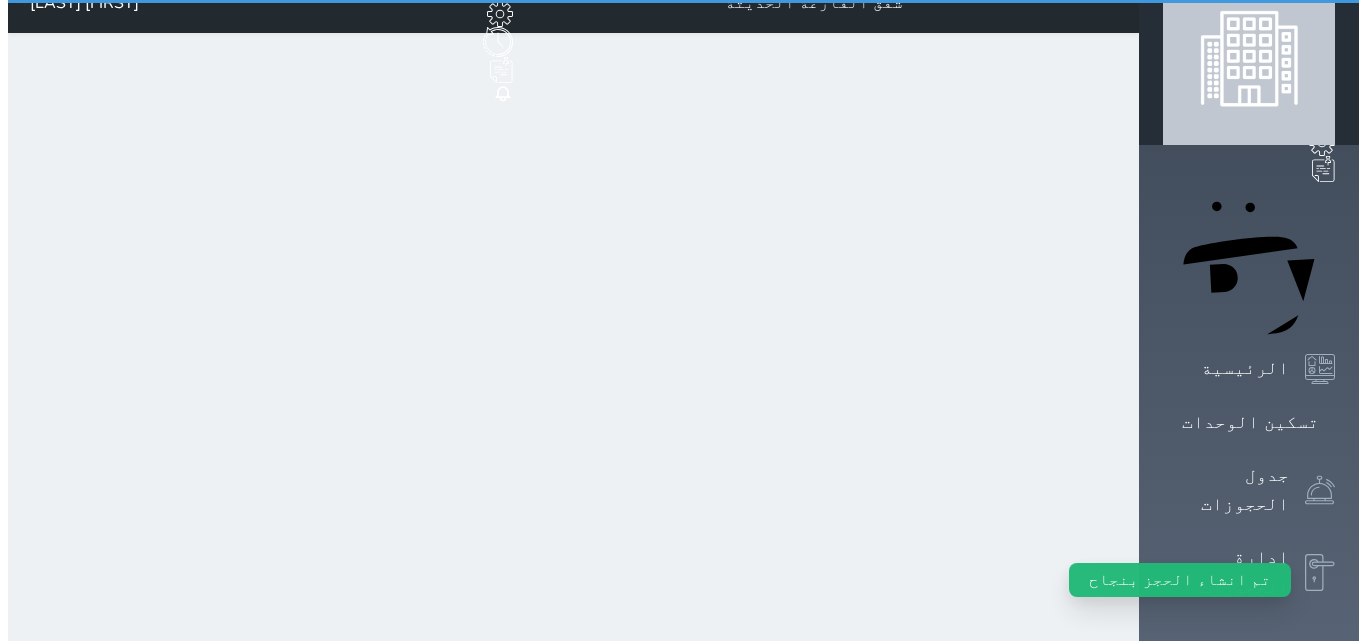 scroll, scrollTop: 0, scrollLeft: 0, axis: both 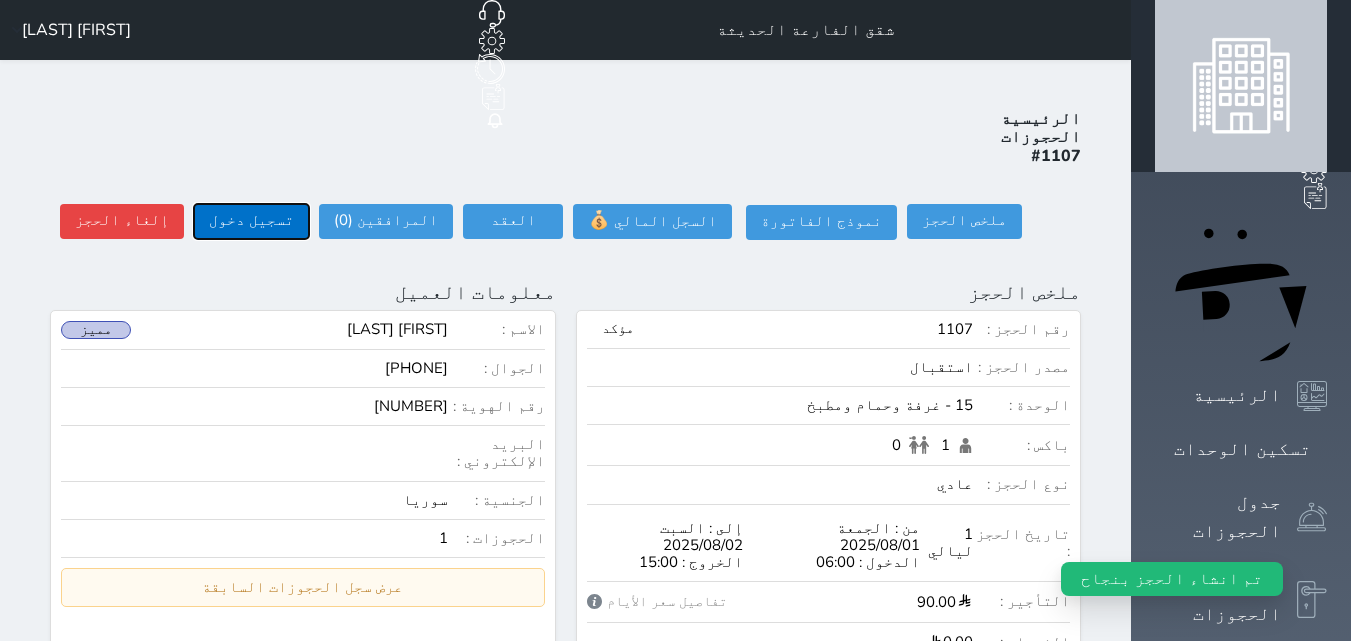 click on "تسجيل دخول" at bounding box center [251, 221] 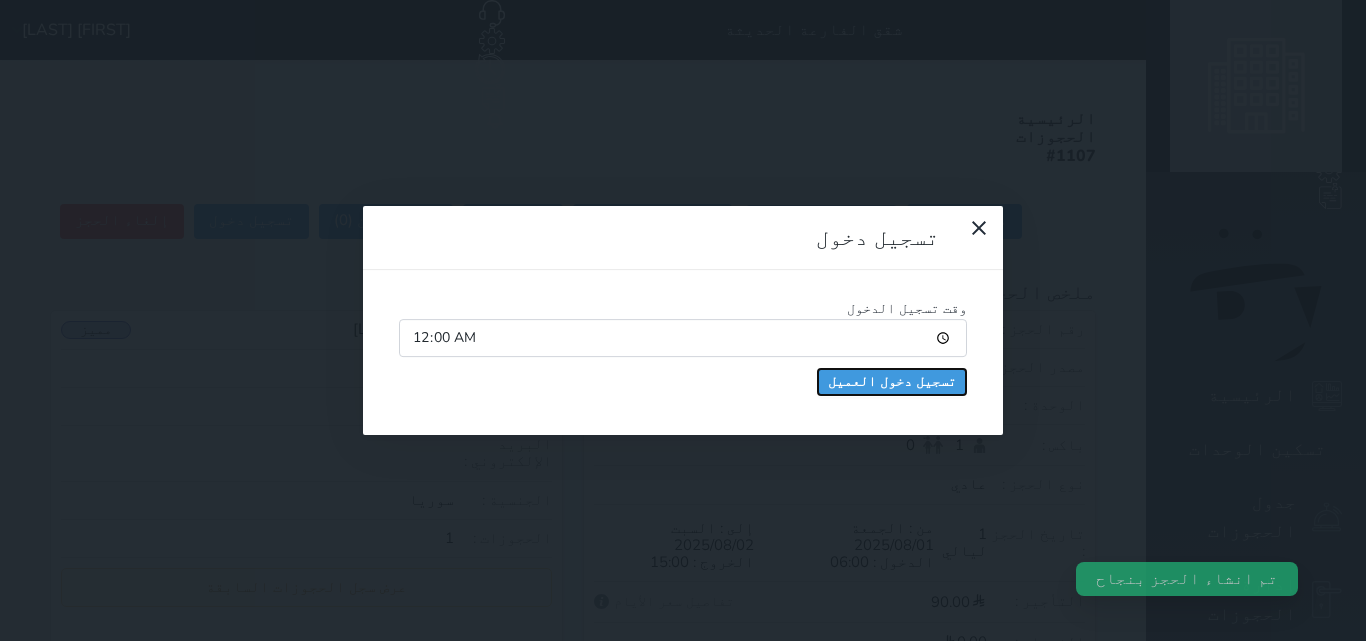 click on "تسجيل دخول العميل" at bounding box center (892, 382) 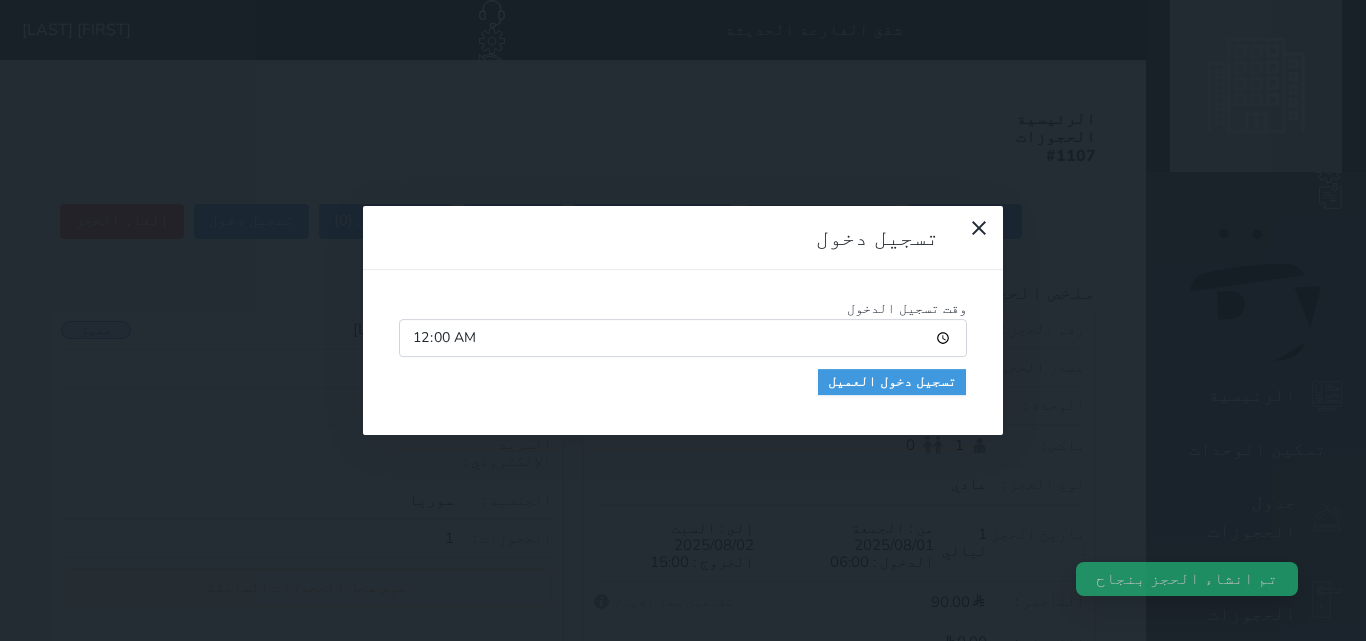 click at bounding box center [0, 0] 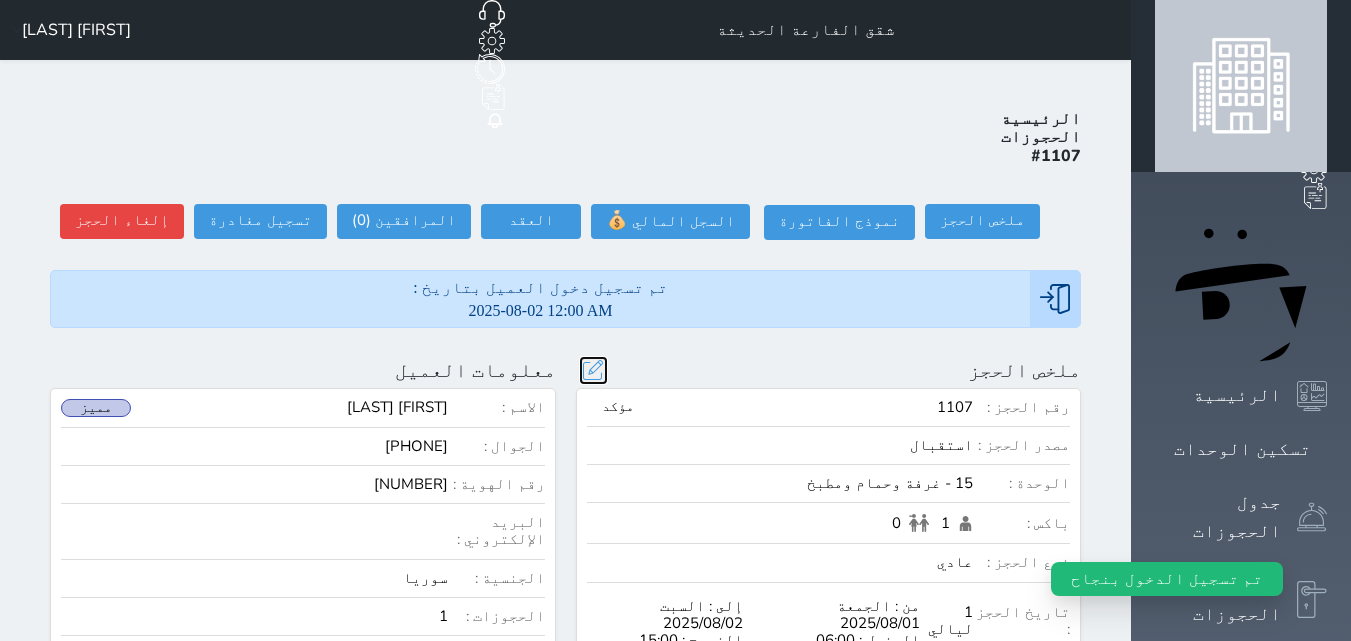 click at bounding box center [593, 370] 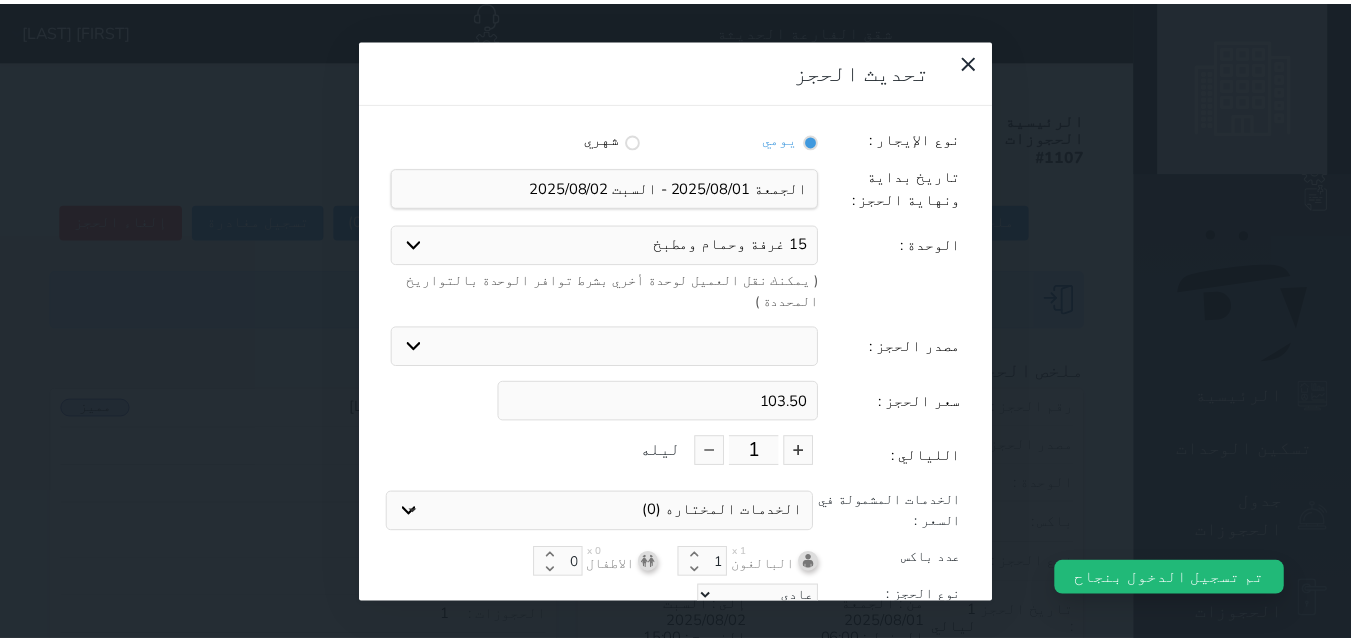 scroll, scrollTop: 45, scrollLeft: 0, axis: vertical 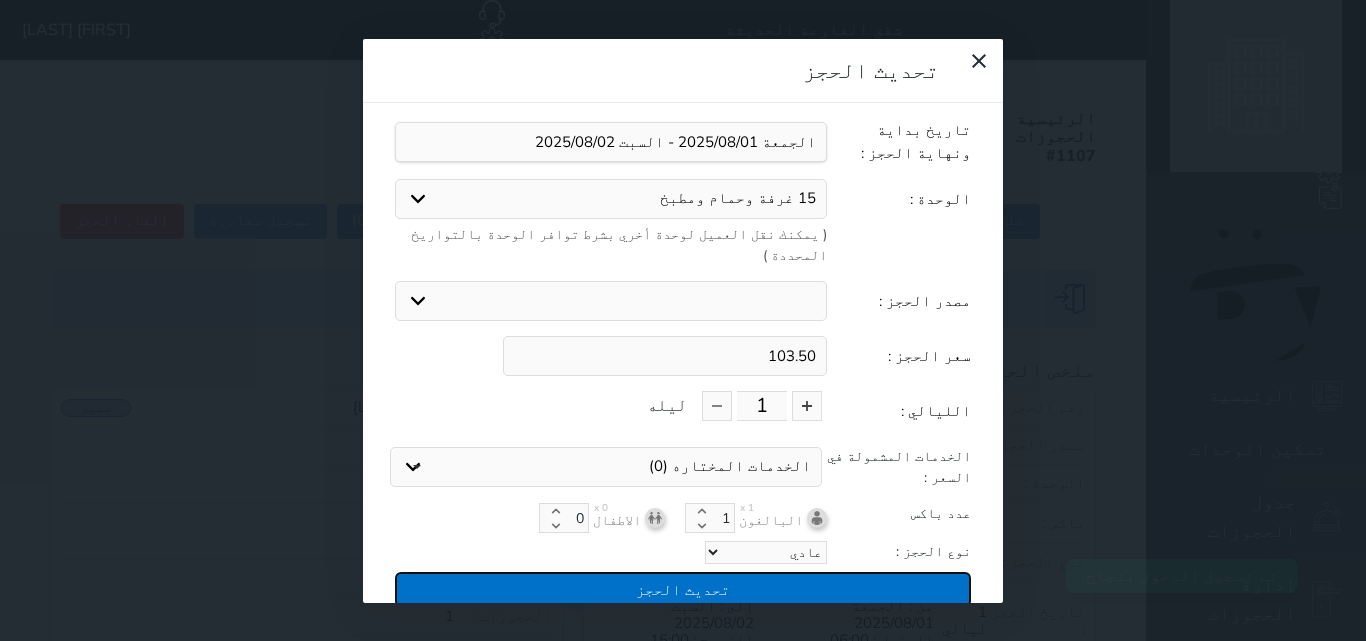 click on "تحديث الحجز" at bounding box center [683, 589] 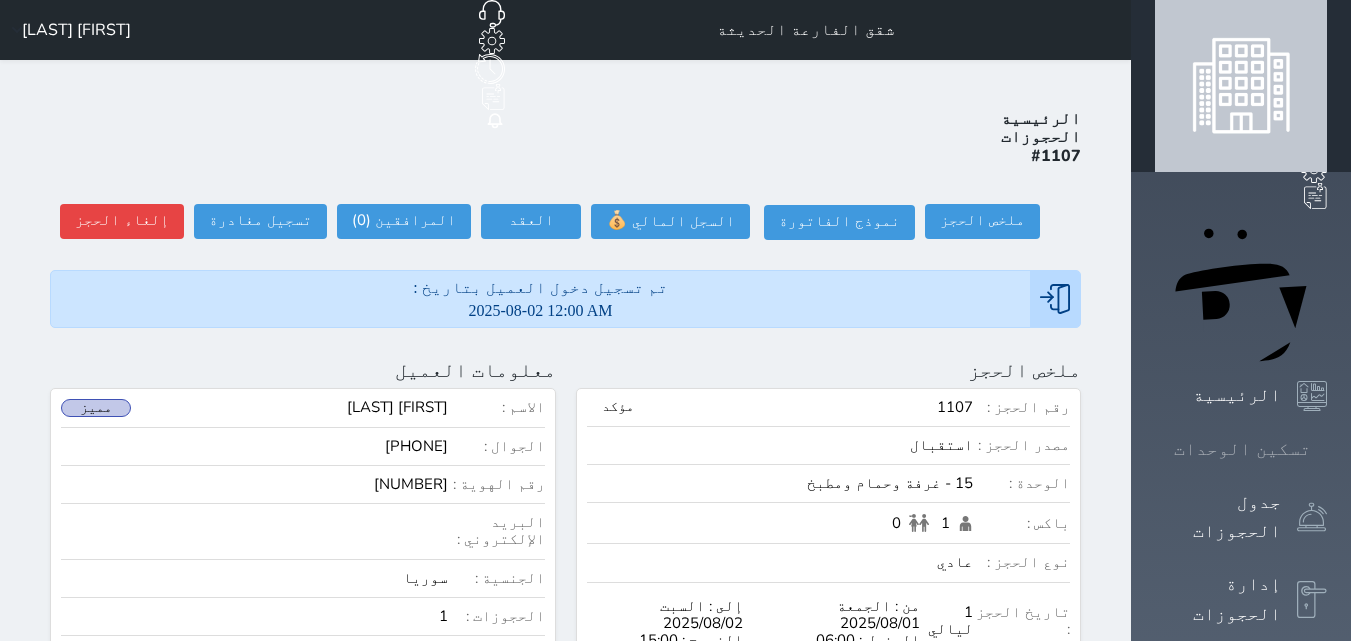 click on "تسكين الوحدات" at bounding box center [1242, 449] 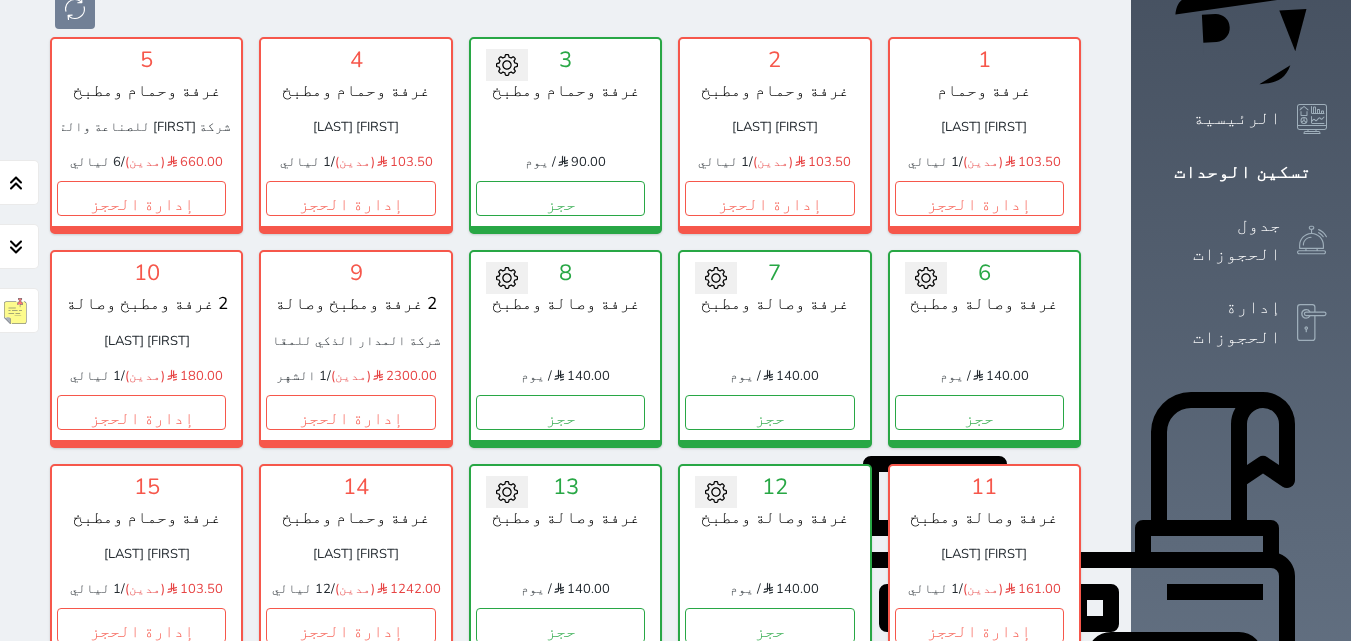 scroll, scrollTop: 278, scrollLeft: 0, axis: vertical 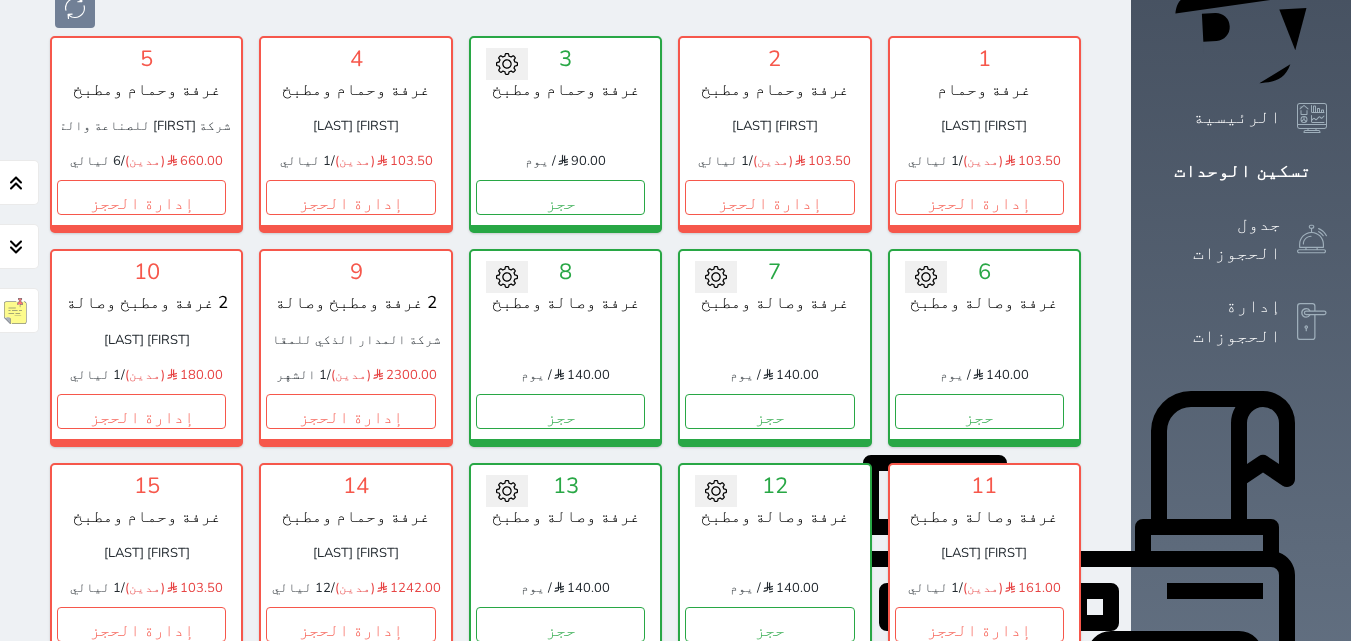 click on "حجز" at bounding box center [769, 838] 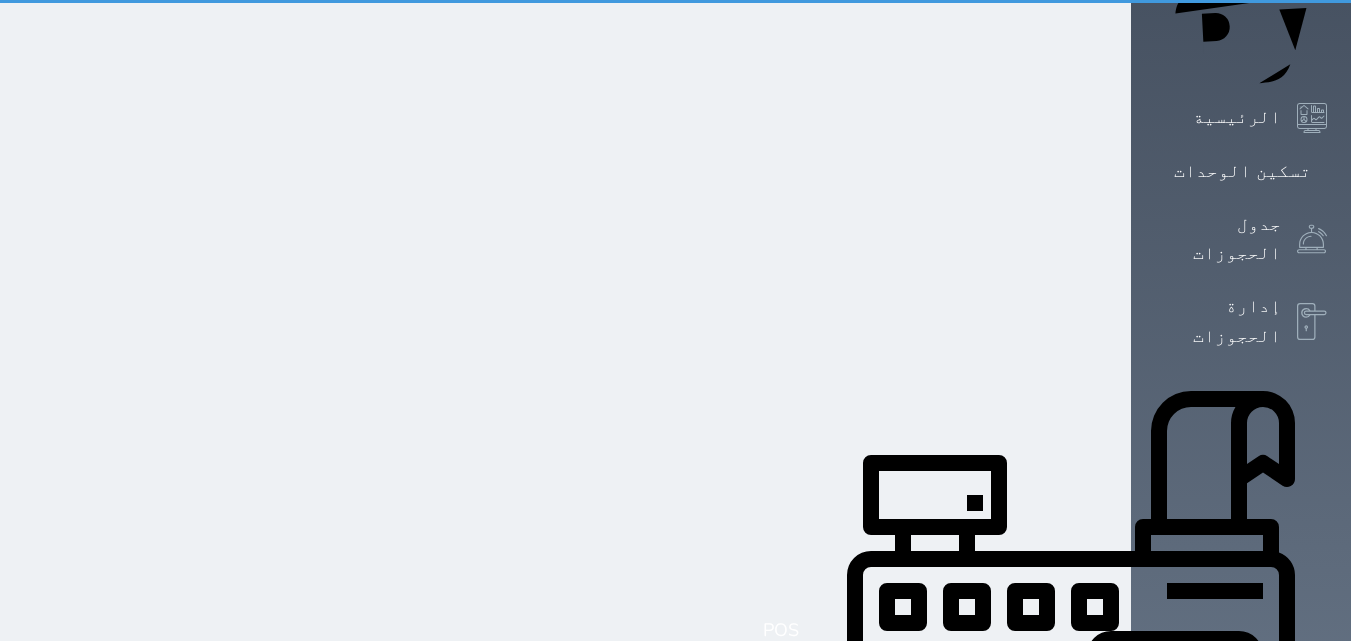 scroll, scrollTop: 0, scrollLeft: 0, axis: both 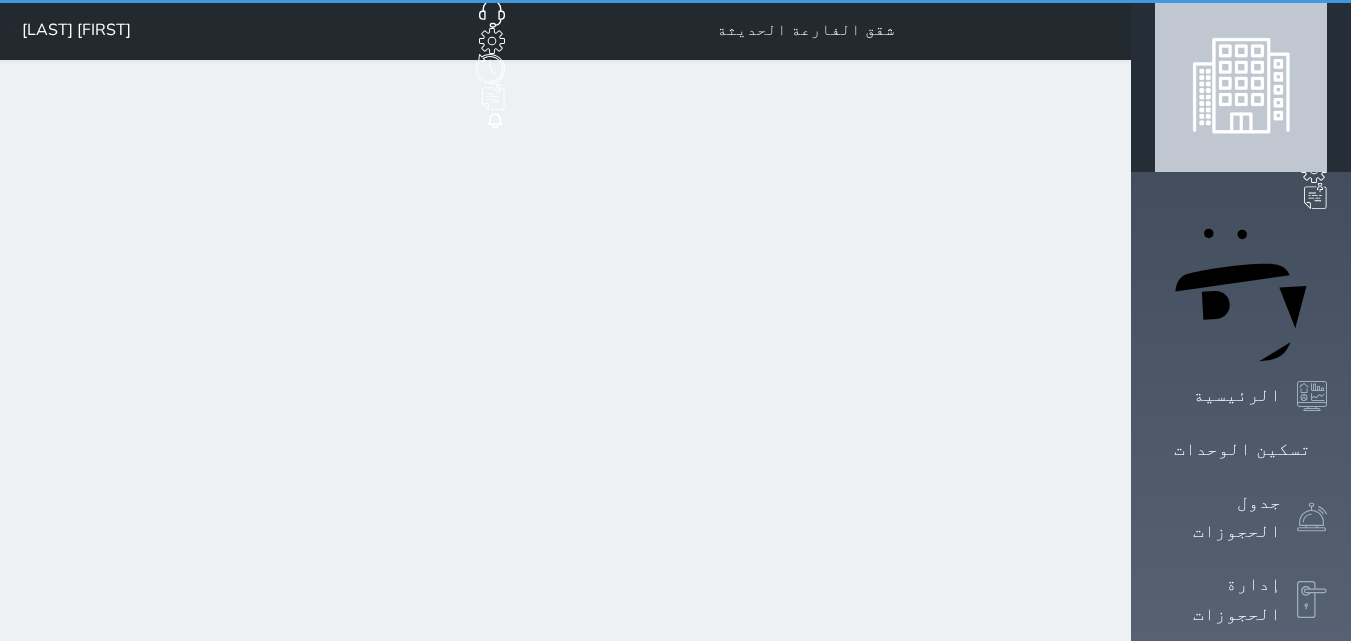 select on "1" 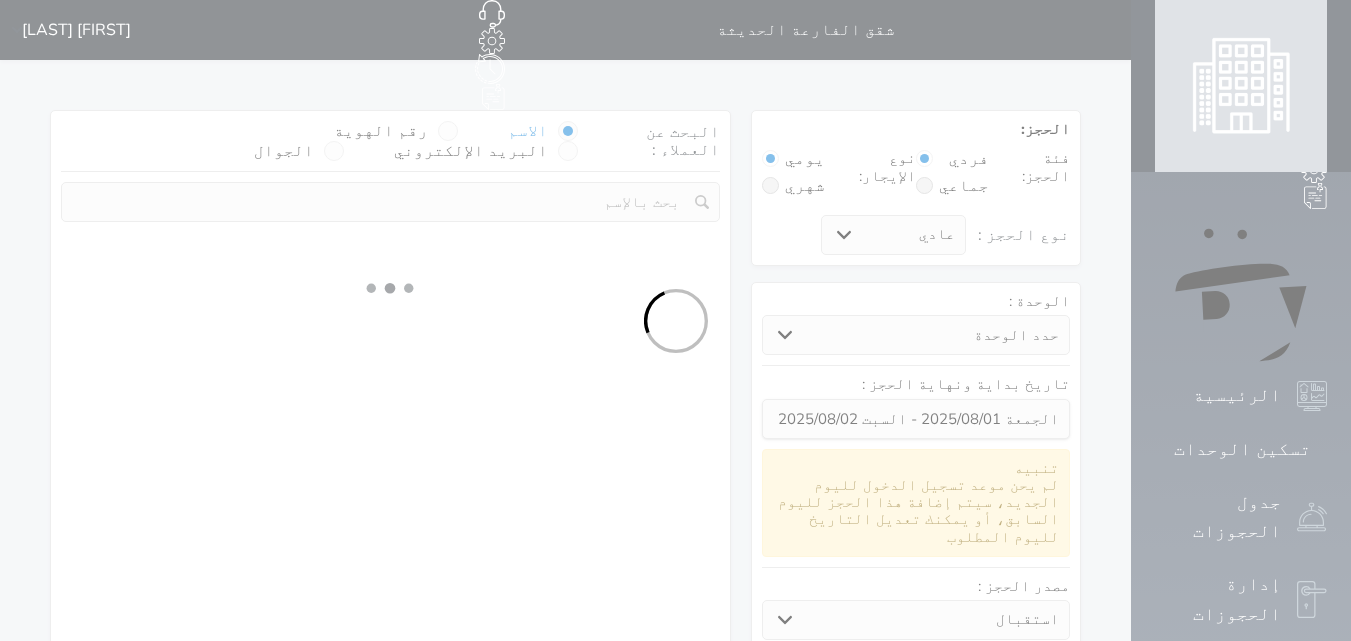 select on "[NUMBER]" 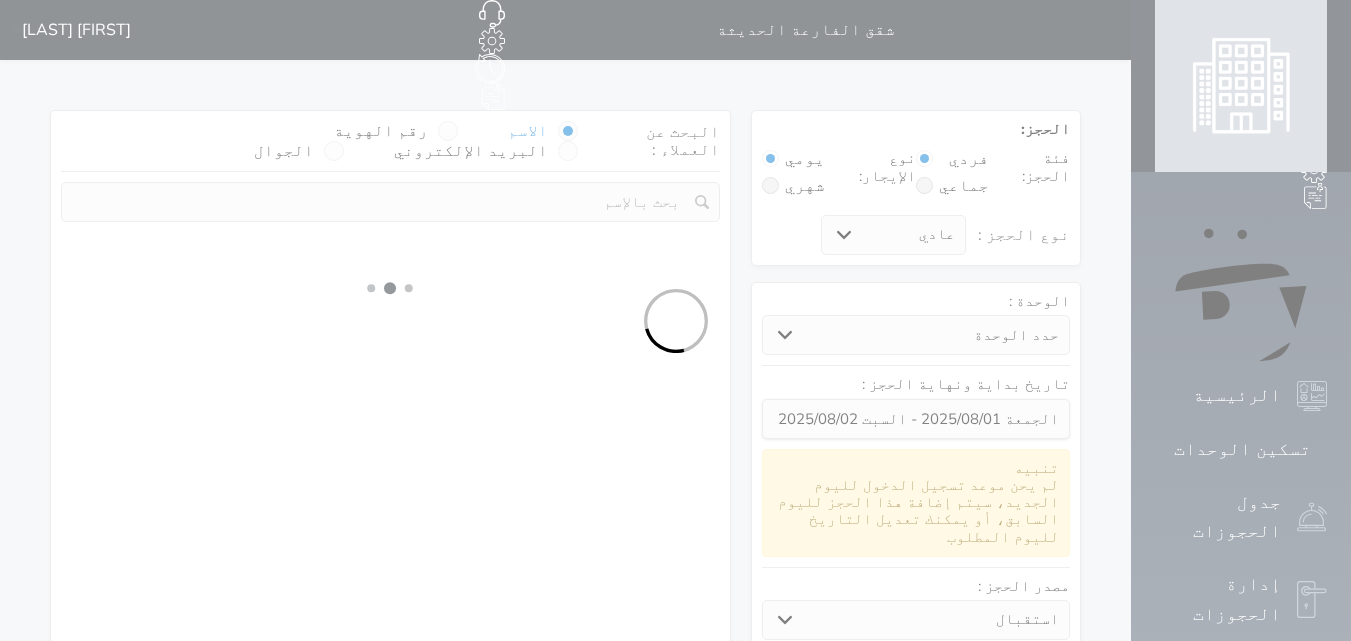 select on "1" 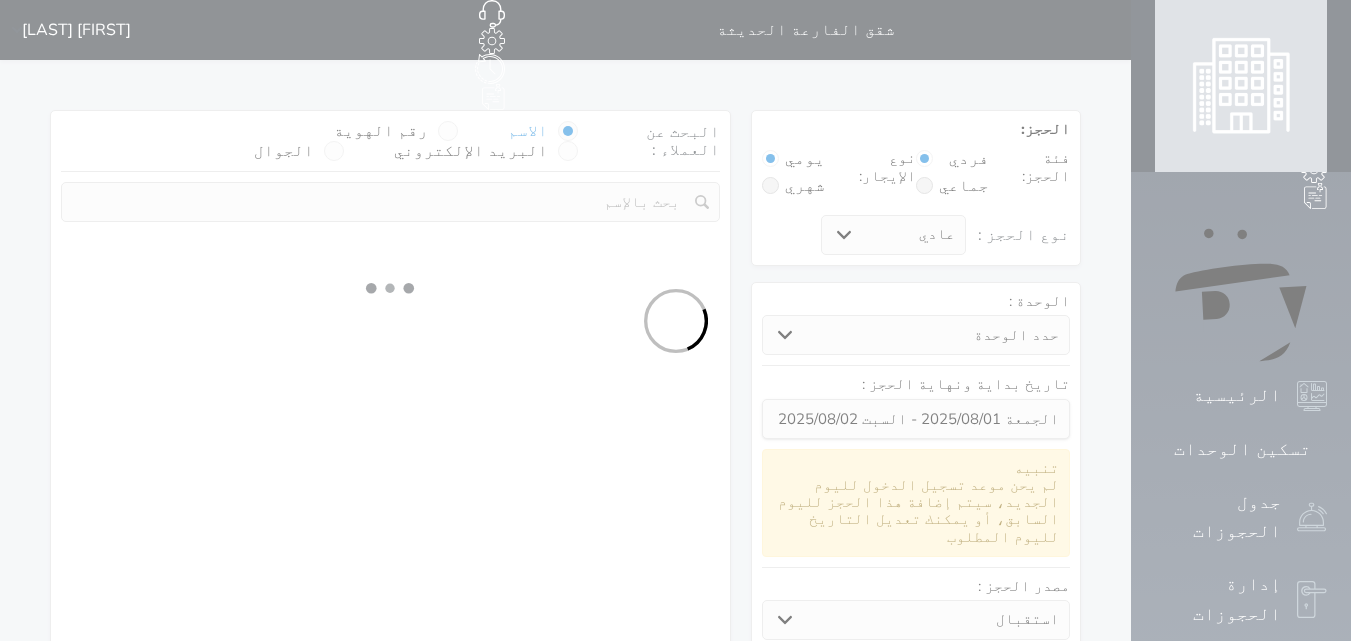 select on "113" 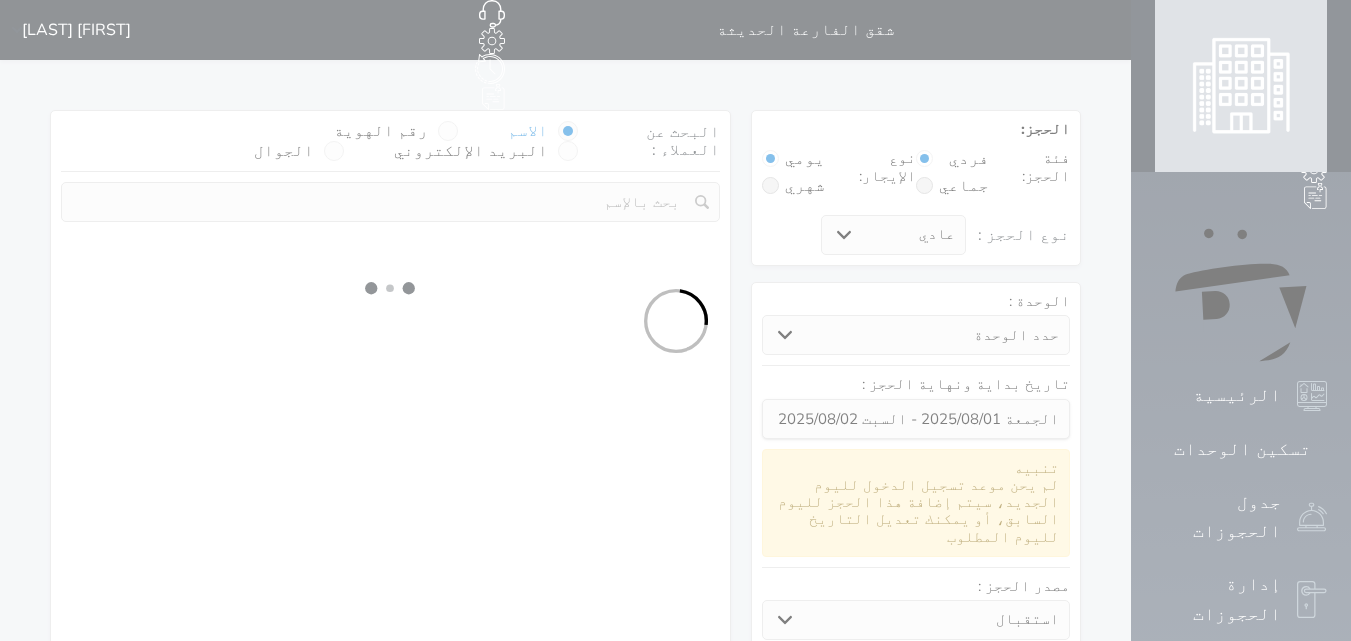 select on "1" 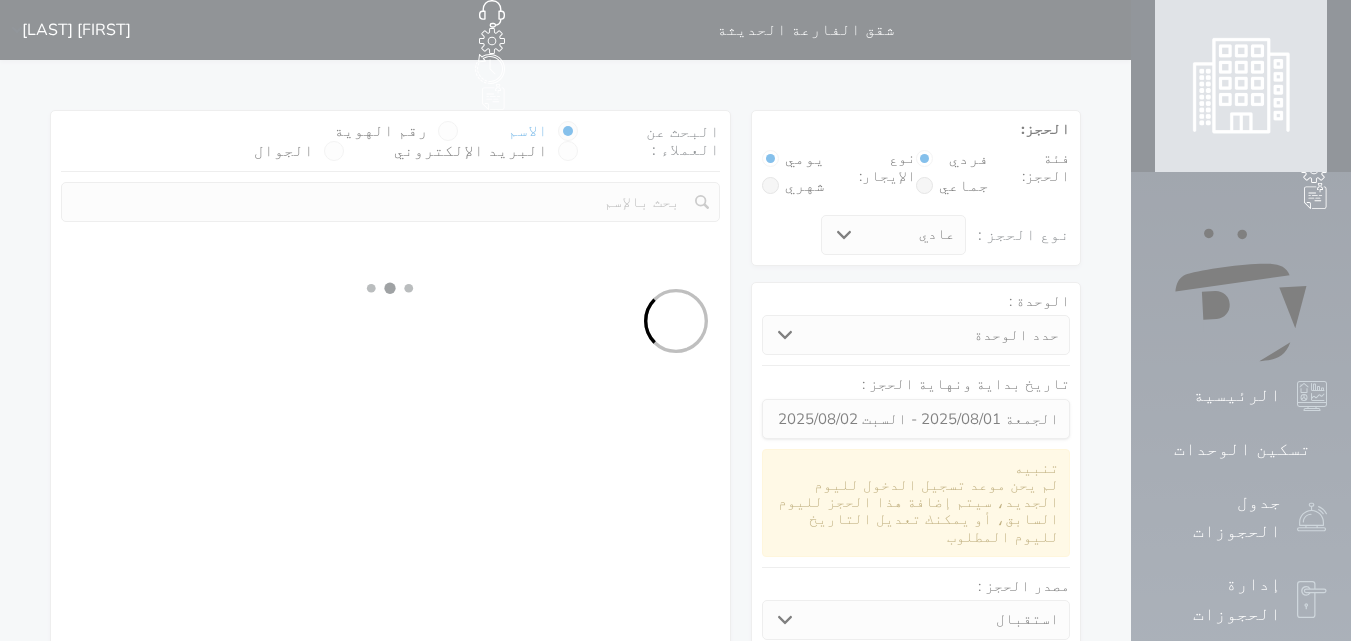 select 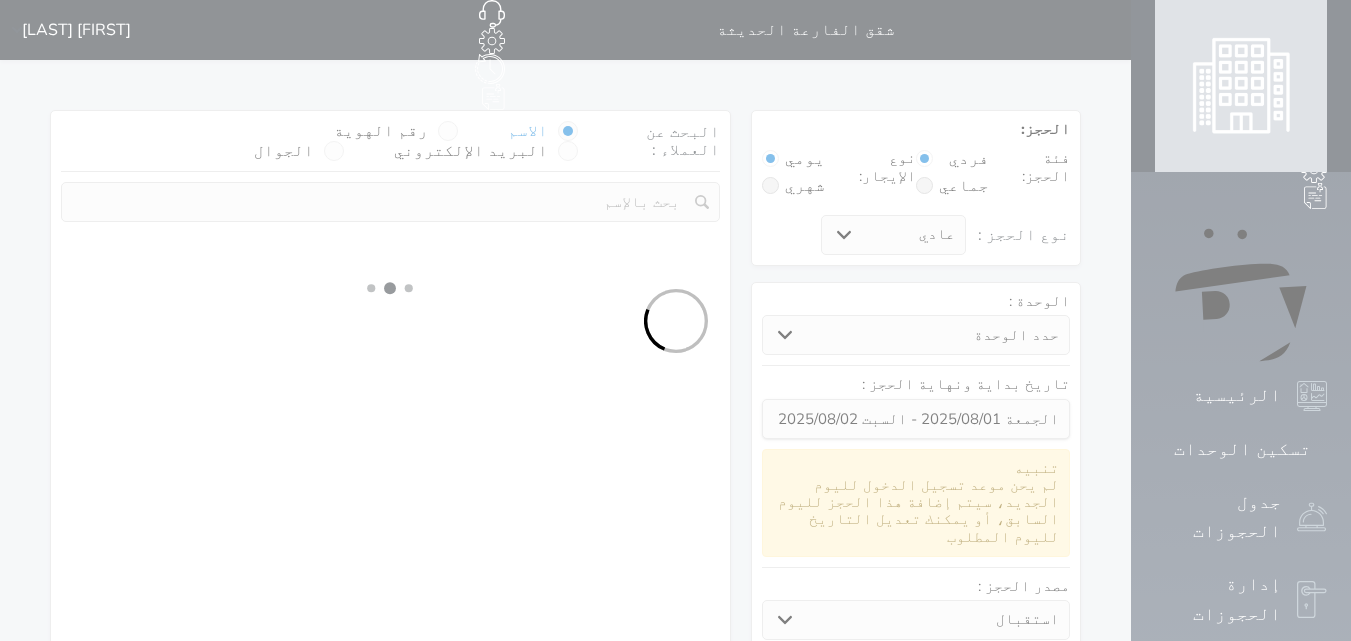 select on "7" 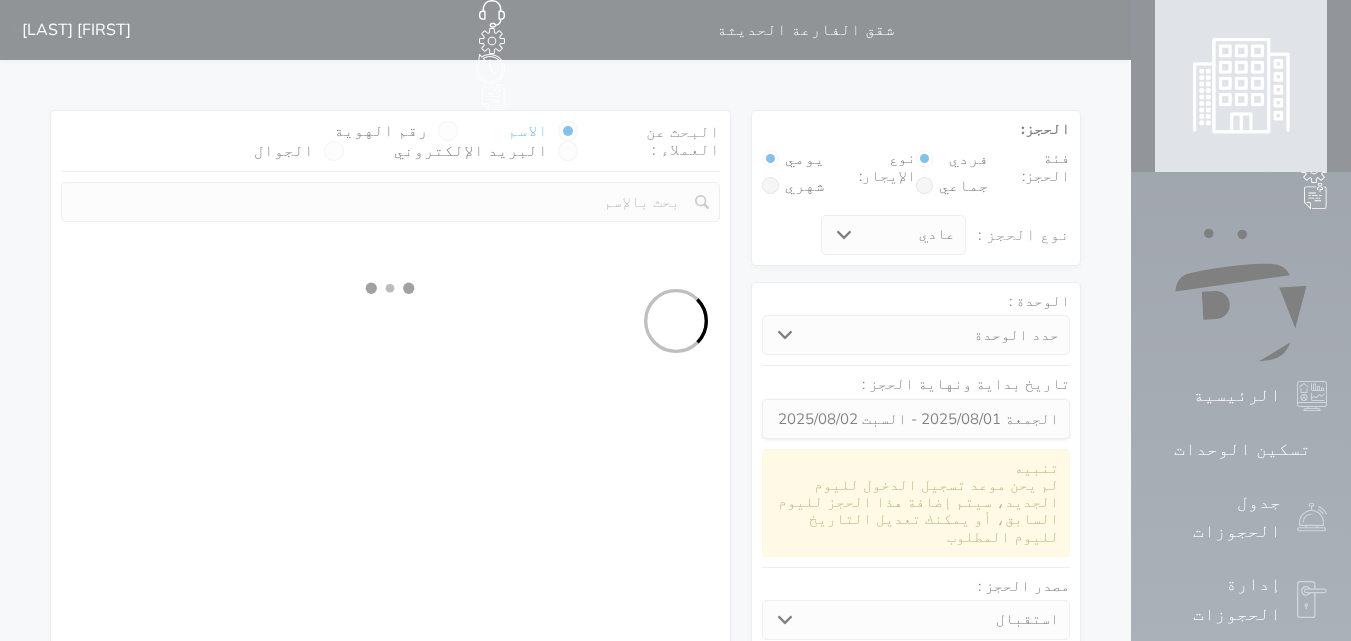 select 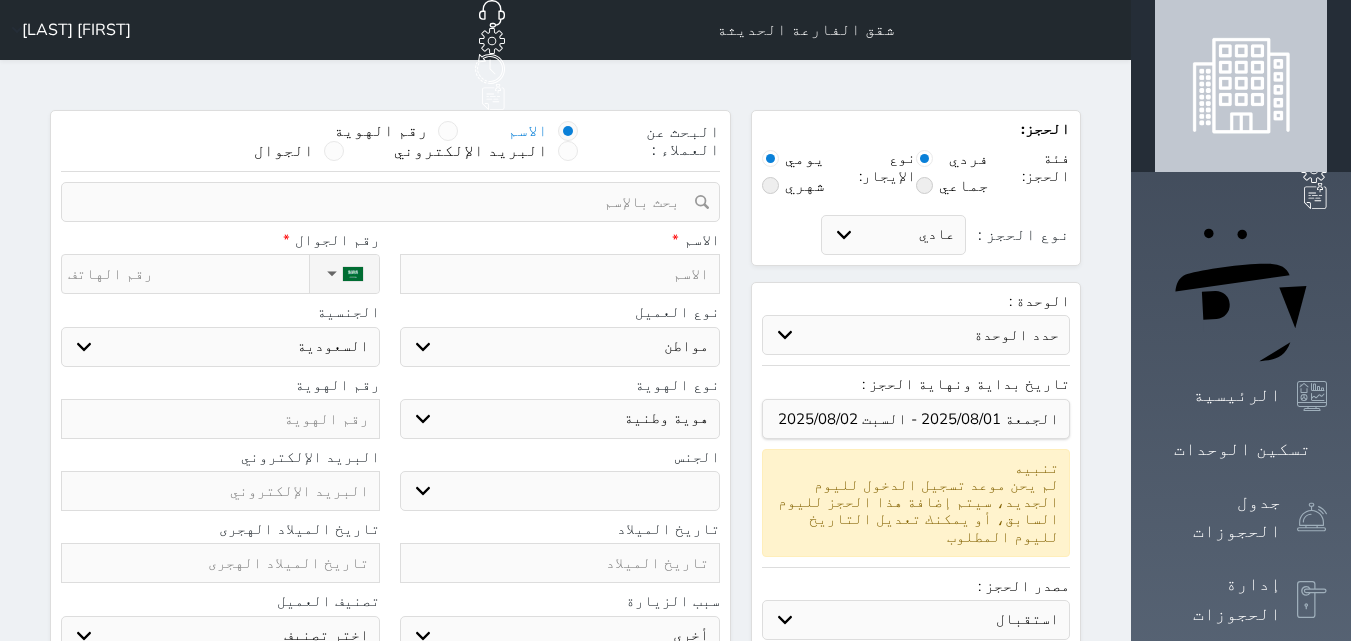 select 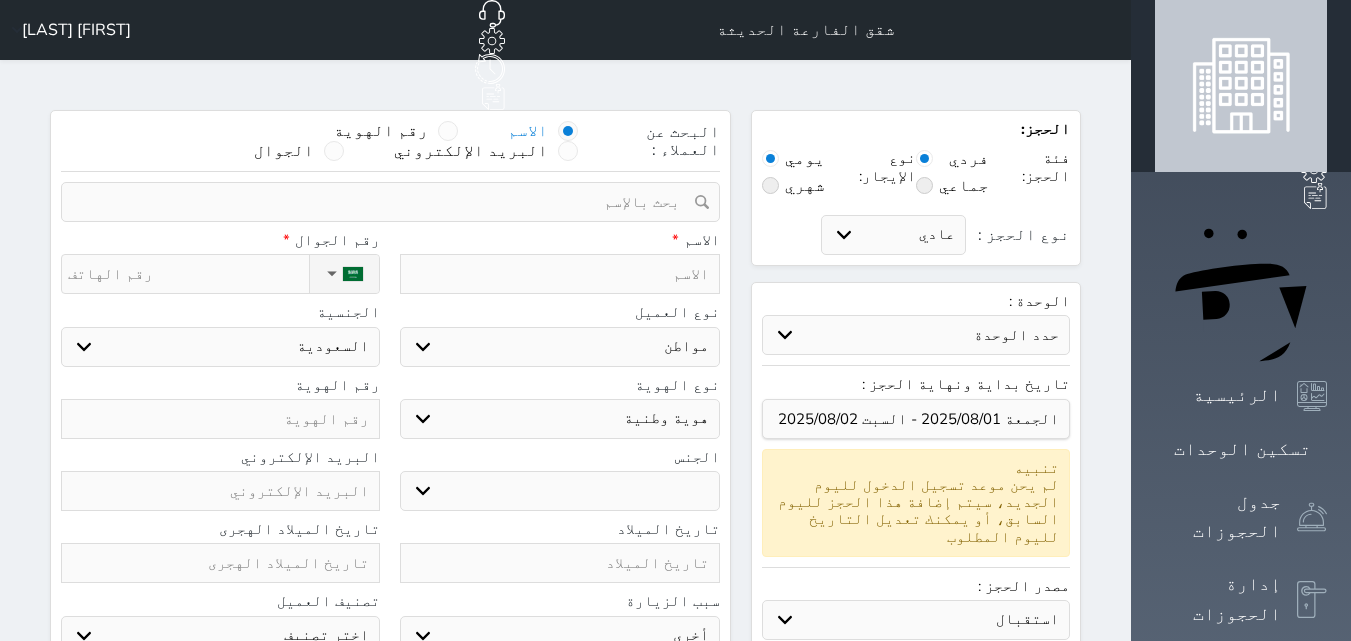 select 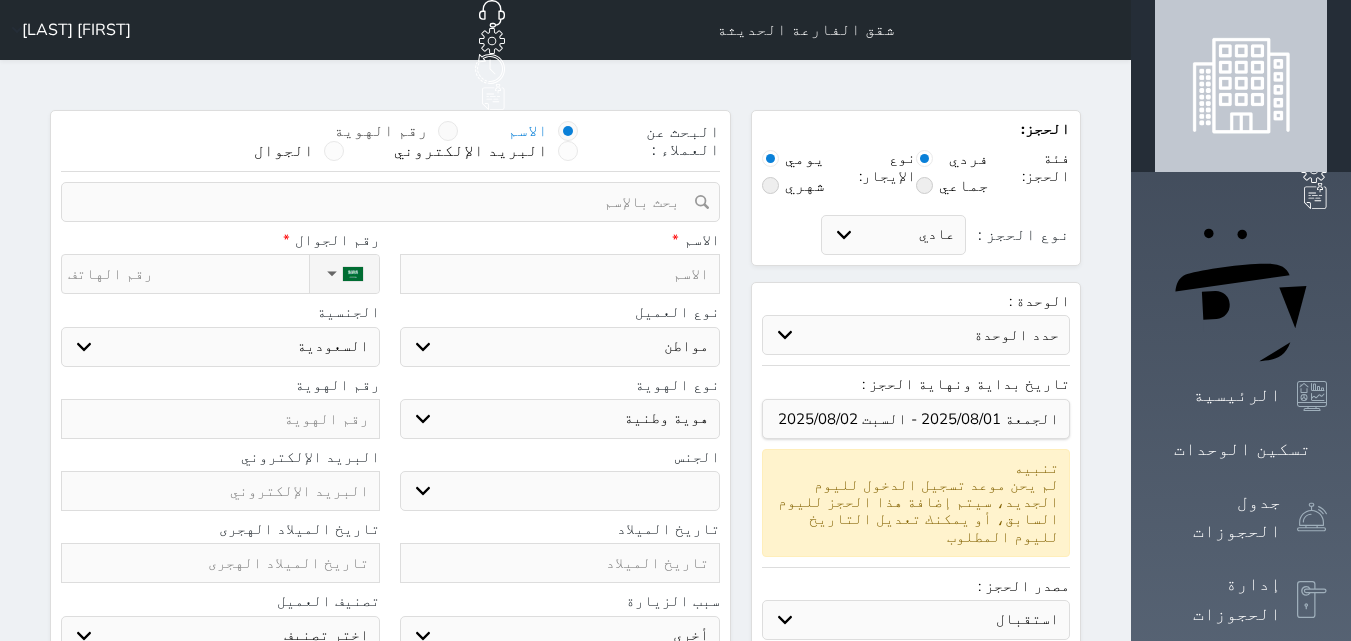click at bounding box center [448, 131] 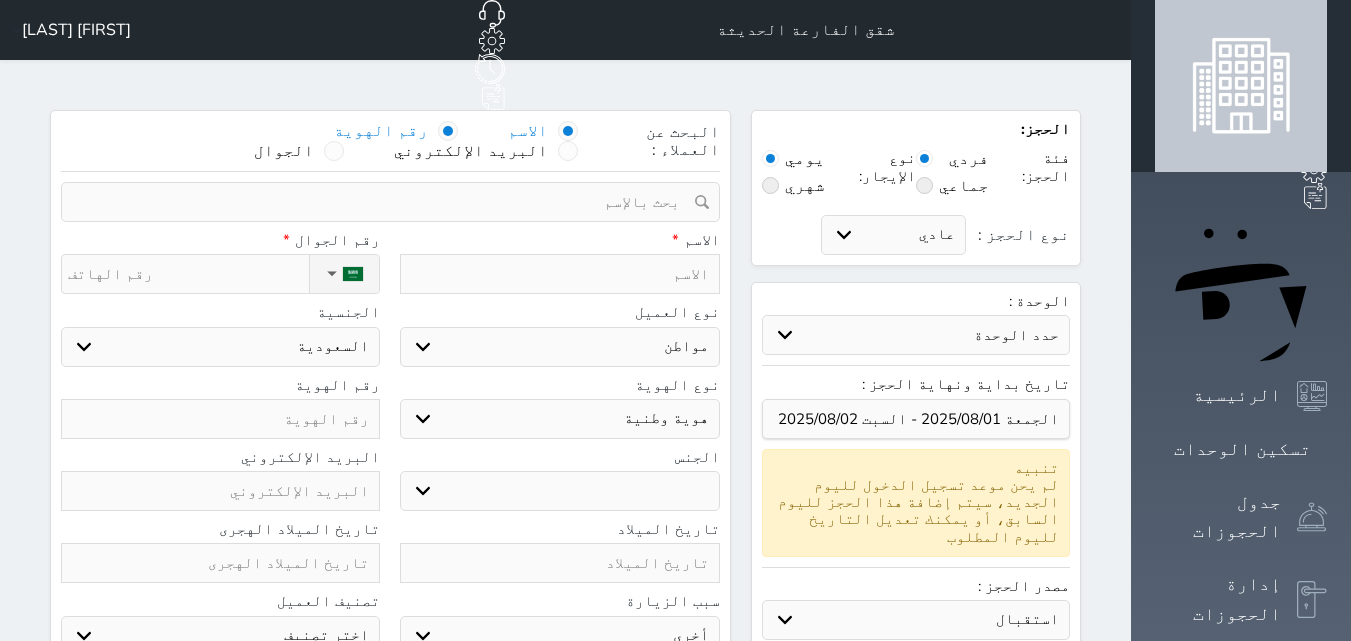 select 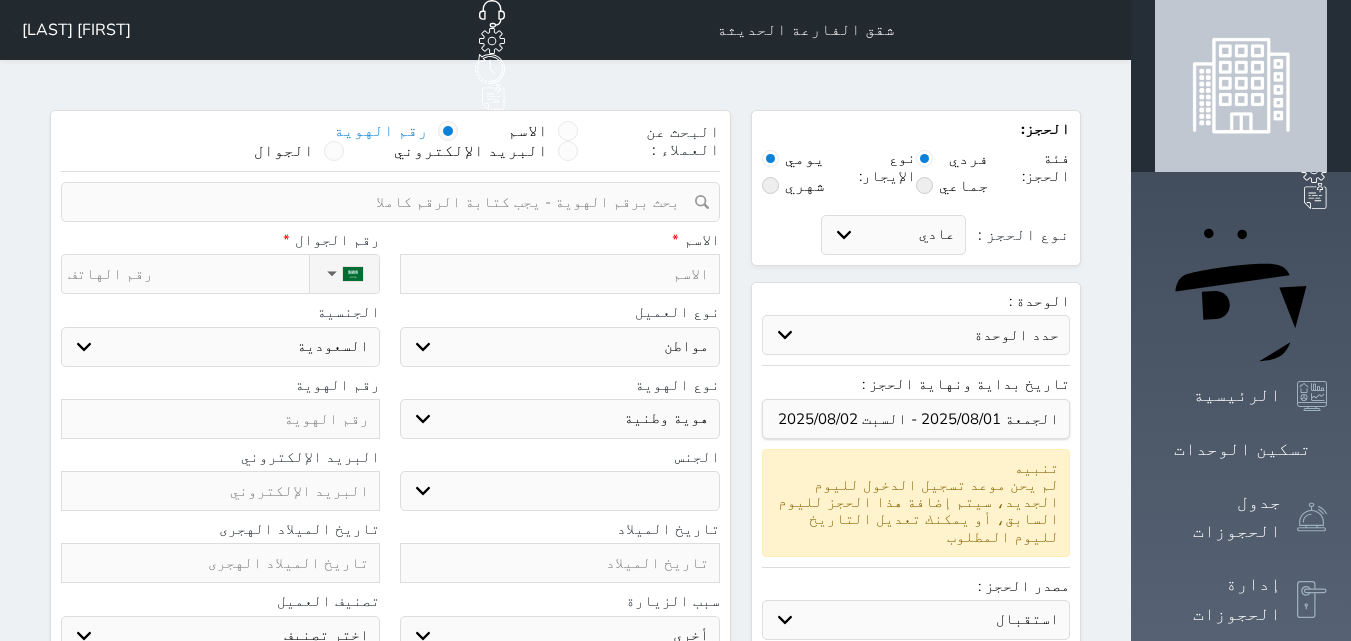 click at bounding box center (383, 202) 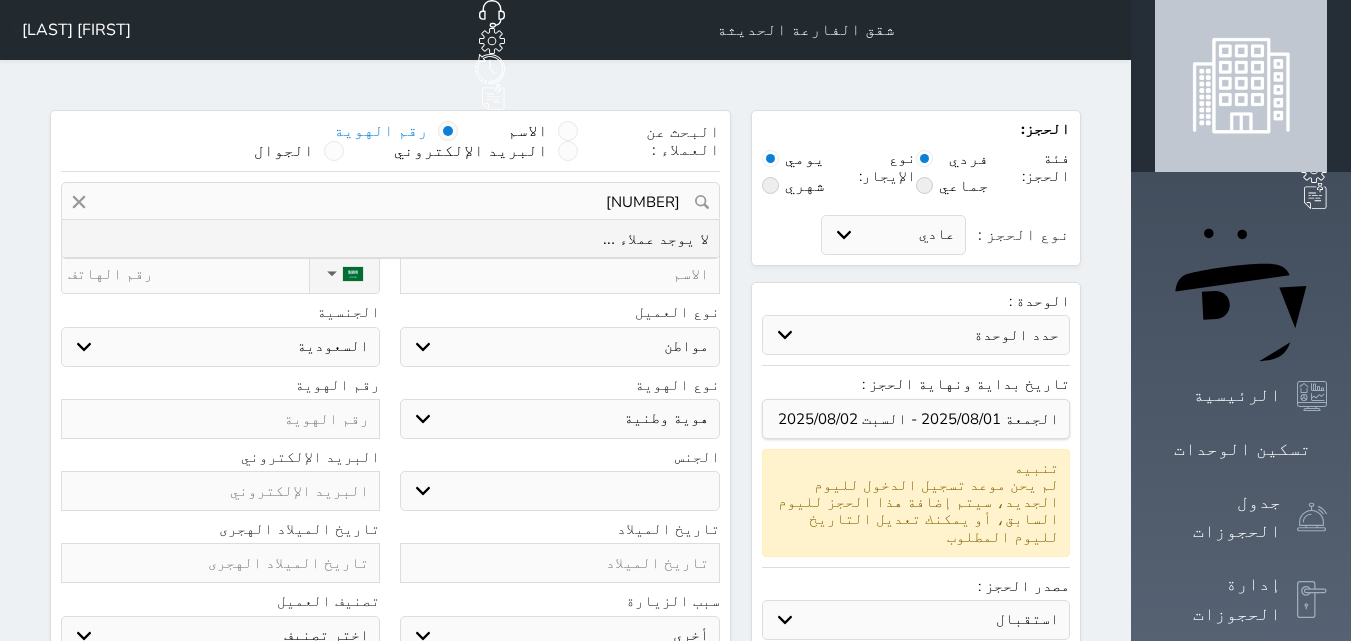 type on "[NUMBER]" 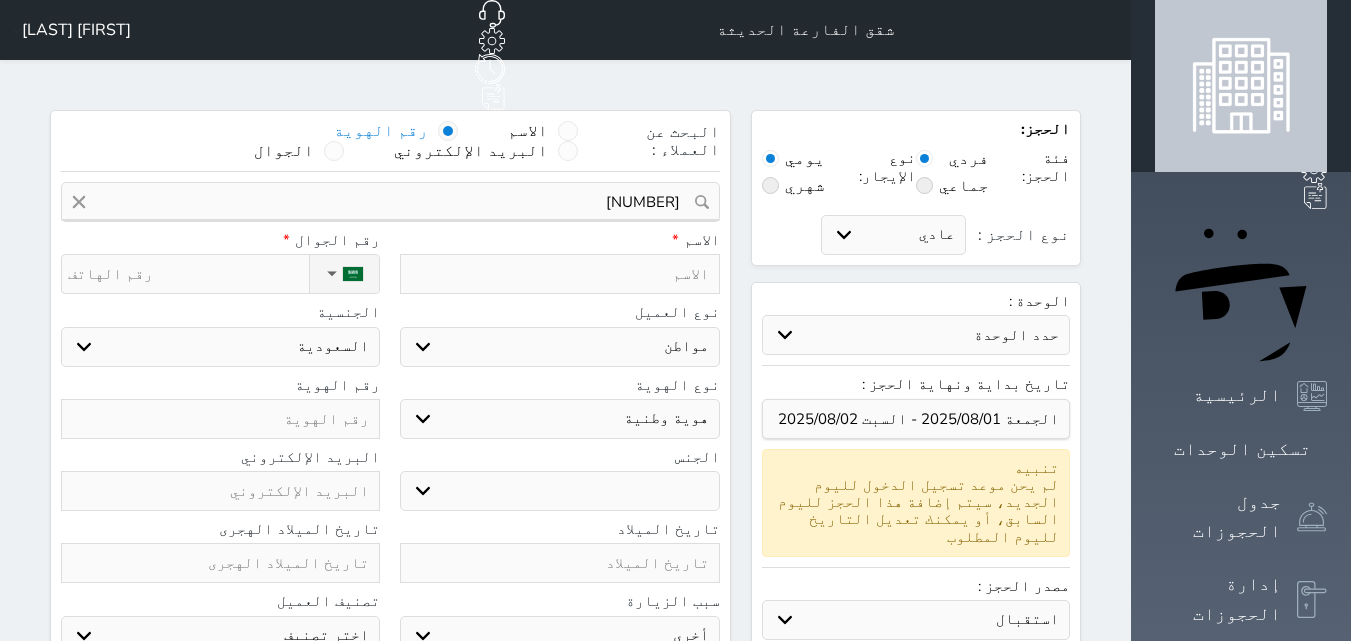click at bounding box center (559, 274) 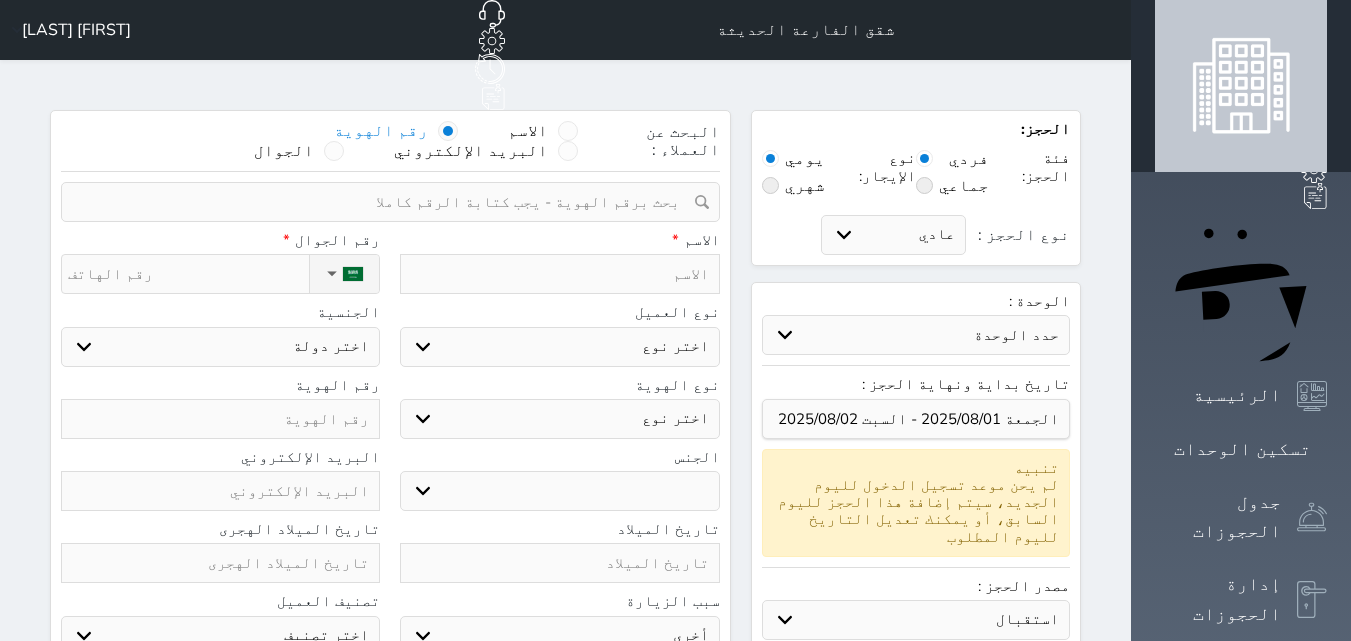type on "ا" 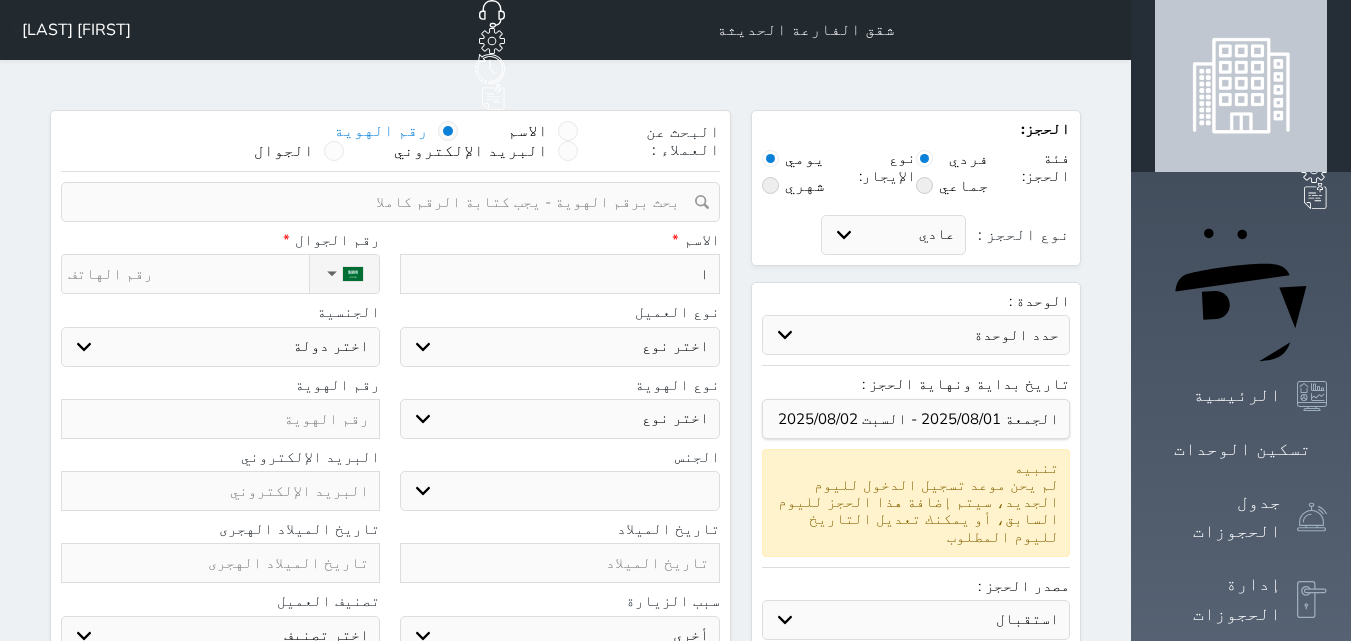 type on "اد" 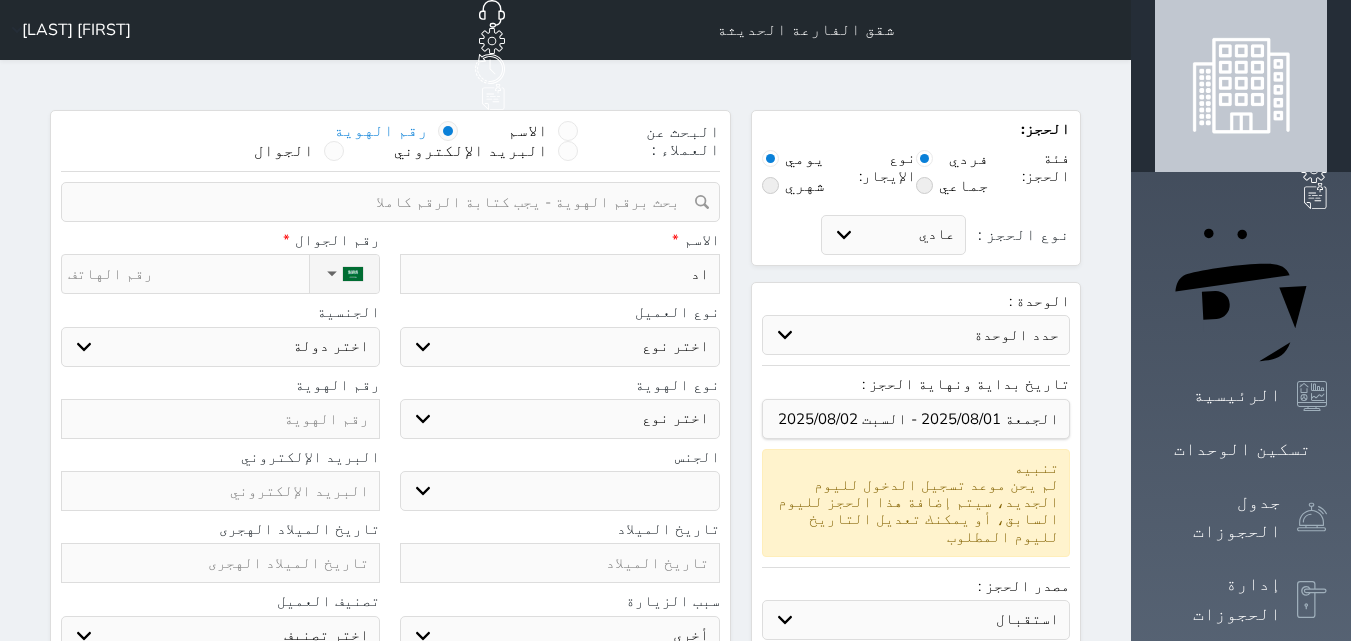 type on "[FIRST]" 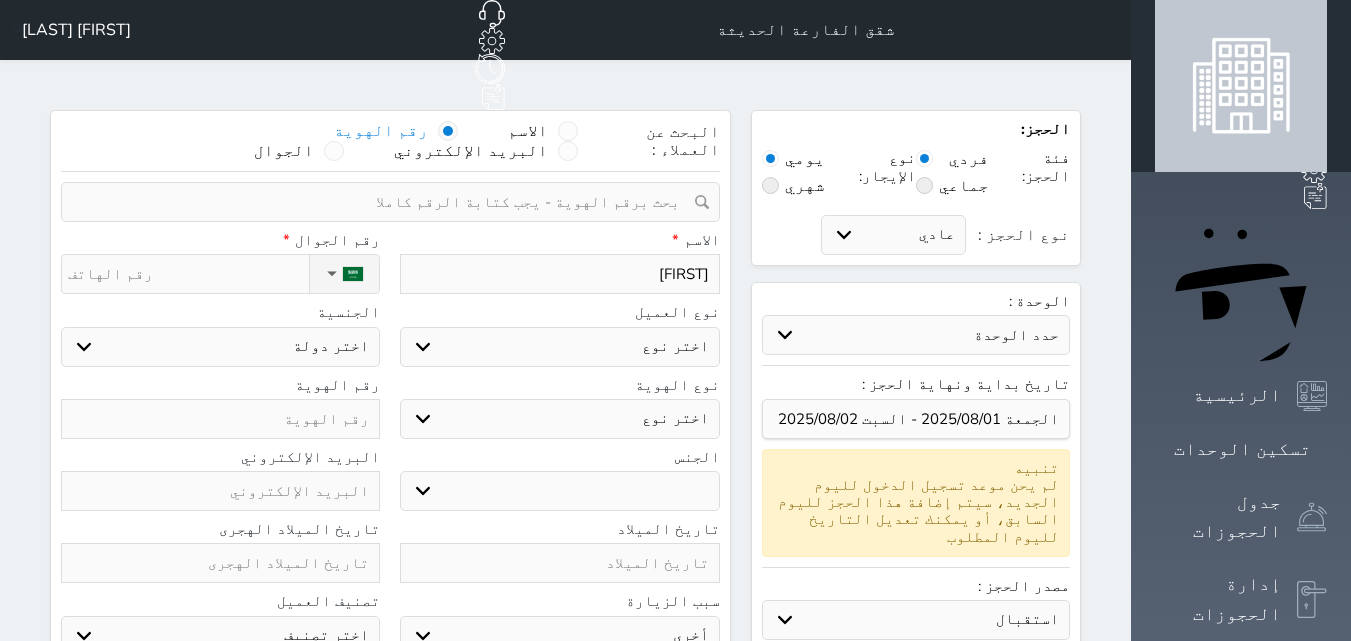 type on "[FIRST]" 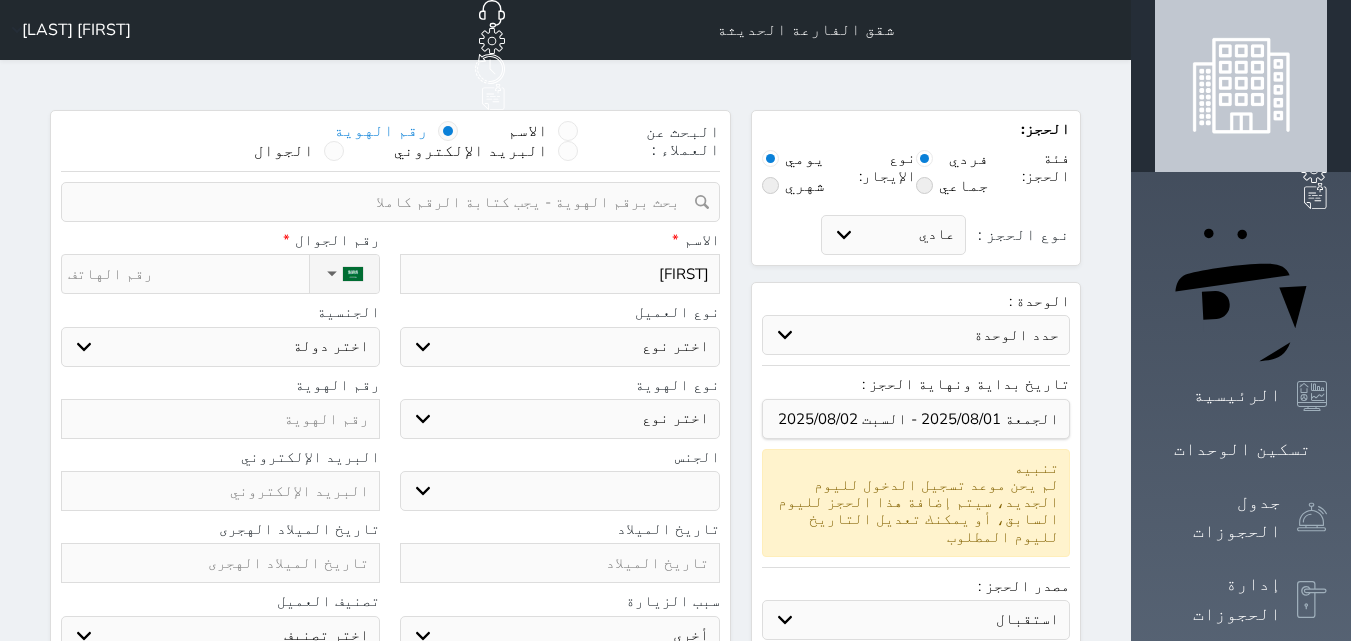 type on "[FIRST]" 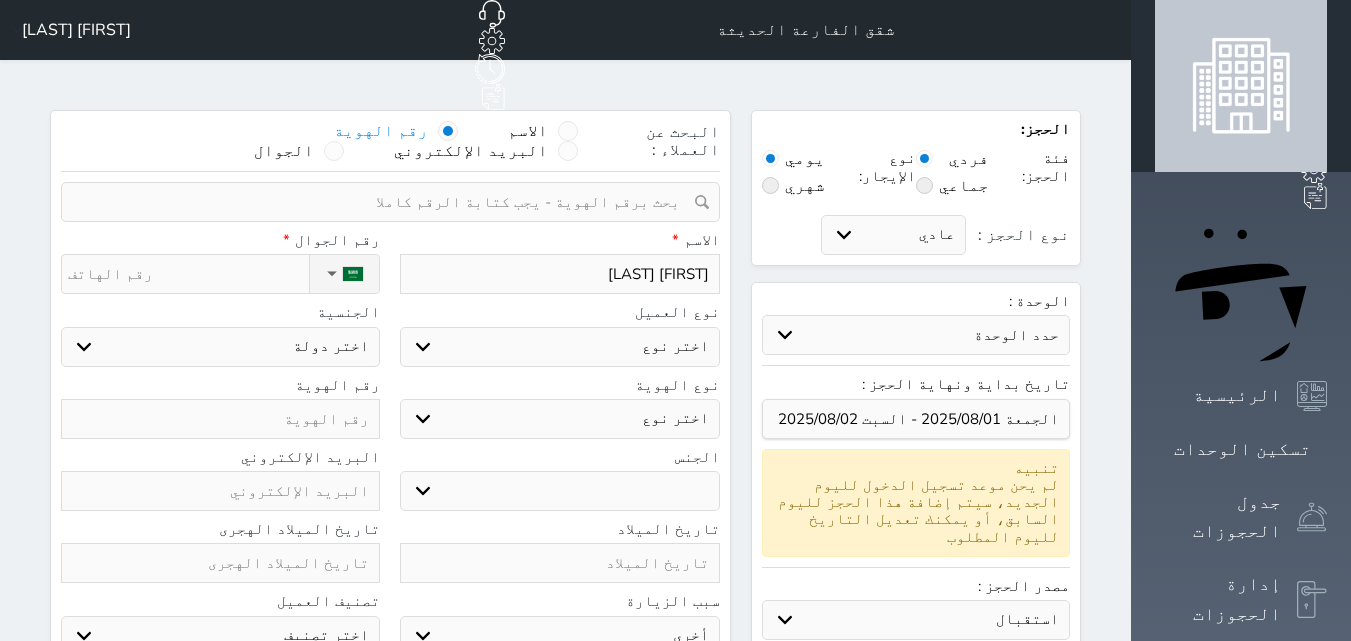 click on "اختر نوع   مواطن مواطن خليجي زائر مقيم" at bounding box center (559, 347) 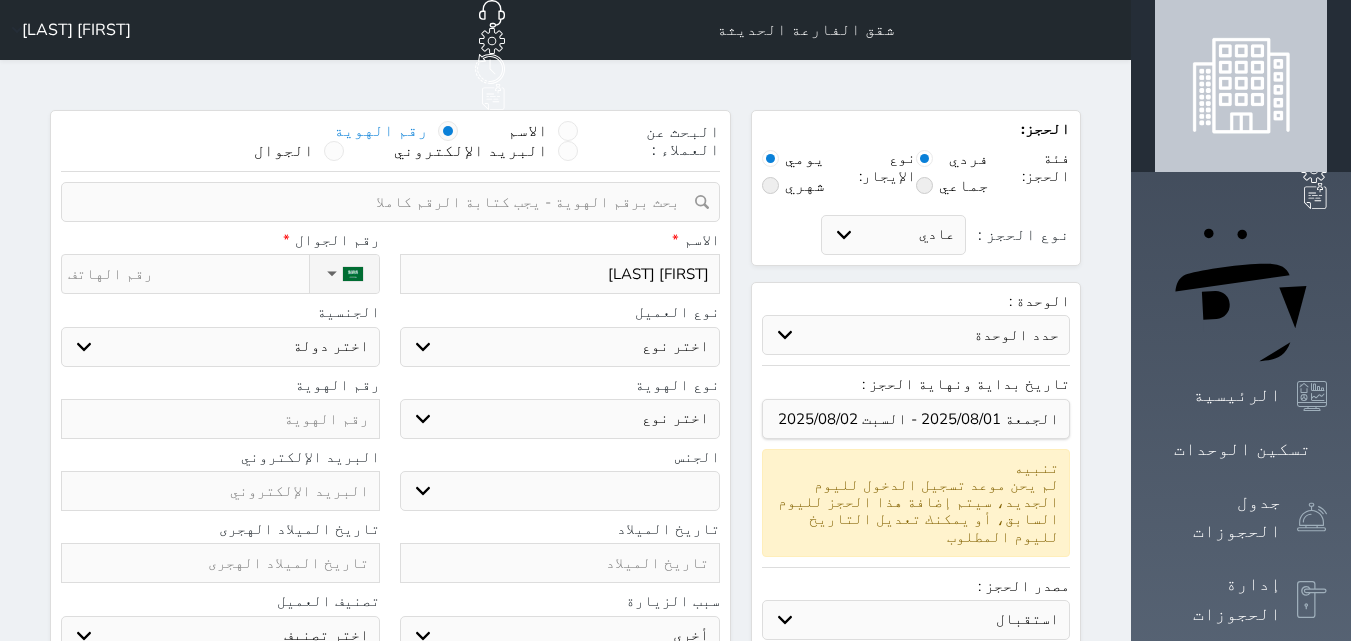 click on "اختر نوع   مواطن مواطن خليجي زائر مقيم" at bounding box center (559, 347) 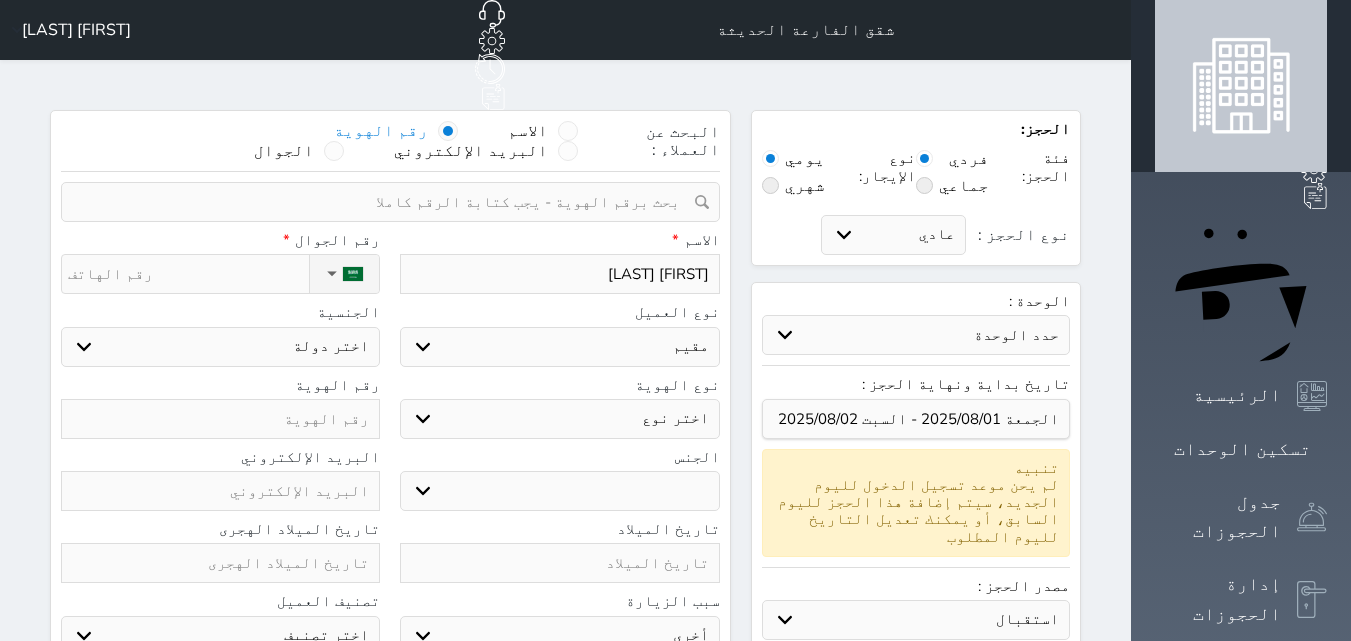 click on "اختر نوع   مواطن مواطن خليجي زائر مقيم" at bounding box center (559, 347) 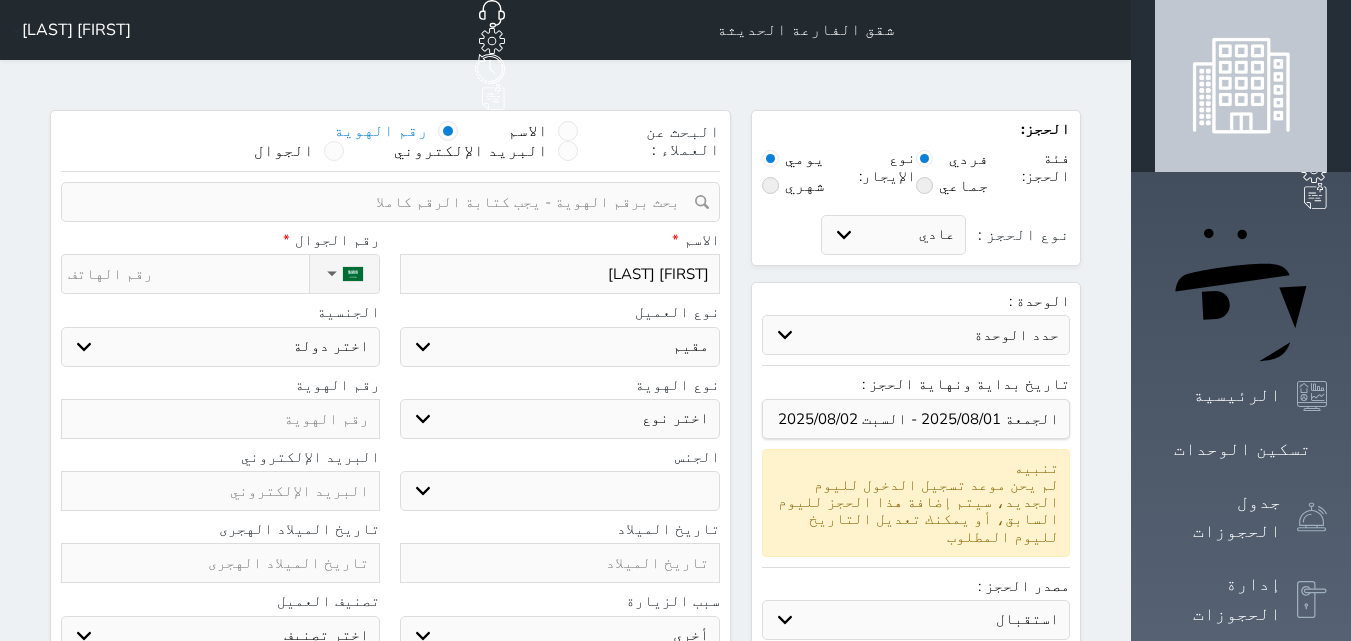 click on "الجنس
ذكر   انثى   البريد الإلكتروني" at bounding box center (390, 485) 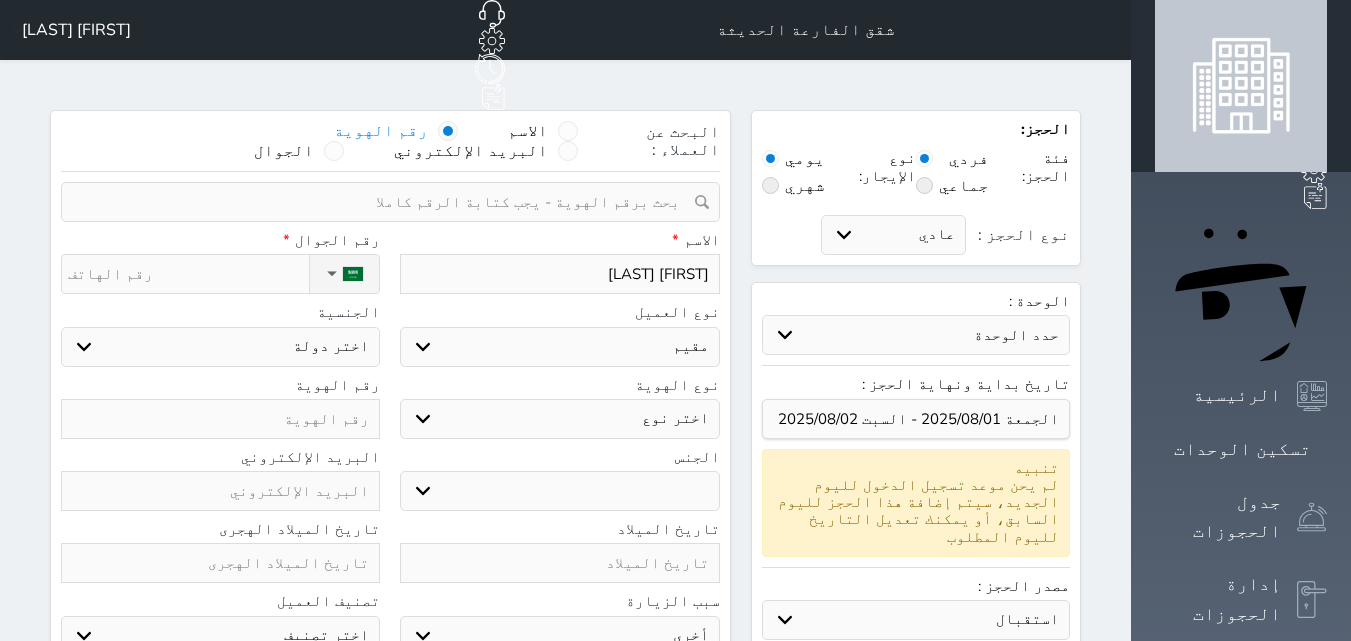click on "اختر نوع   مقيم جواز السفر" at bounding box center [559, 419] 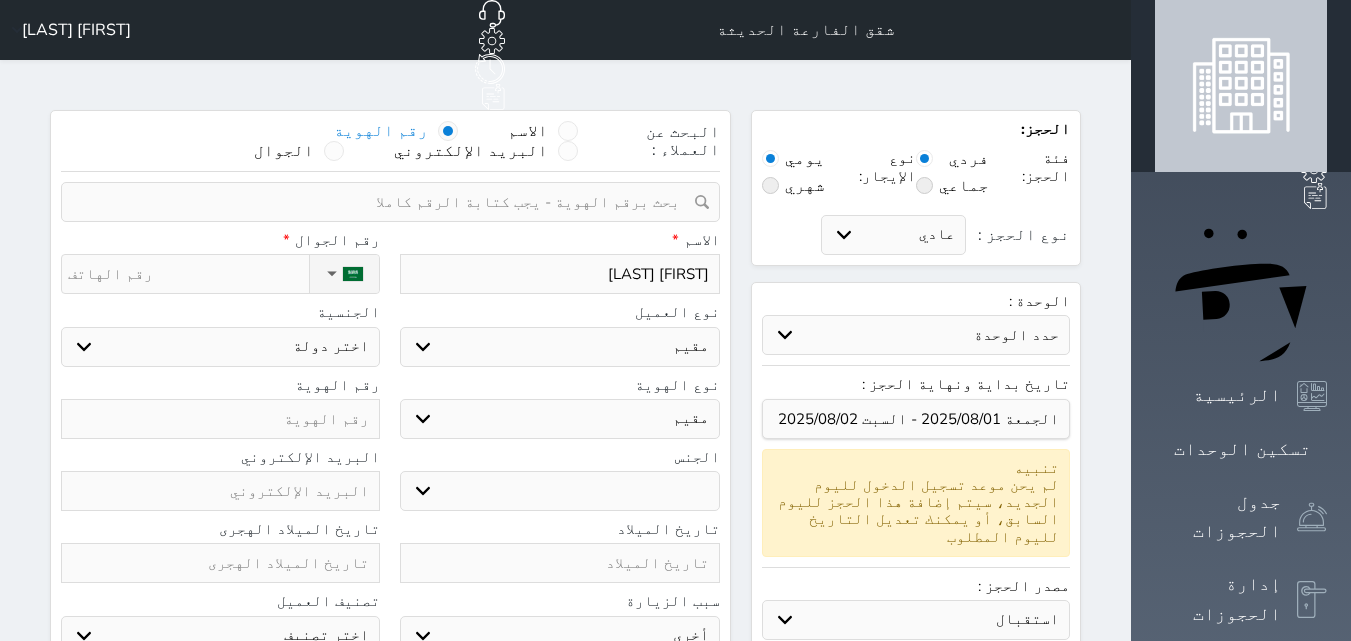 click on "اختر نوع   مقيم جواز السفر" at bounding box center (559, 419) 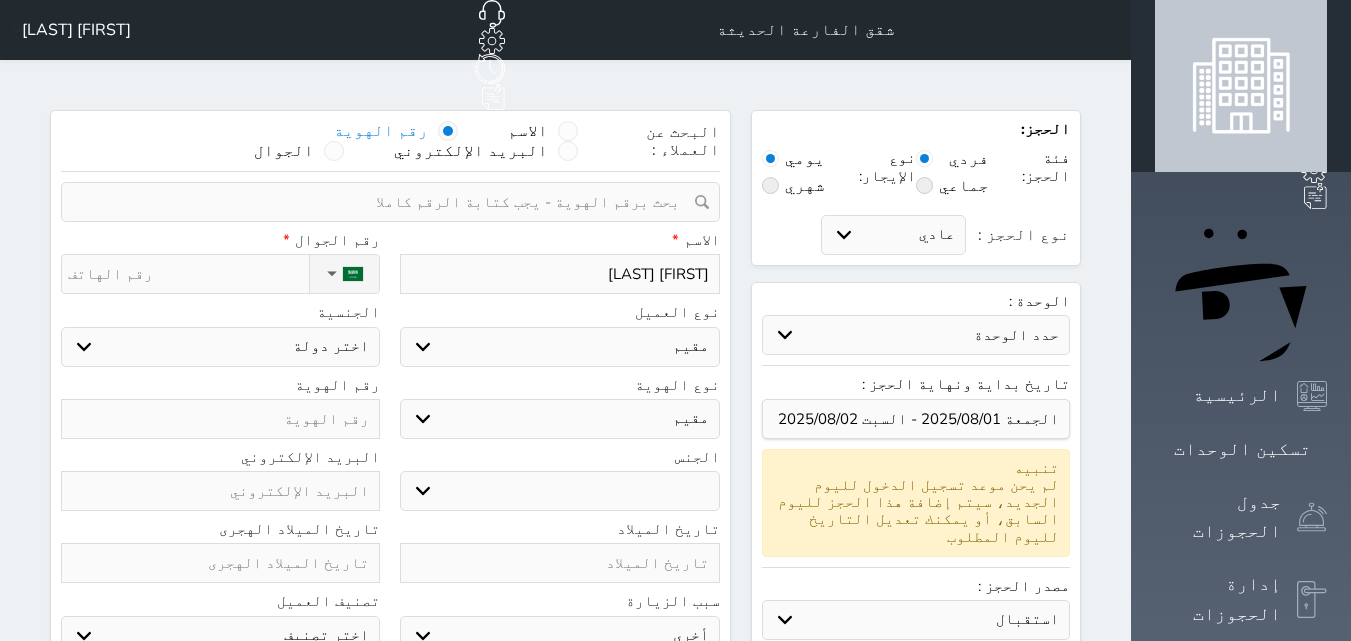 click on "ذكر   انثى" at bounding box center (559, 491) 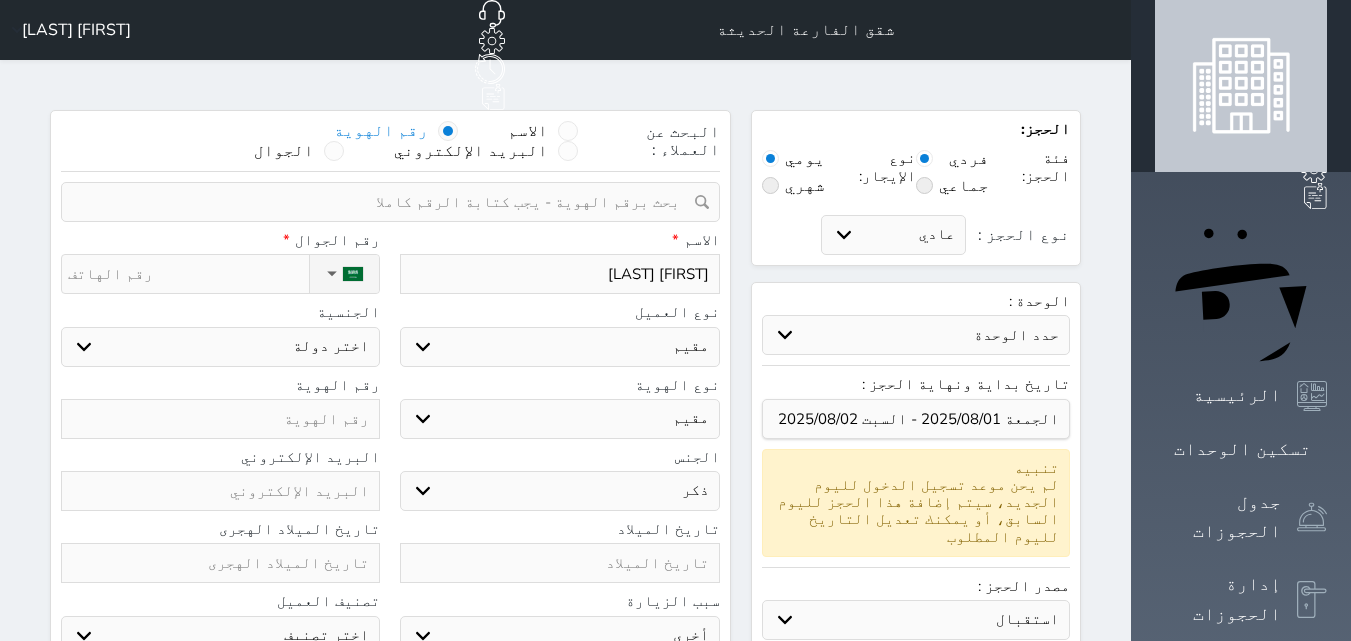 click on "ذكر   انثى" at bounding box center [559, 491] 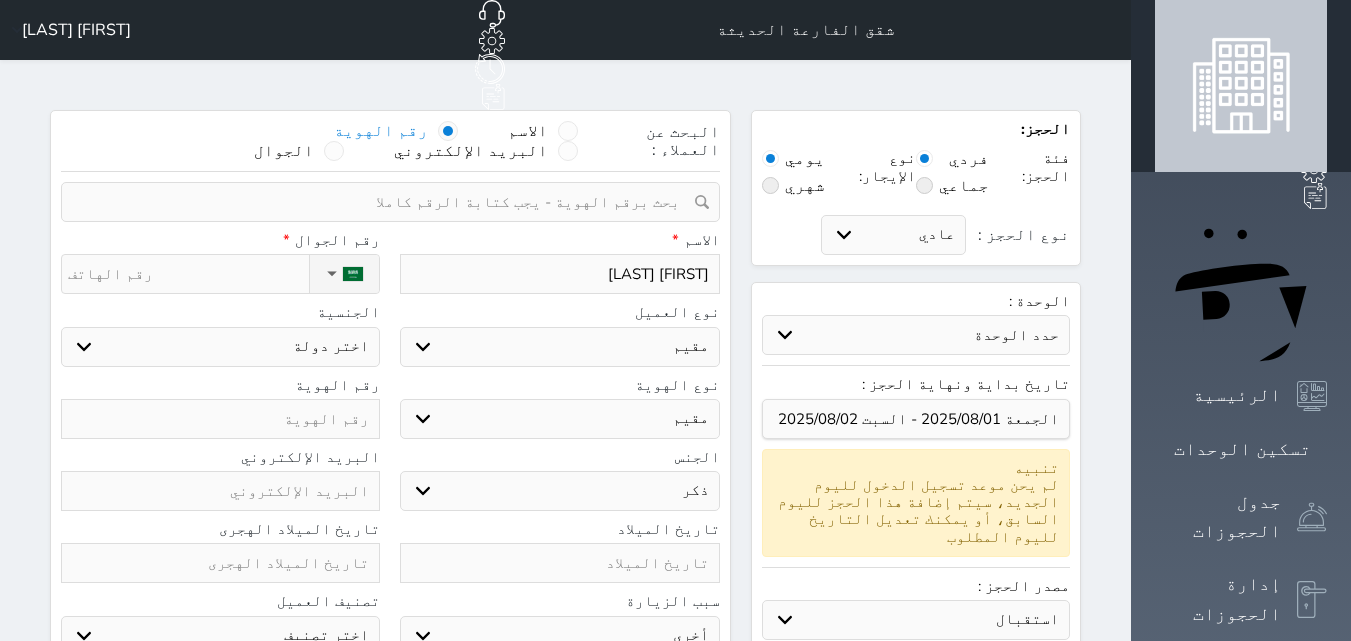 click on "نوع الحجز :" at bounding box center [188, 274] 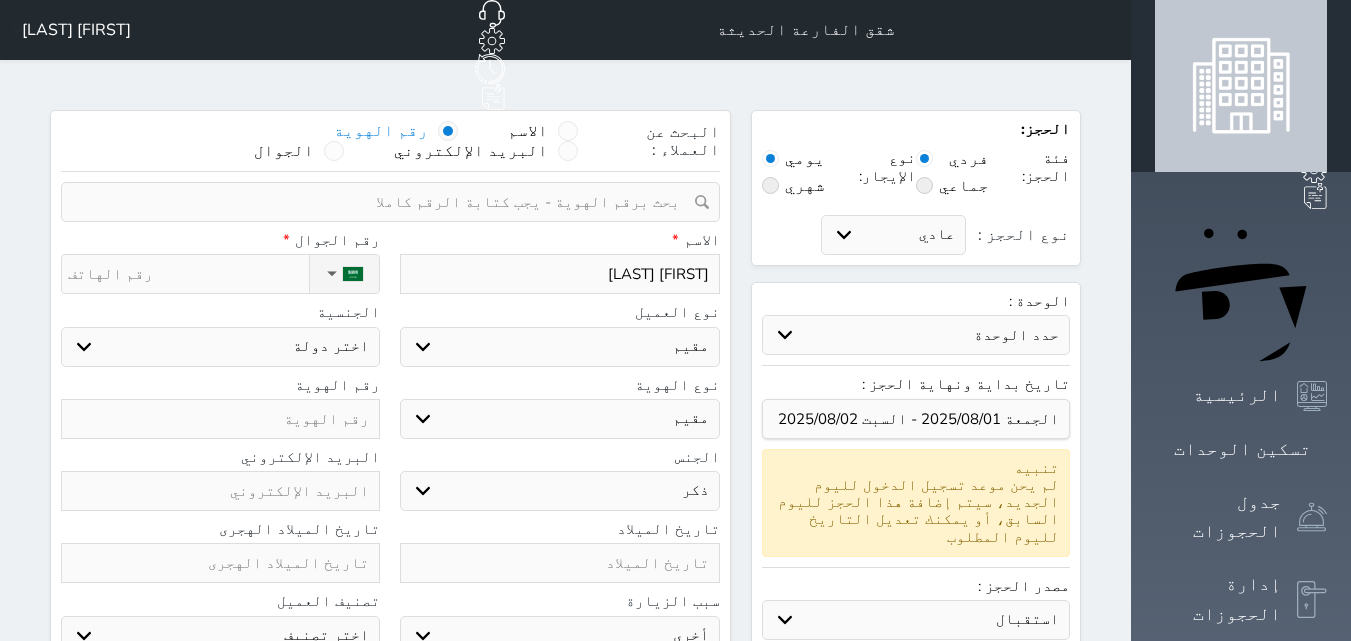 click on "الجنسية" at bounding box center (220, 312) 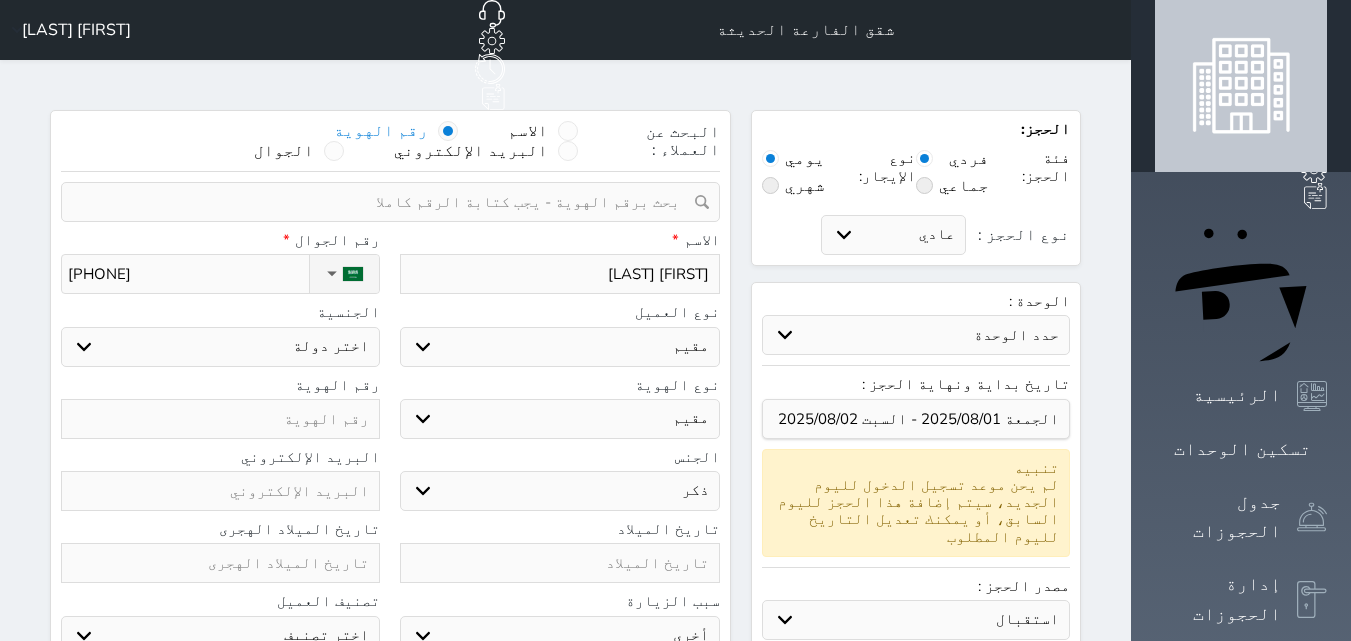 click on "اختر دولة
اثيوبيا
اجنبي بجواز سعودي
اخرى
اذربيجان
ارتيريا
ارمينيا
ازبكستان
اسبانيا
استراليا
استونيا" at bounding box center (220, 347) 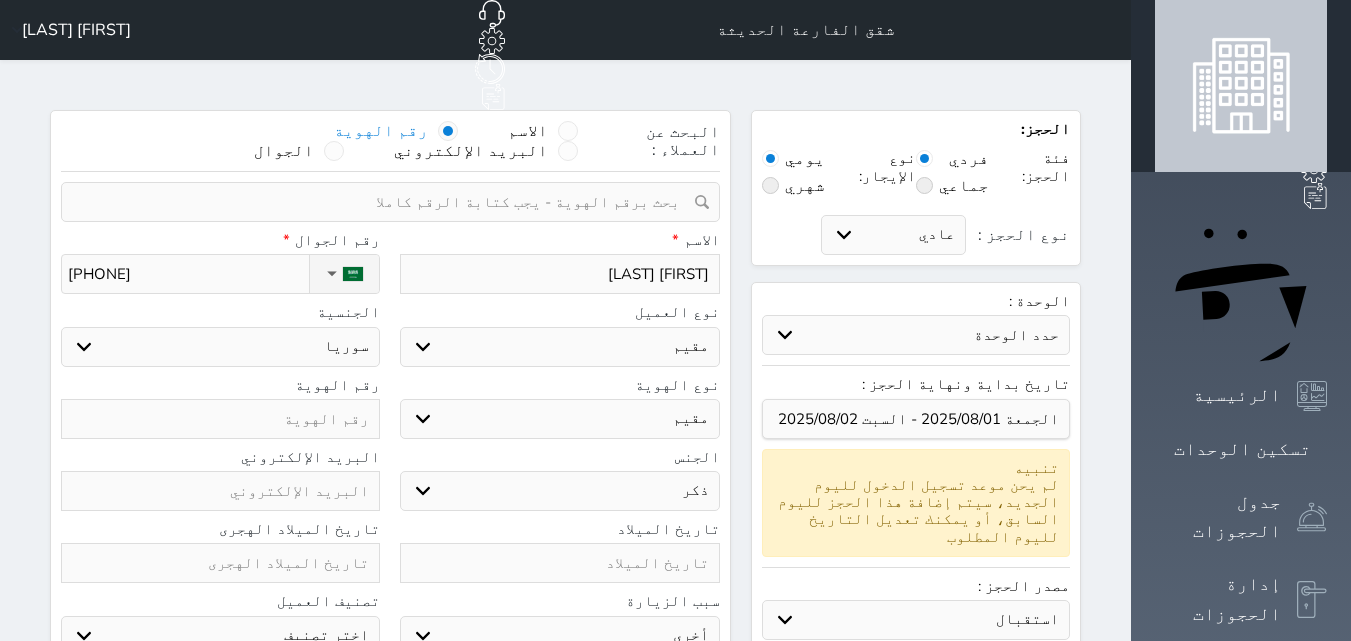 click on "اختر دولة
اثيوبيا
اجنبي بجواز سعودي
اخرى
اذربيجان
ارتيريا
ارمينيا
ازبكستان
اسبانيا
استراليا
استونيا" at bounding box center (220, 347) 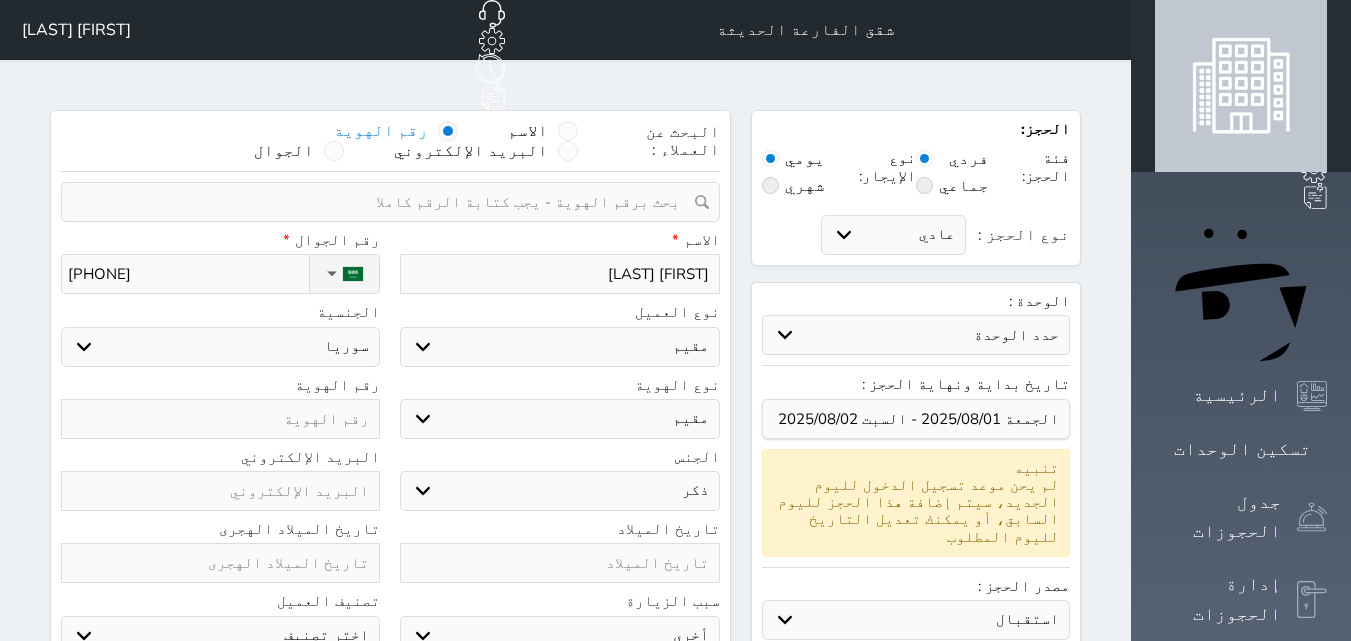 click at bounding box center [220, 419] 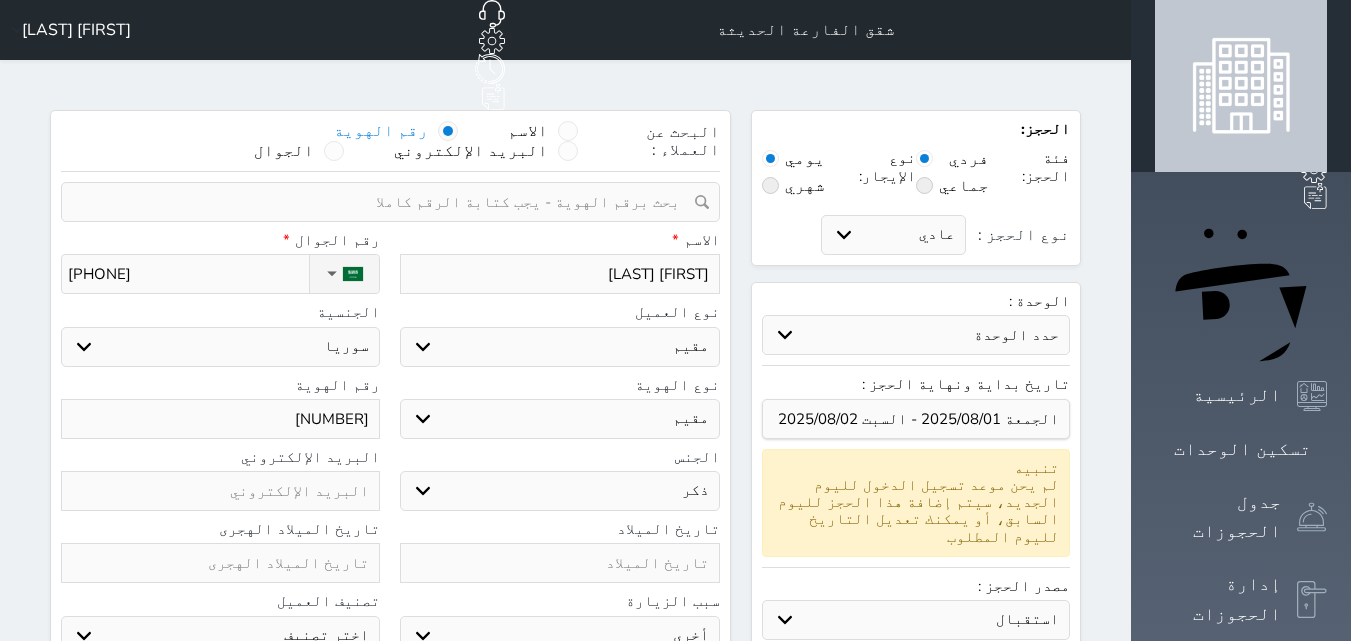 click on "اختر تصنيف
مميز
خاص
غير مرغوب فيه" at bounding box center [220, 636] 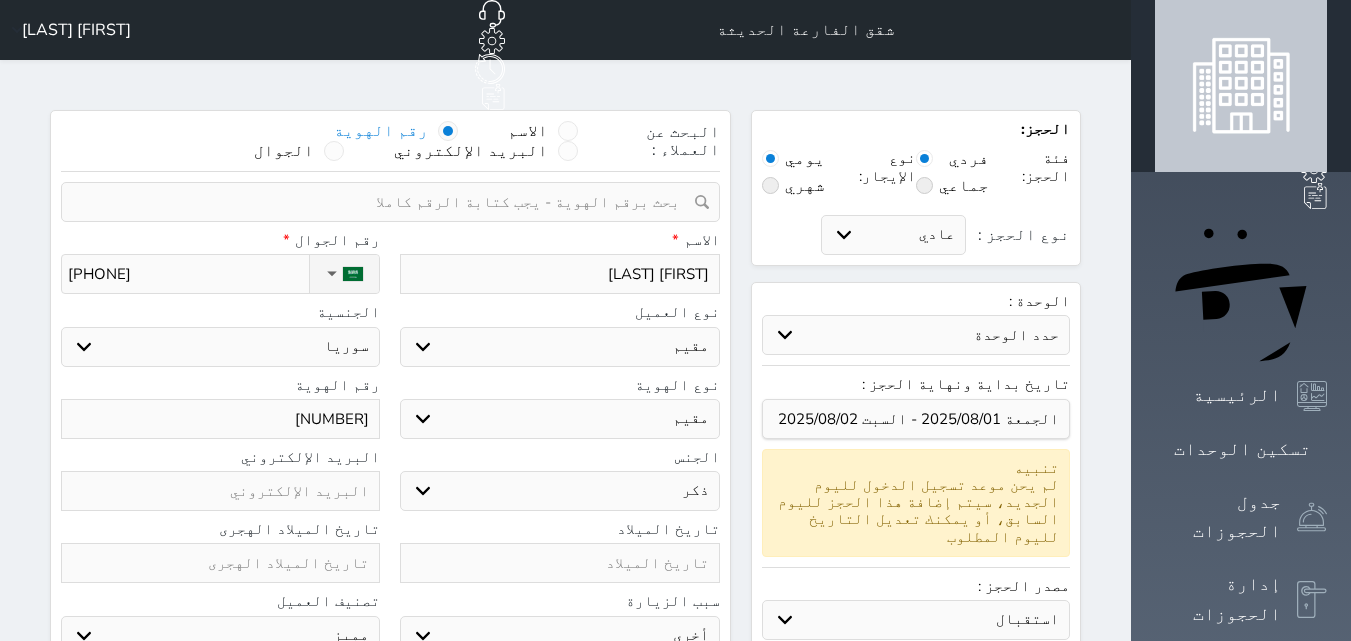 click on "اختر تصنيف
مميز
خاص
غير مرغوب فيه" at bounding box center [220, 636] 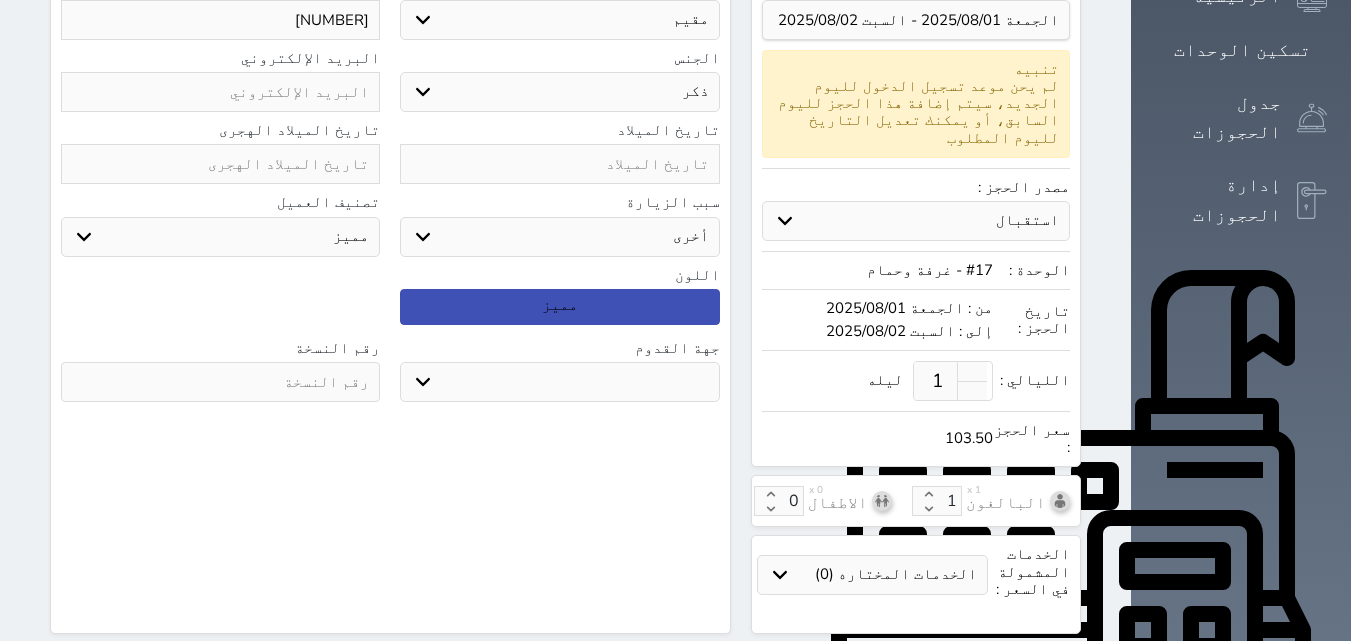 scroll, scrollTop: 400, scrollLeft: 0, axis: vertical 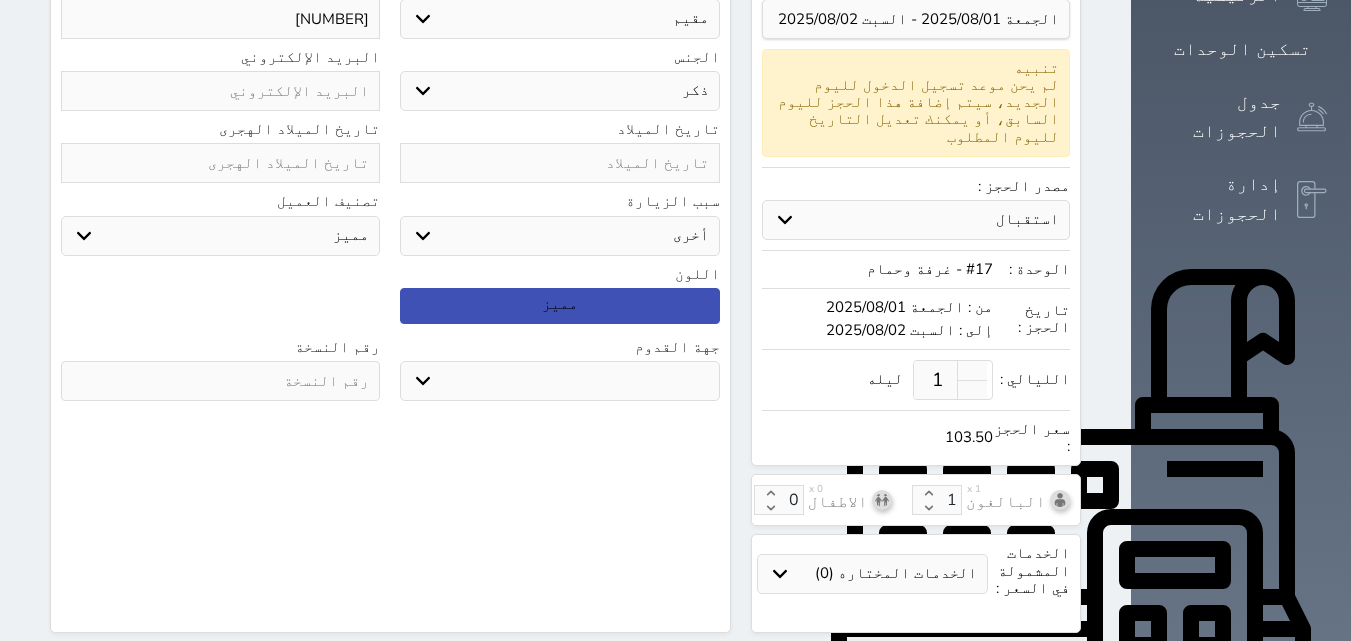 click on "جو بحر ارض" at bounding box center (559, 381) 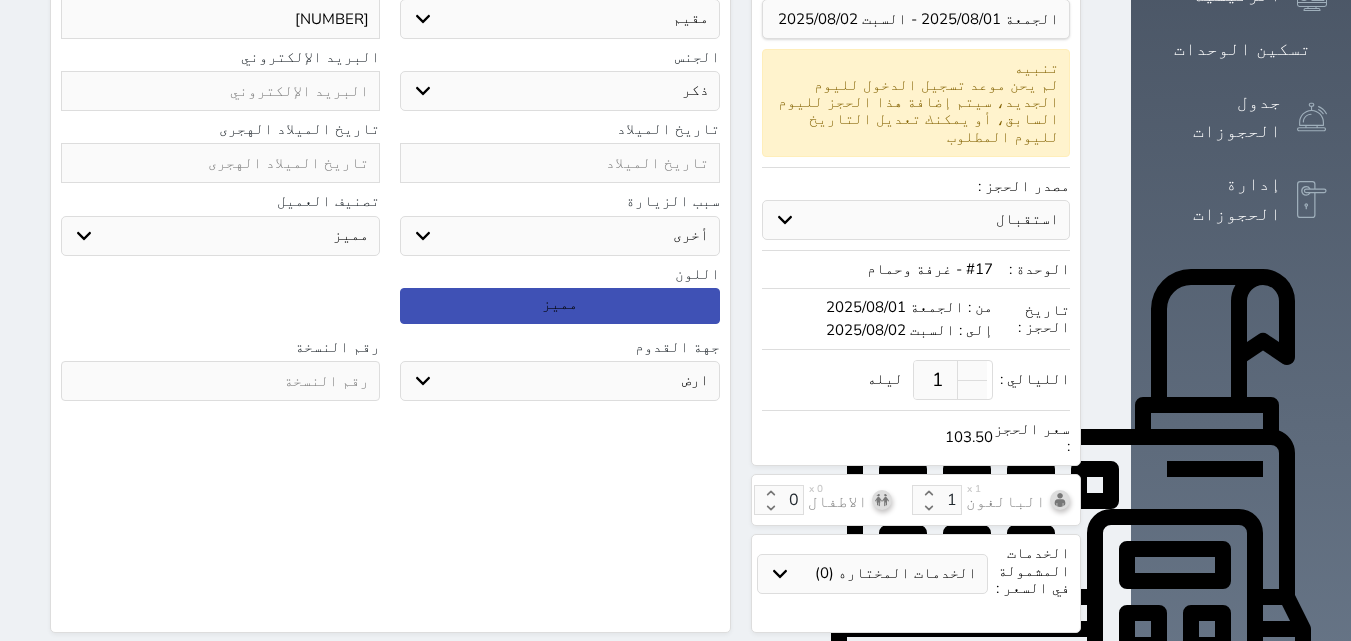 click on "جو بحر ارض" at bounding box center (559, 381) 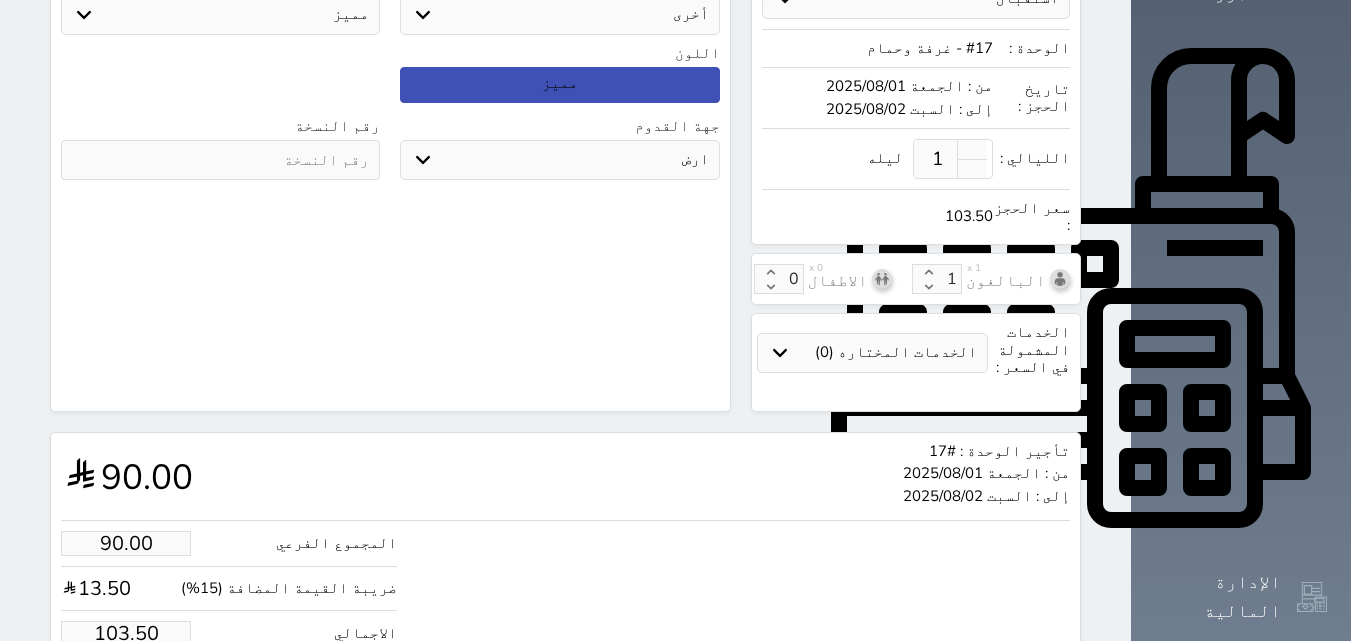 scroll, scrollTop: 626, scrollLeft: 0, axis: vertical 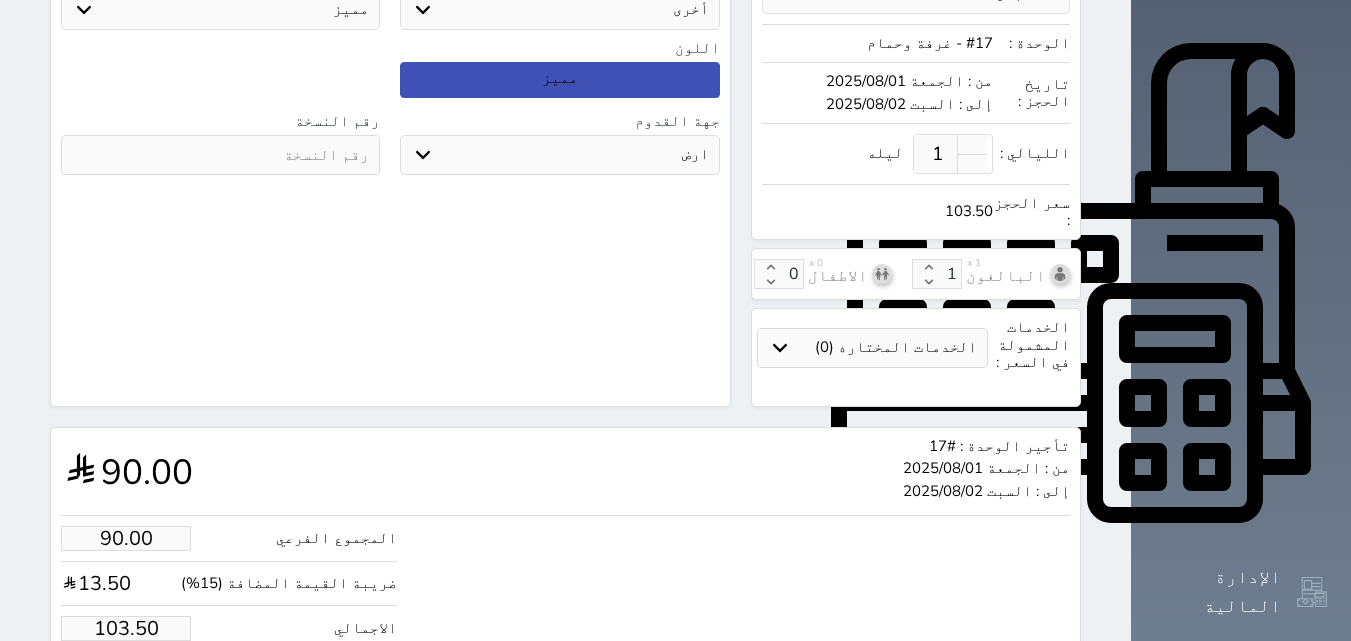 click on "حجز" at bounding box center [149, 689] 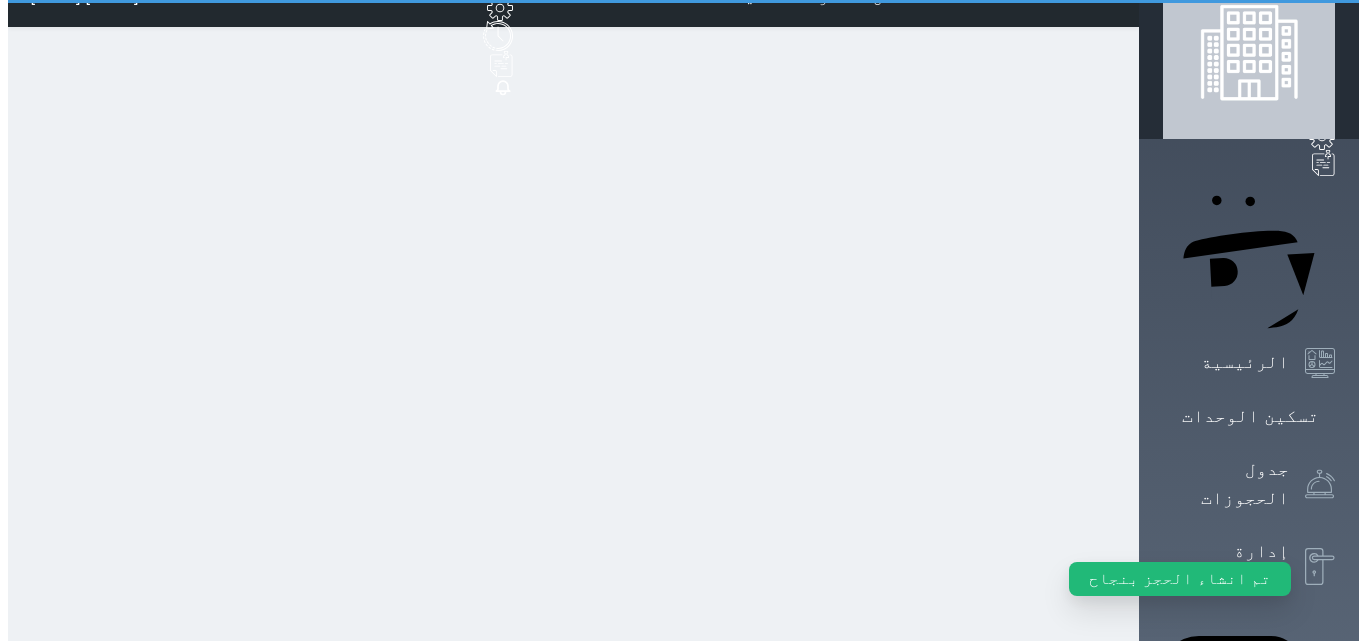scroll, scrollTop: 0, scrollLeft: 0, axis: both 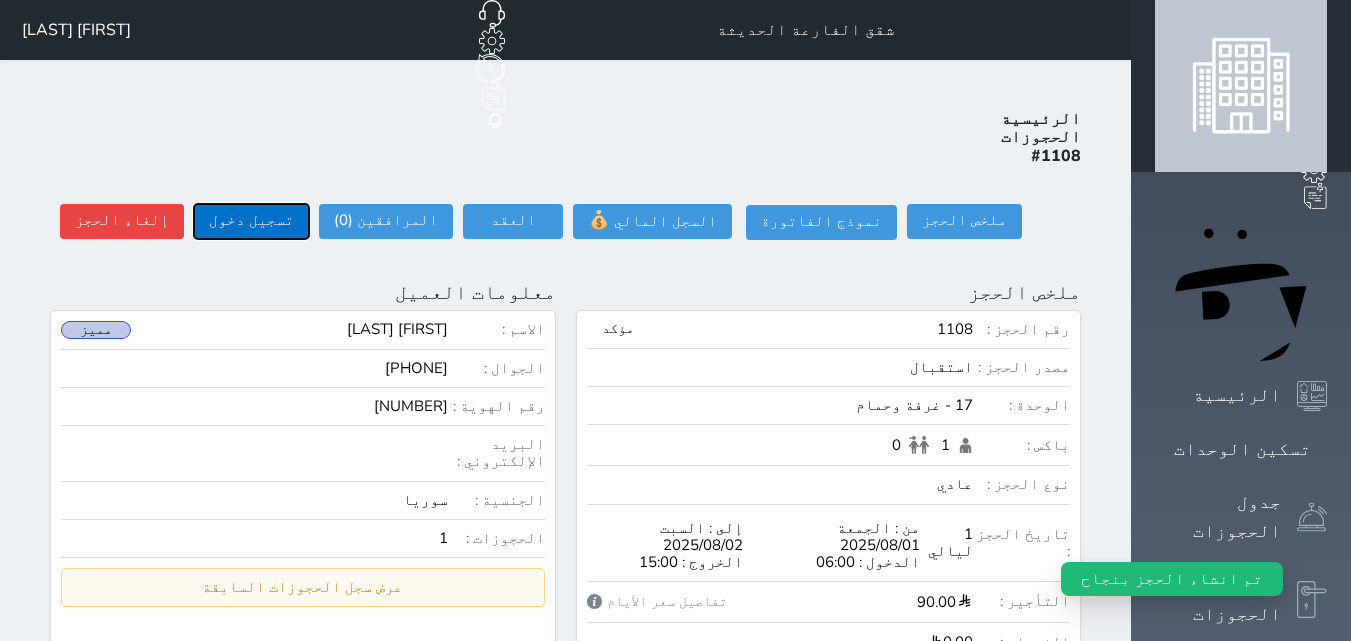 click on "تسجيل دخول" at bounding box center (251, 221) 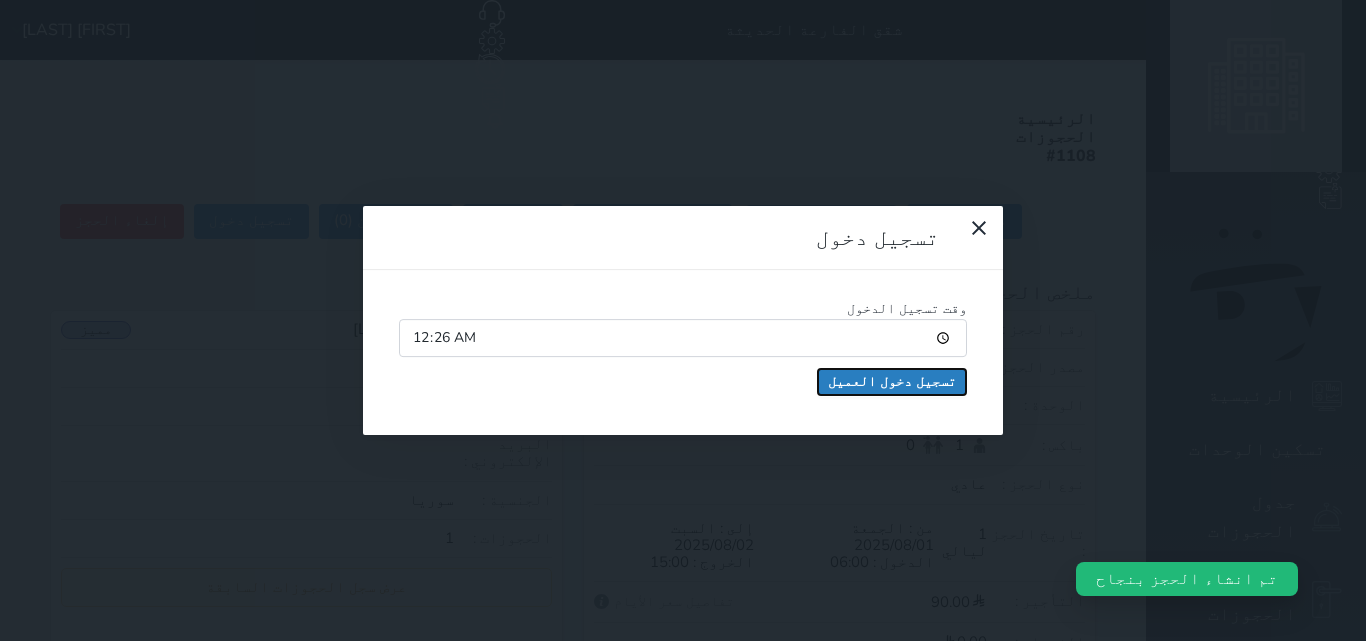 click on "تسجيل دخول العميل" at bounding box center (892, 382) 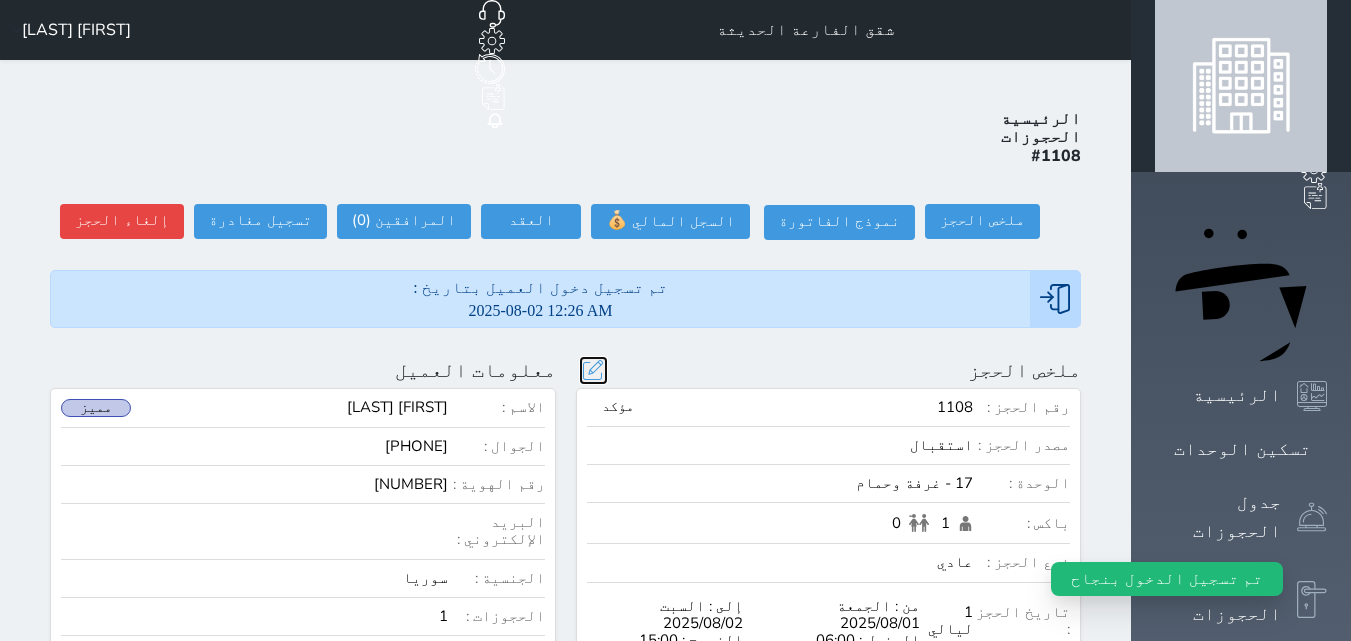 click at bounding box center (593, 370) 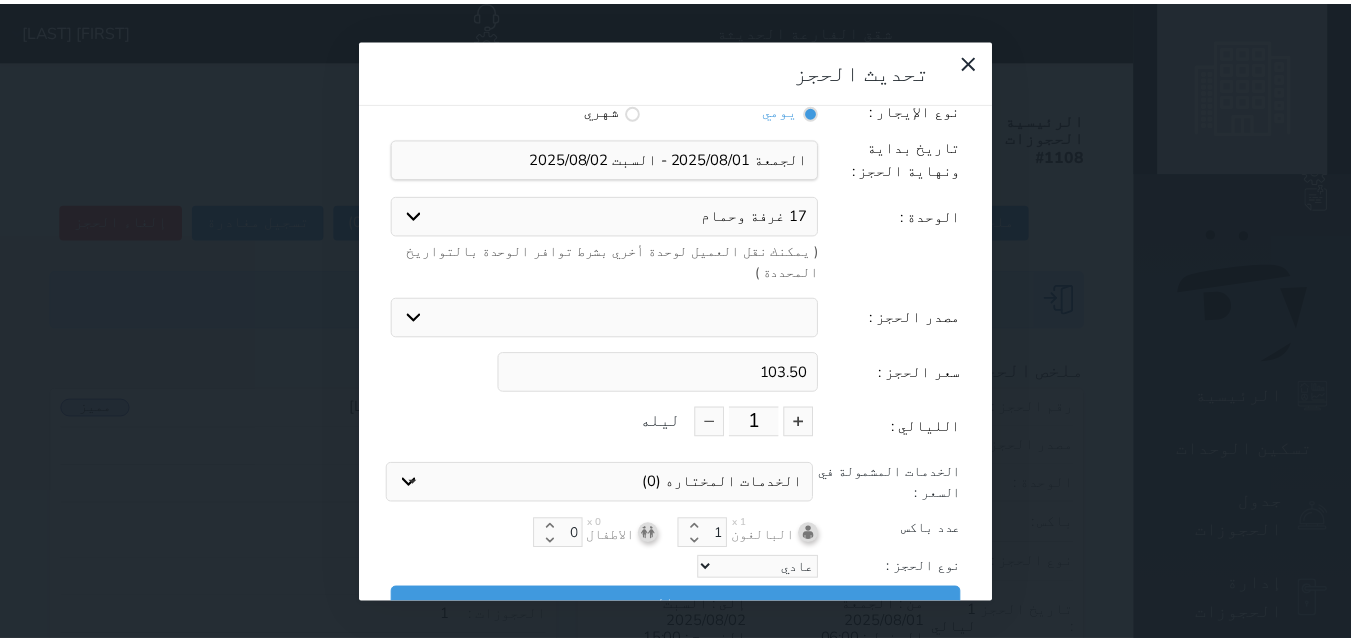 scroll, scrollTop: 45, scrollLeft: 0, axis: vertical 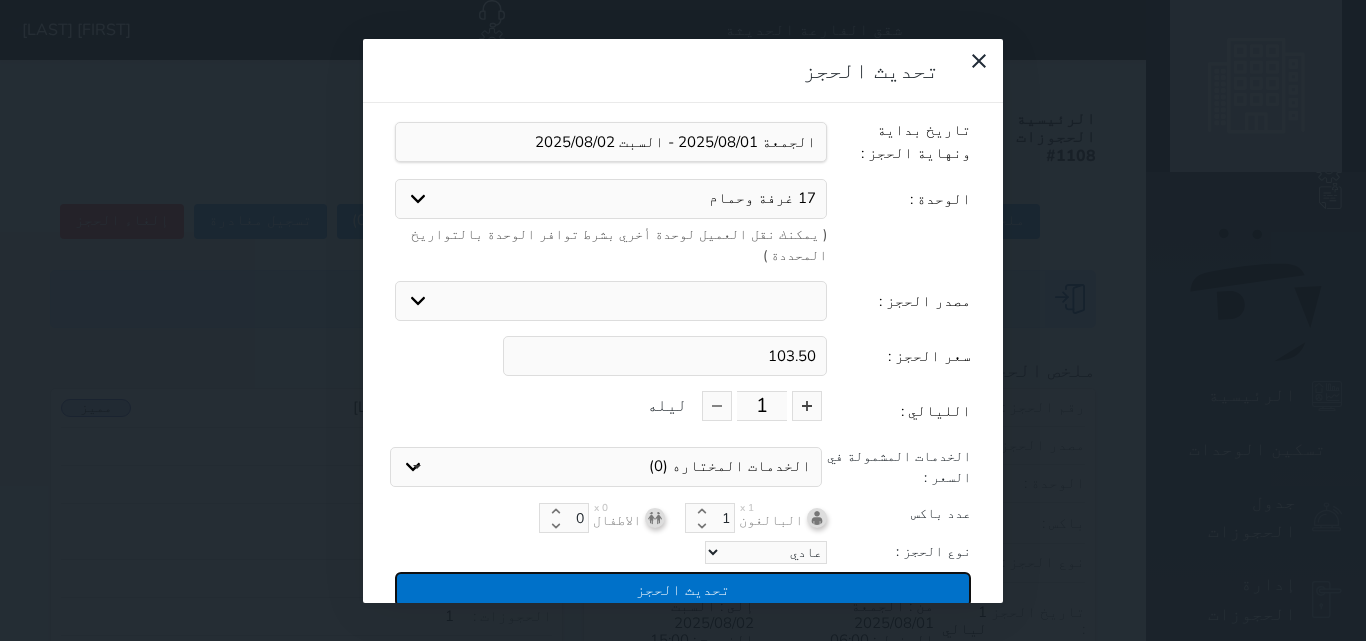 click on "تحديث الحجز" at bounding box center (683, 589) 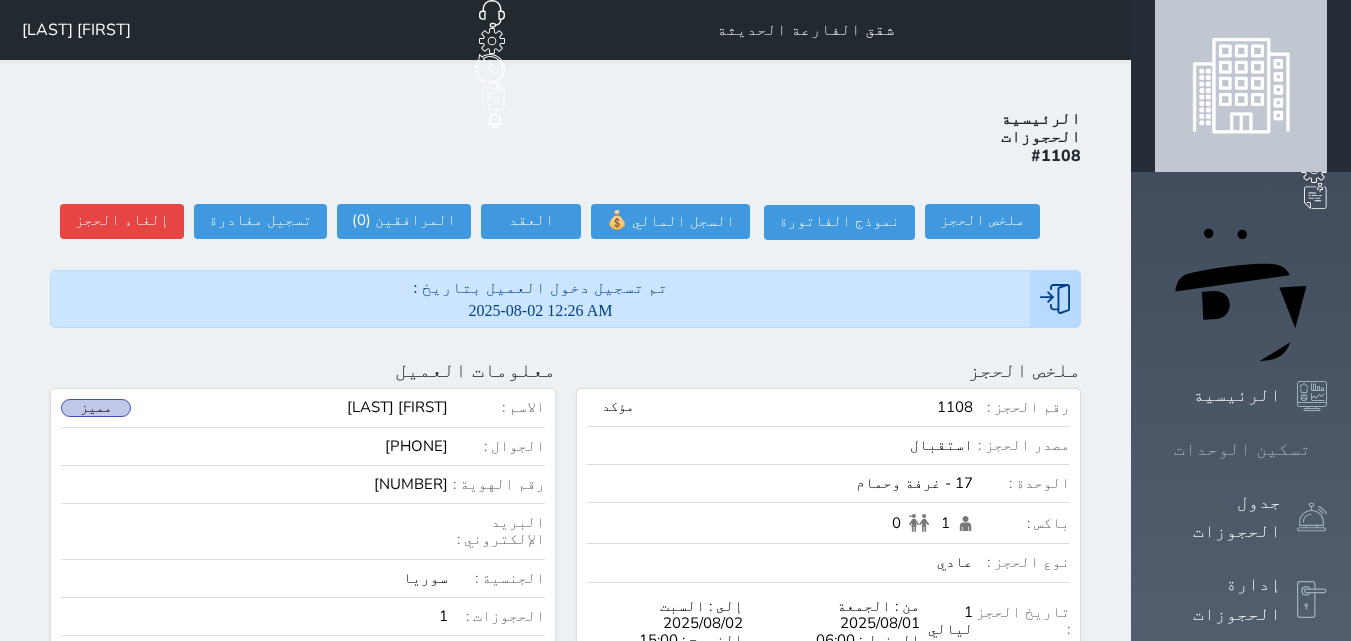 click on "تسكين الوحدات" at bounding box center [1242, 449] 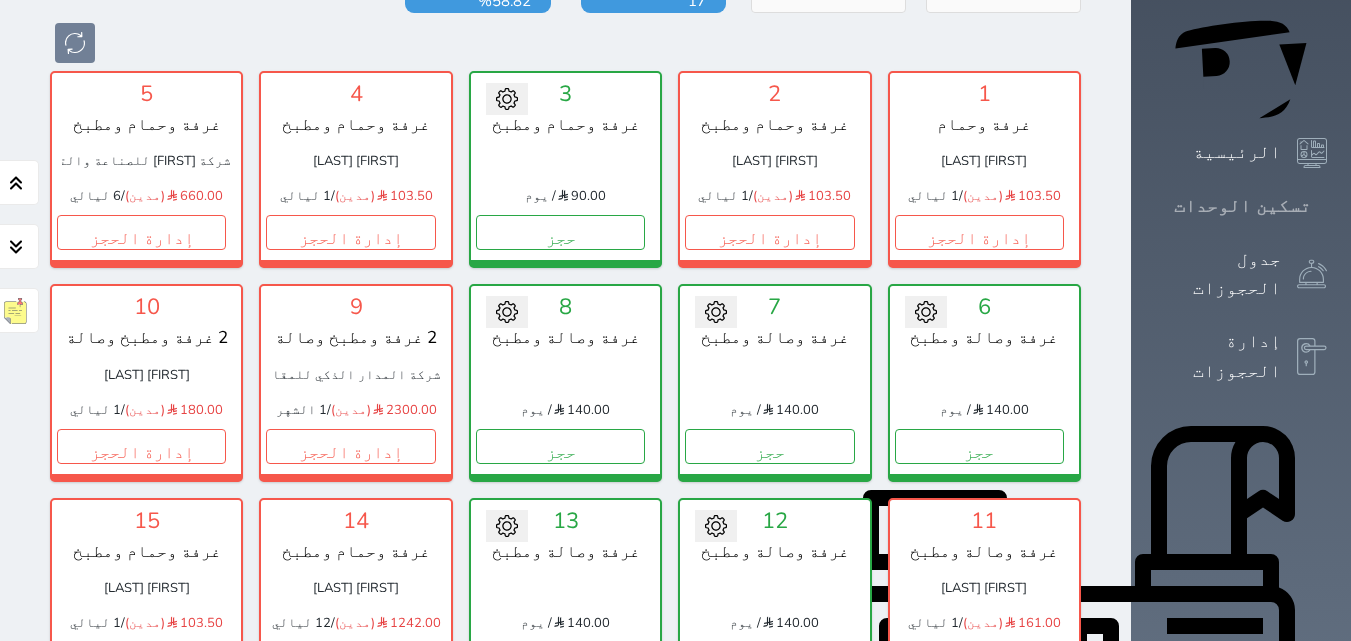 scroll, scrollTop: 278, scrollLeft: 0, axis: vertical 